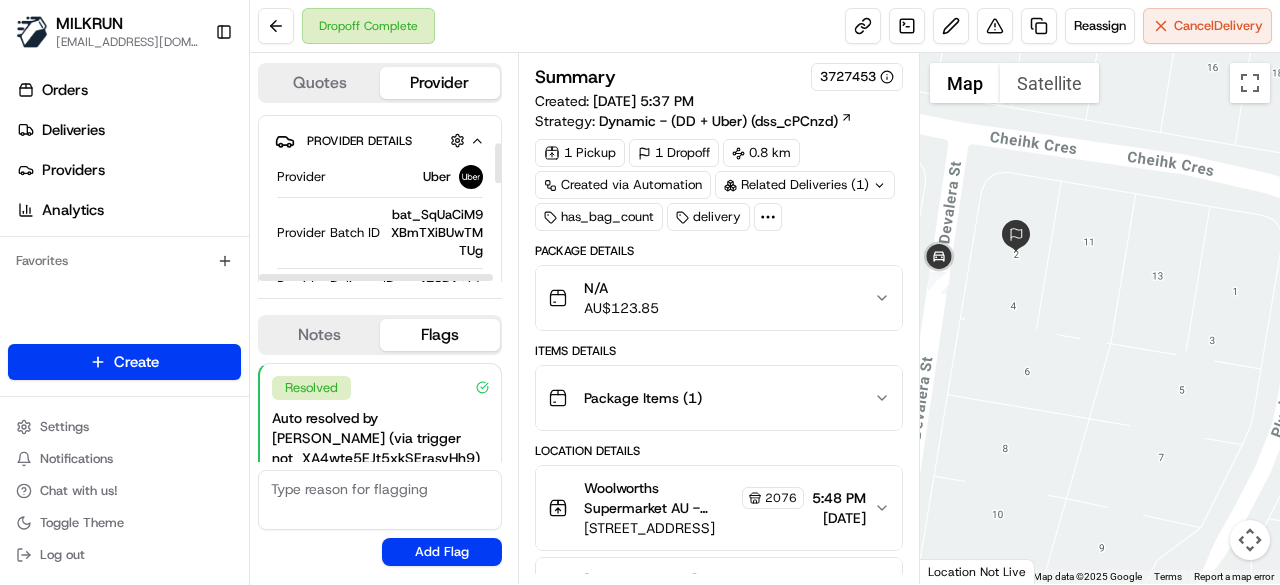 scroll, scrollTop: 0, scrollLeft: 0, axis: both 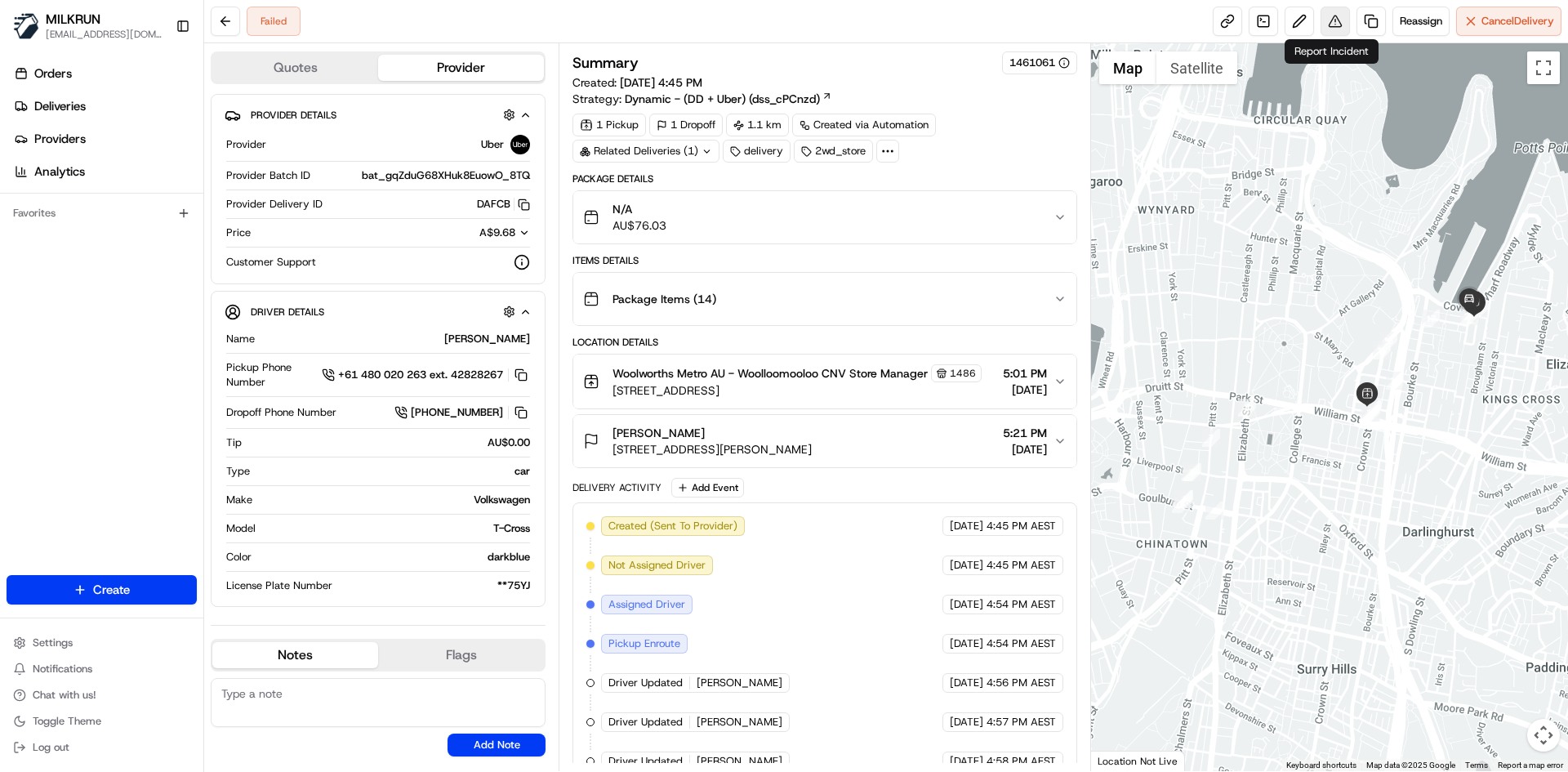 click at bounding box center [1335, 21] 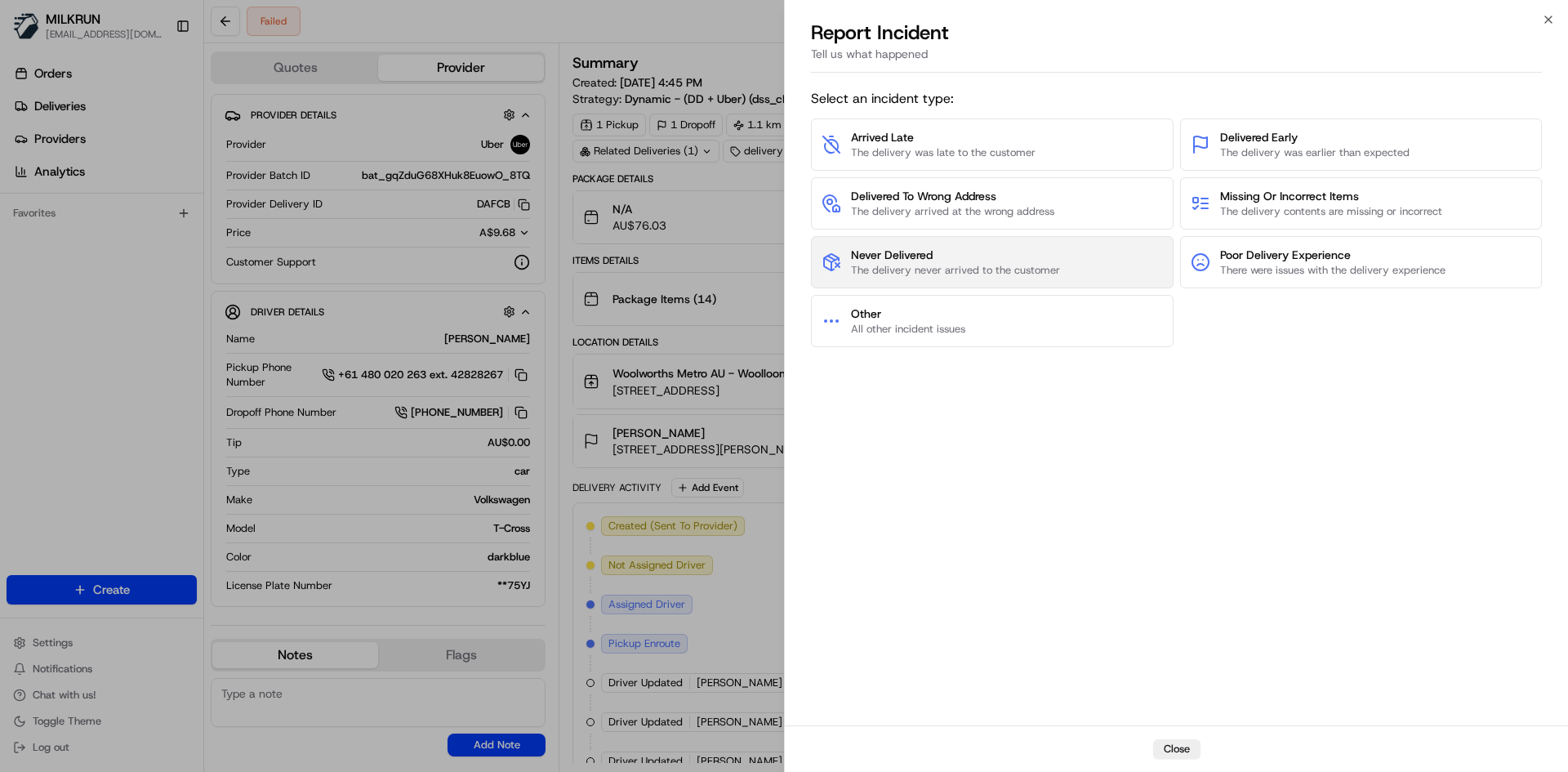 click on "Never Delivered" at bounding box center (956, 255) 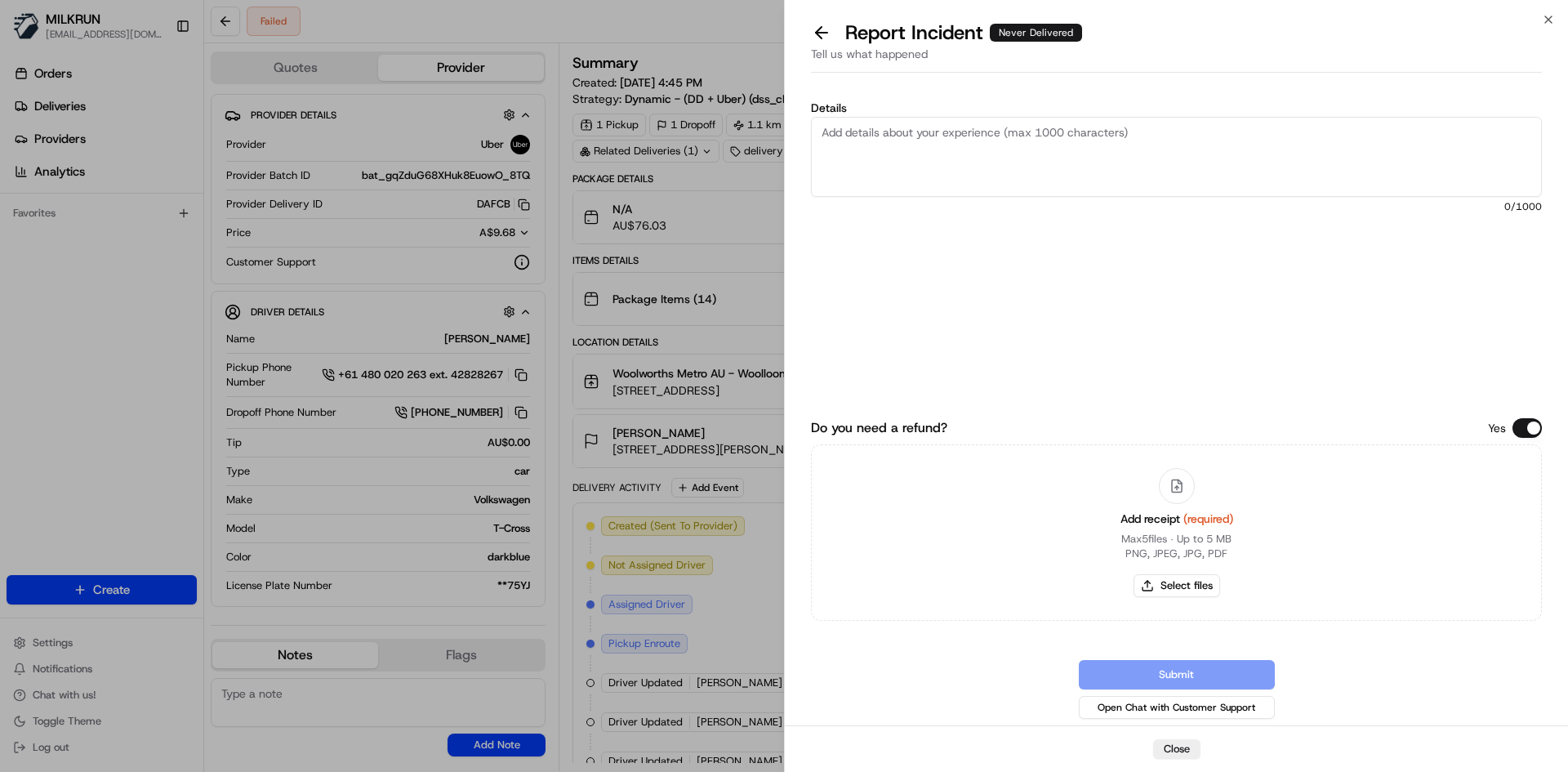 click on "Details" at bounding box center [1176, 157] 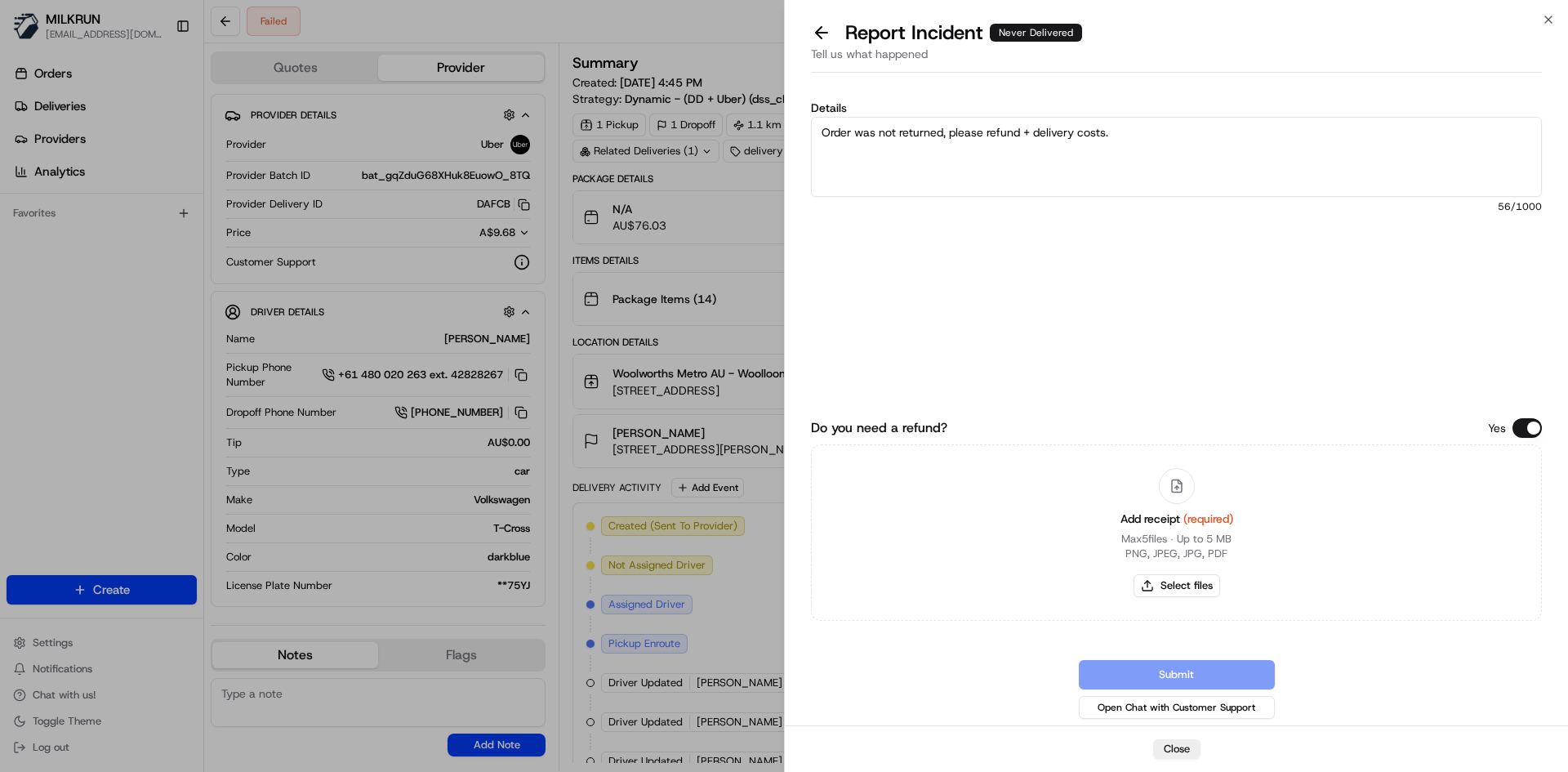type on "Order was not returned, please refund + delivery costs." 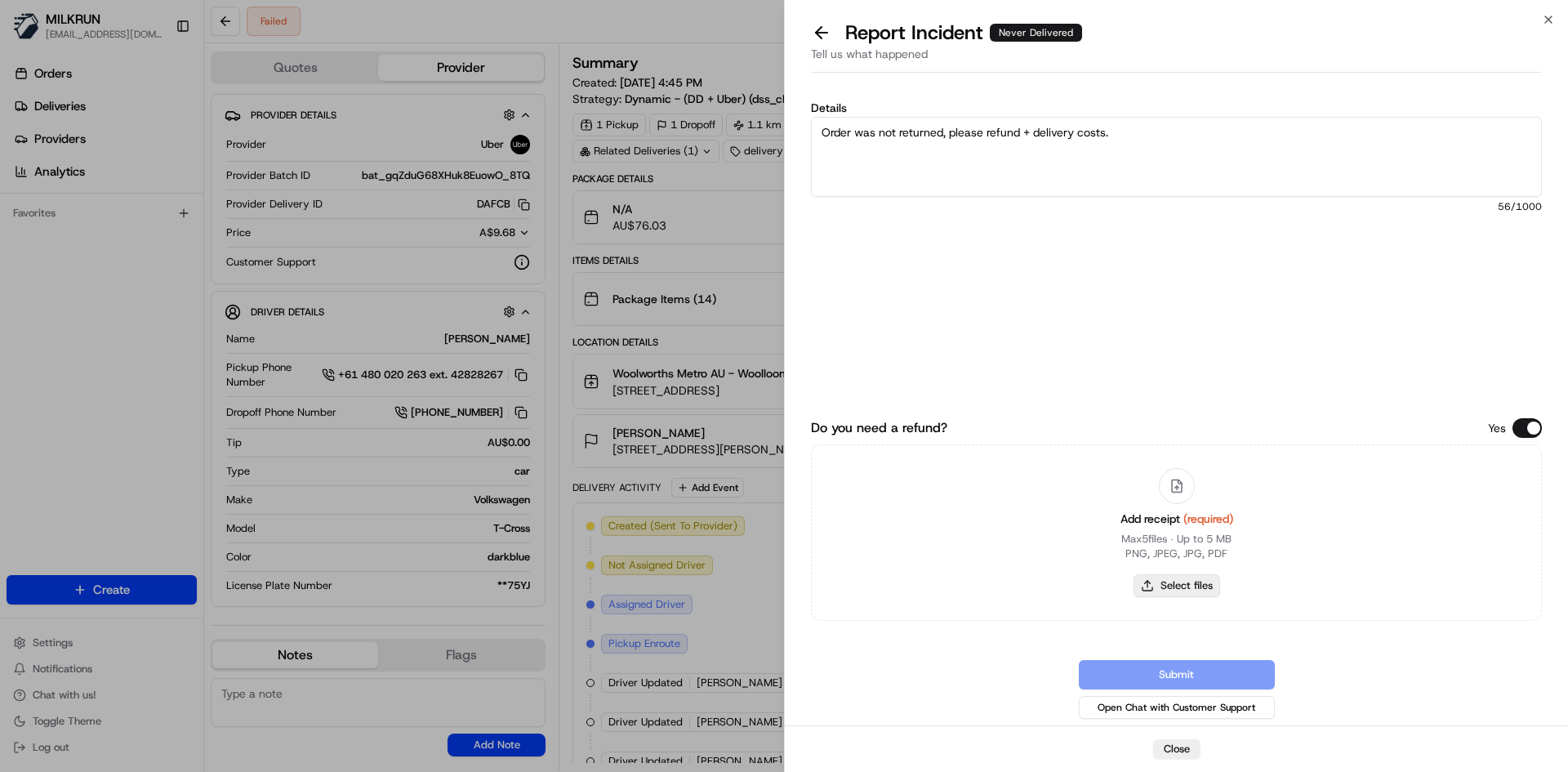 click on "Select files" at bounding box center (1177, 586) 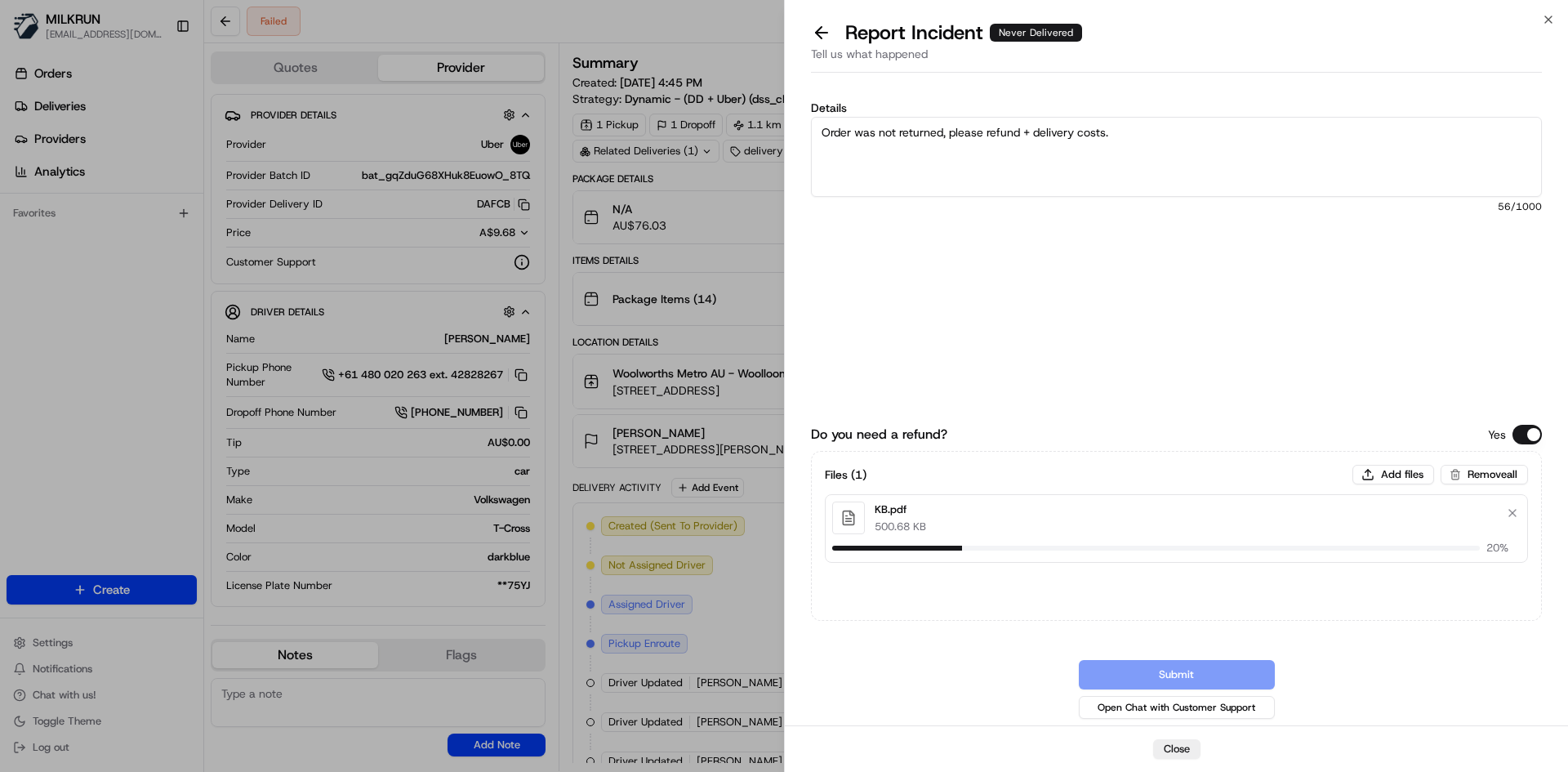 type 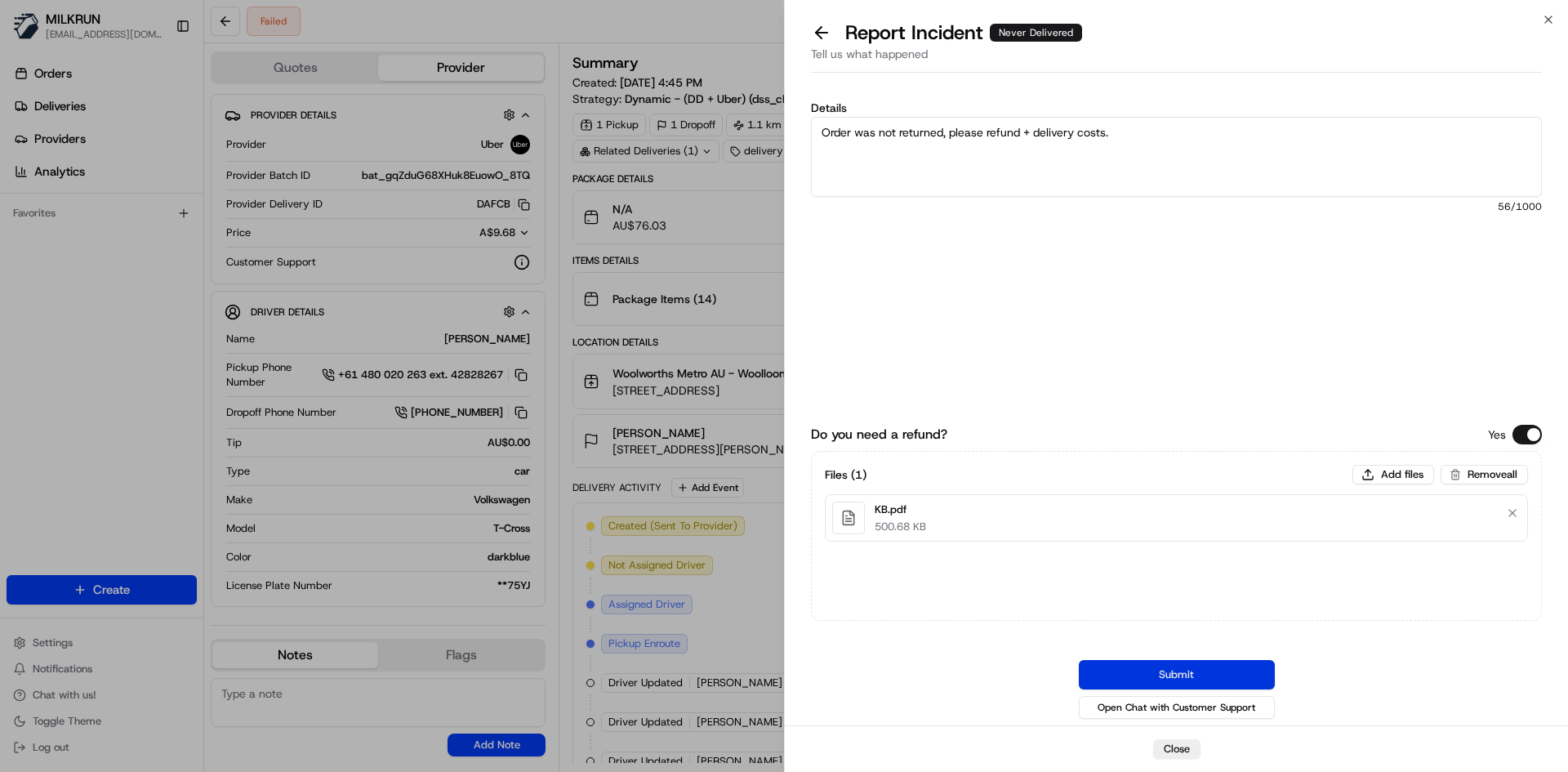 click on "Submit" at bounding box center (1177, 675) 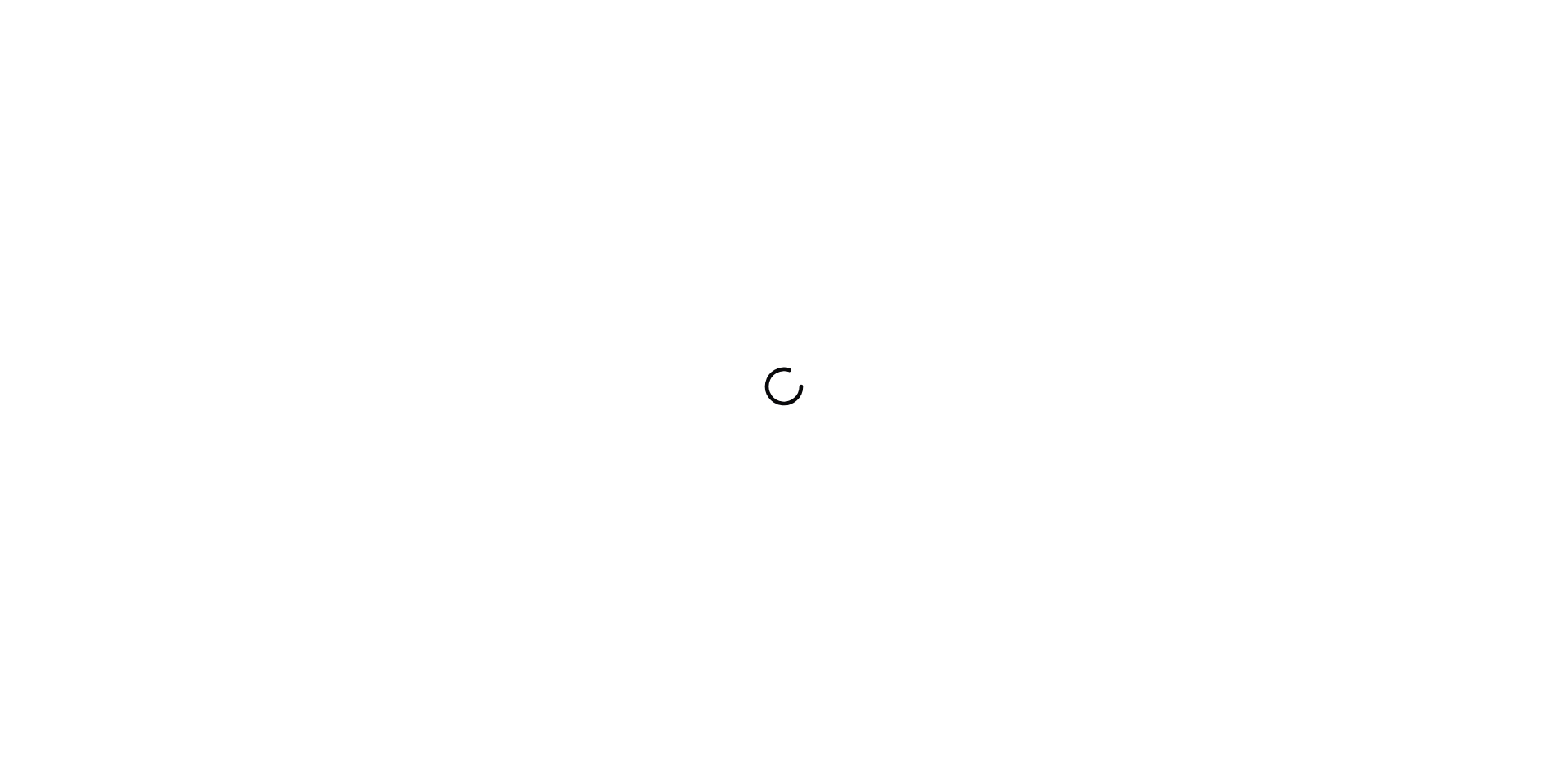 scroll, scrollTop: 0, scrollLeft: 0, axis: both 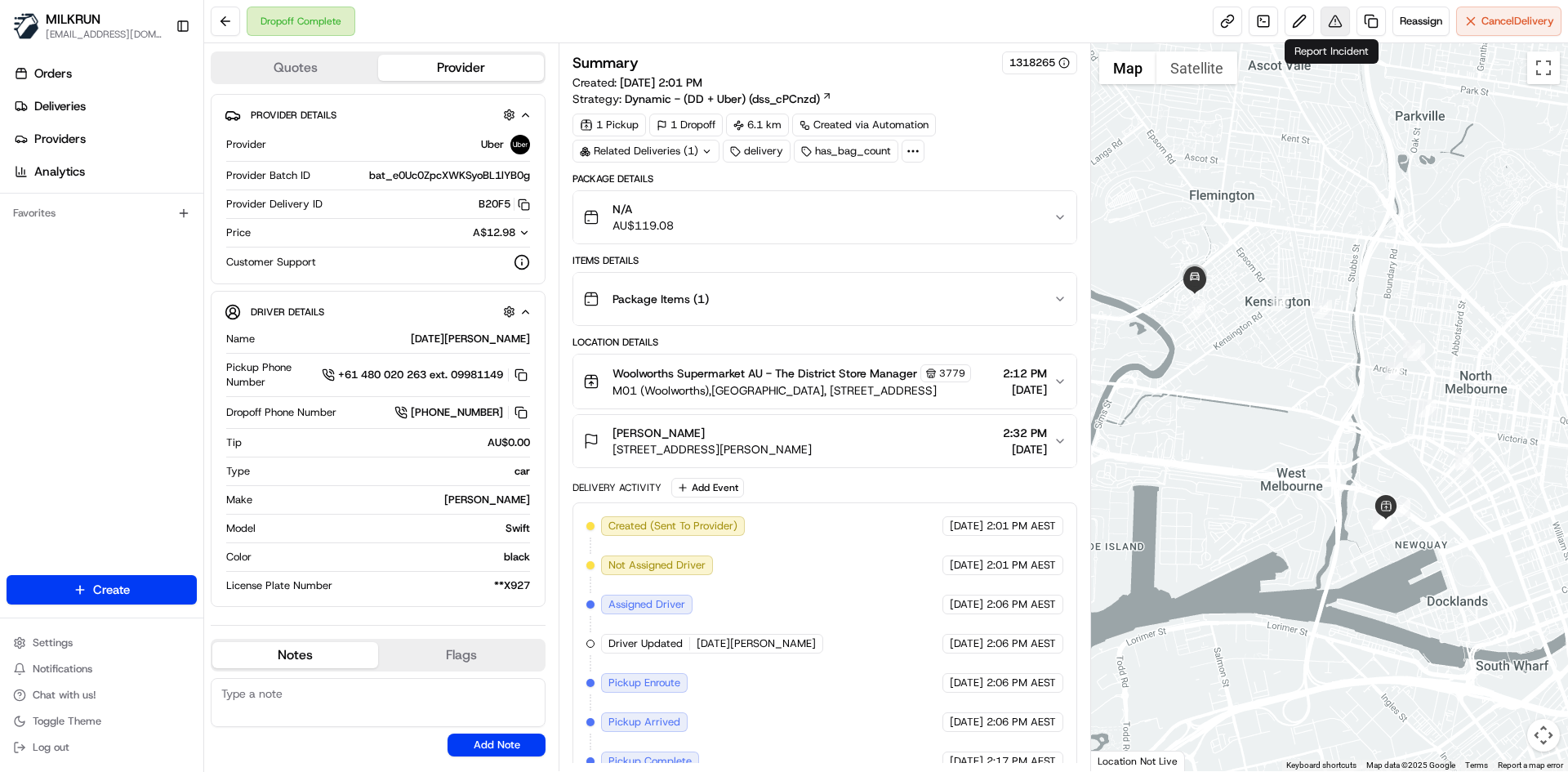 click at bounding box center [1335, 21] 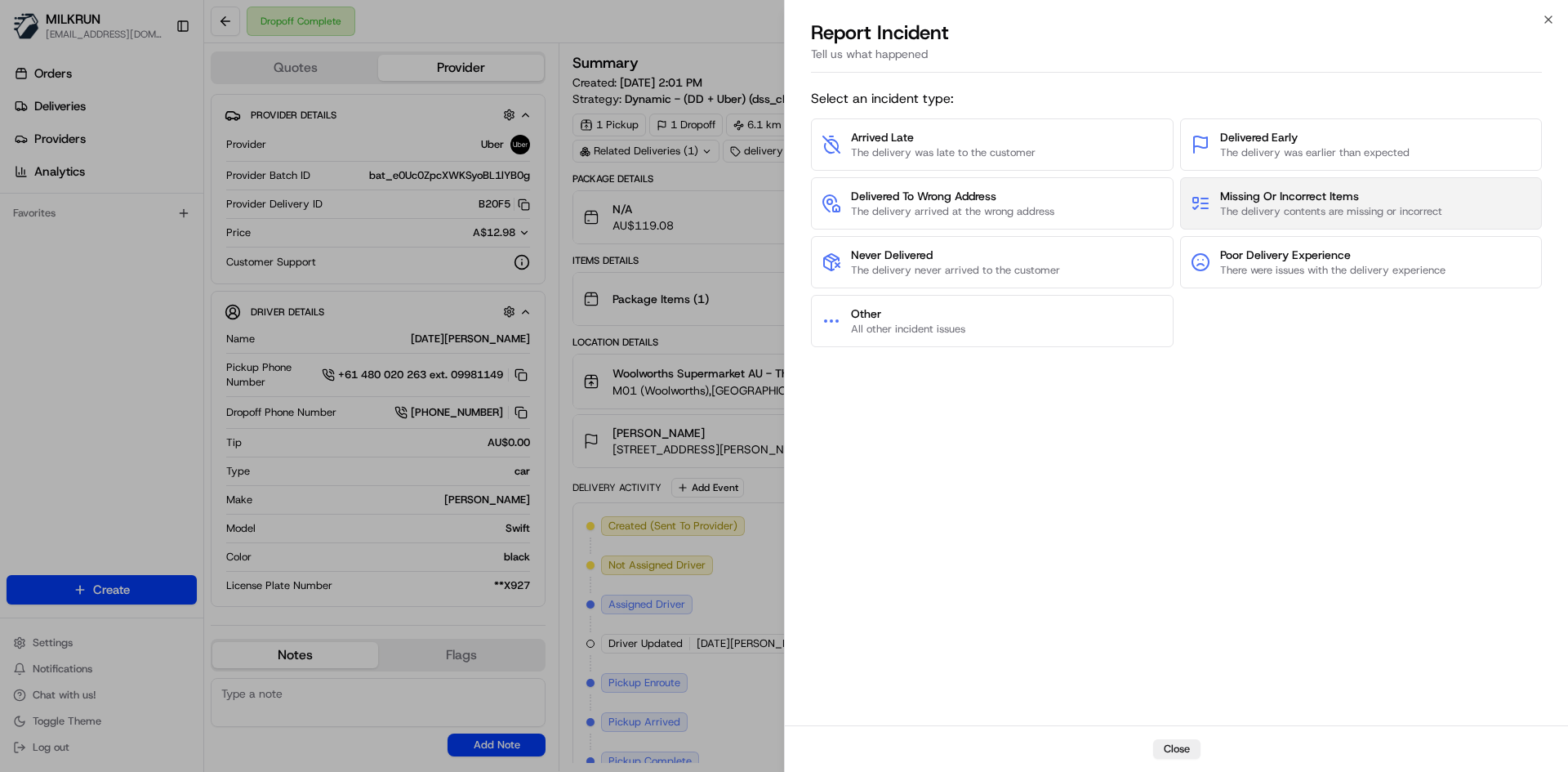 click on "Missing Or Incorrect Items" at bounding box center [1331, 196] 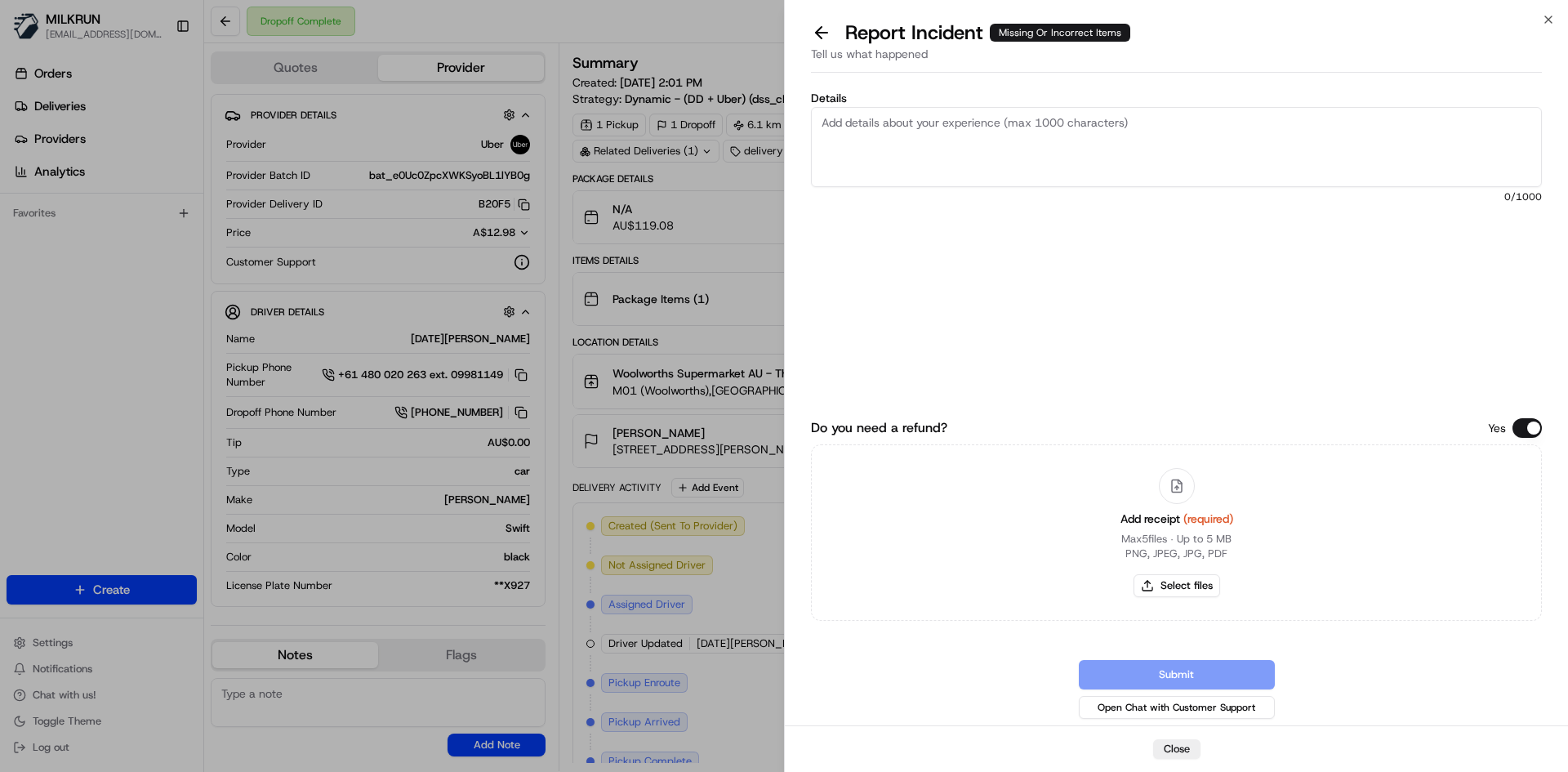 click on "Details" at bounding box center [1176, 147] 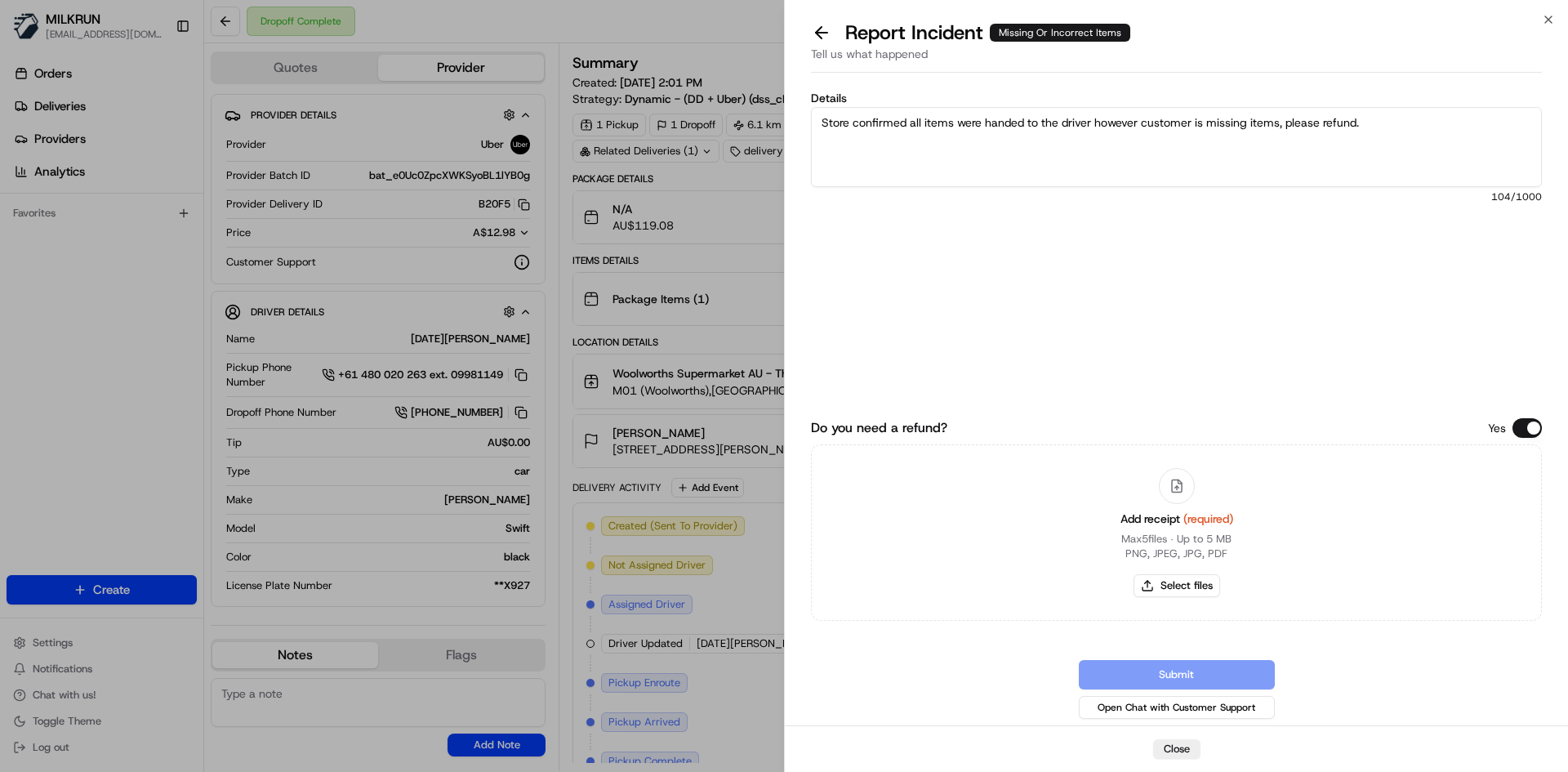 paste on "Herb & Garlic sausage
Chicken breast
Red capsicum
Bananas x2
Tomato’s x2" 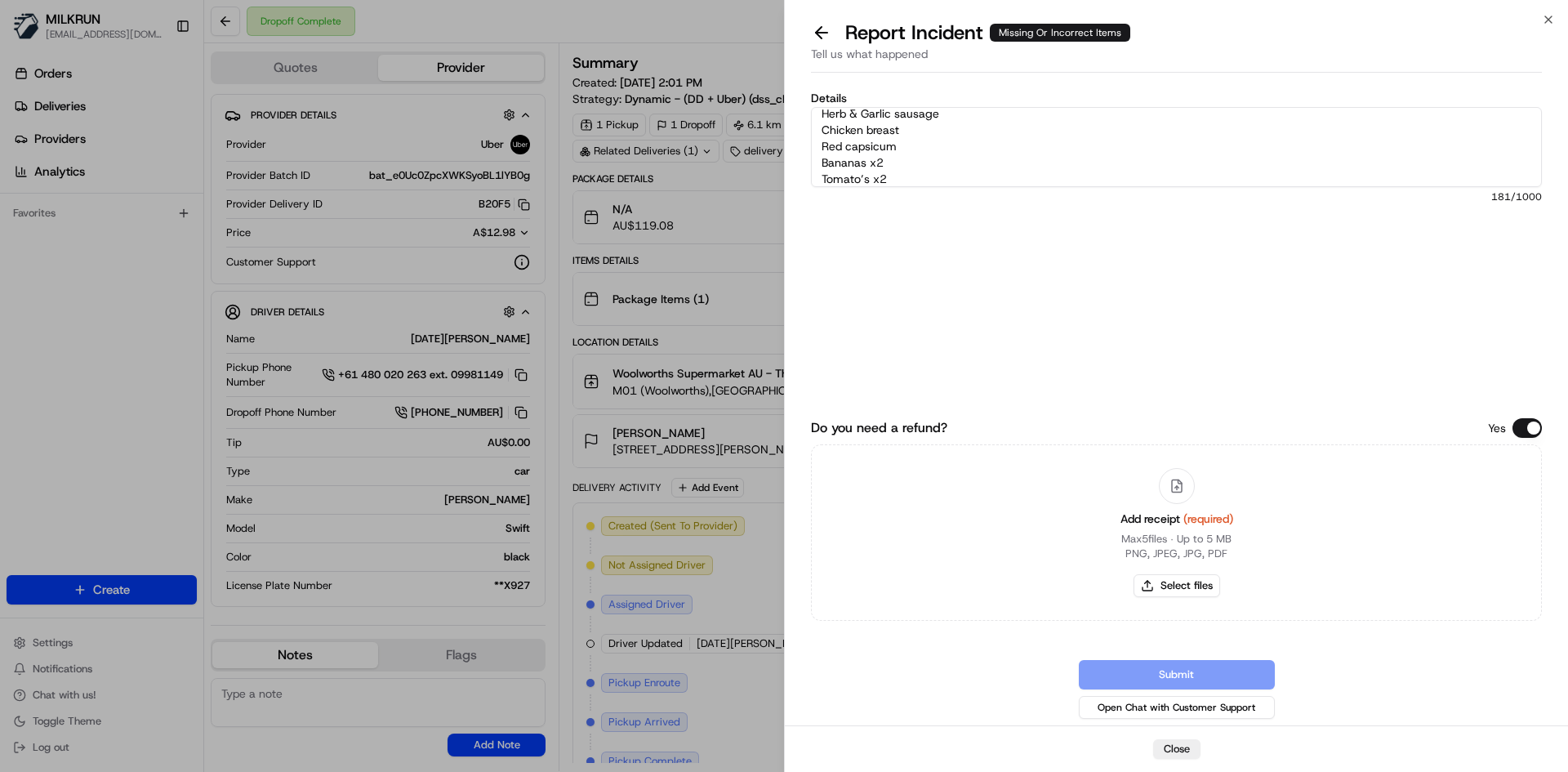 scroll, scrollTop: 74, scrollLeft: 0, axis: vertical 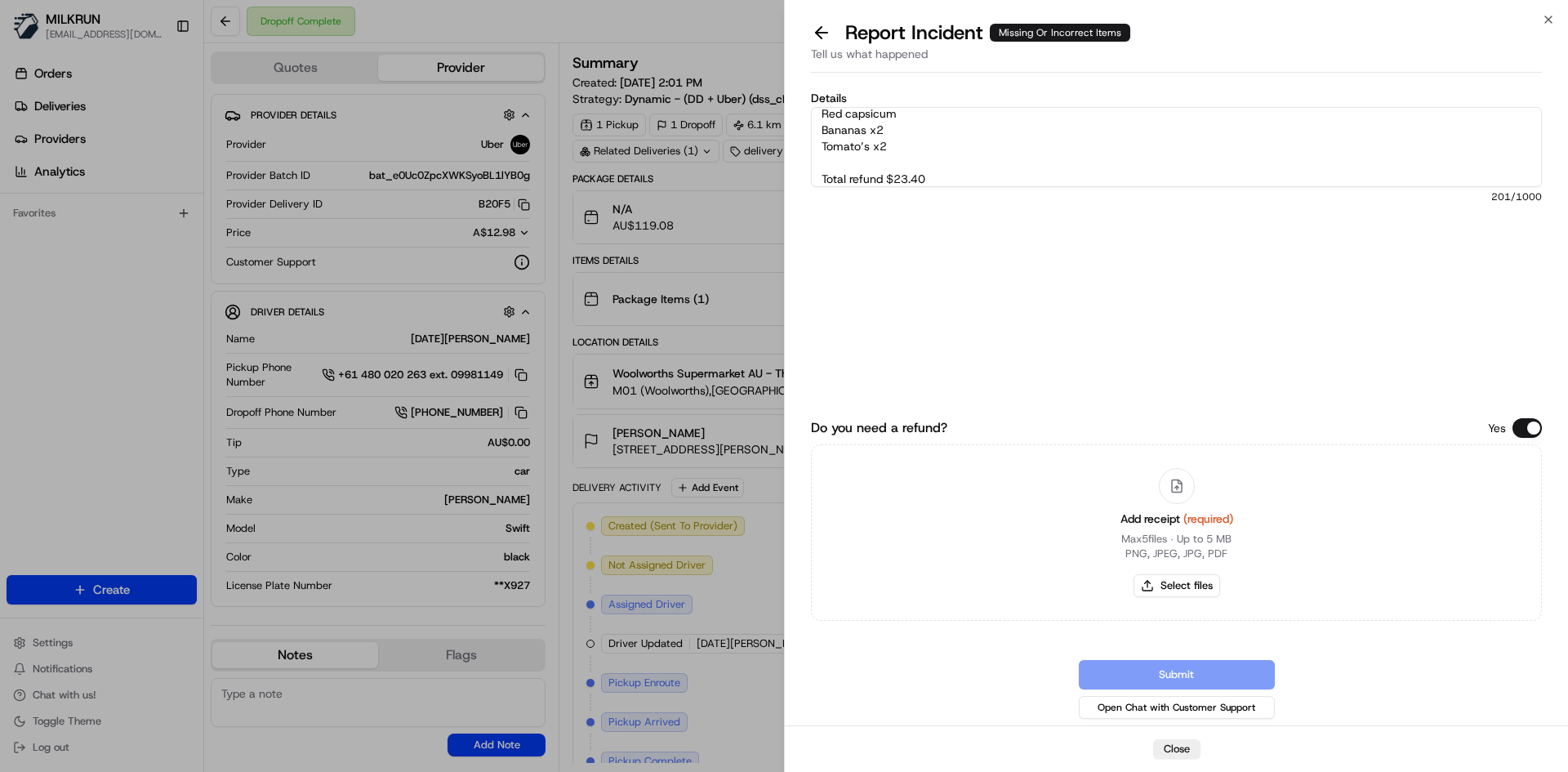 type on "Store confirmed all items were handed to the driver however customer is missing items, please refund.
Herb & Garlic sausage
Chicken breast
Red capsicum
Bananas x2
Tomato’s x2
Total refund $23.40" 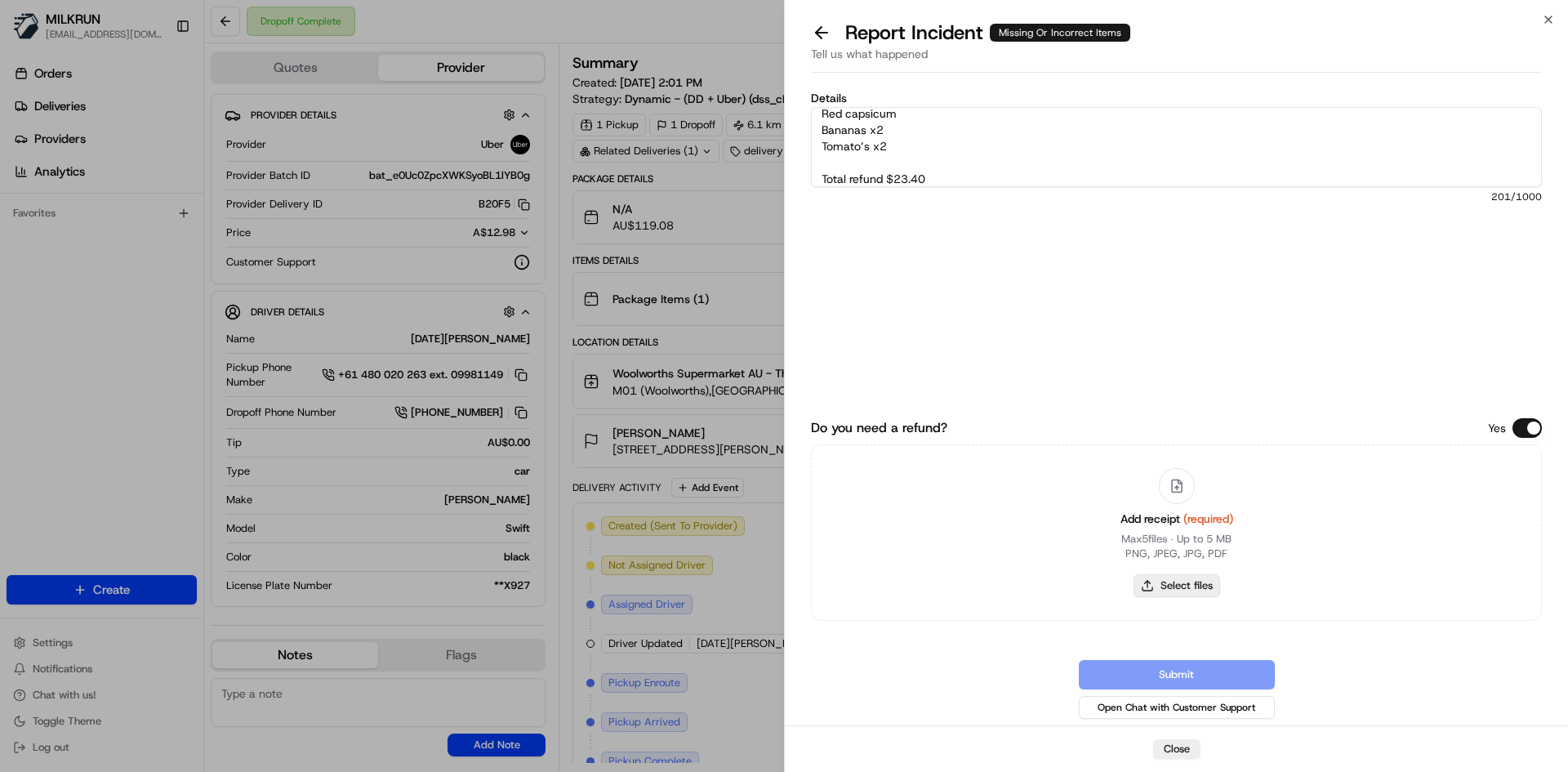 click on "Select files" at bounding box center (1177, 586) 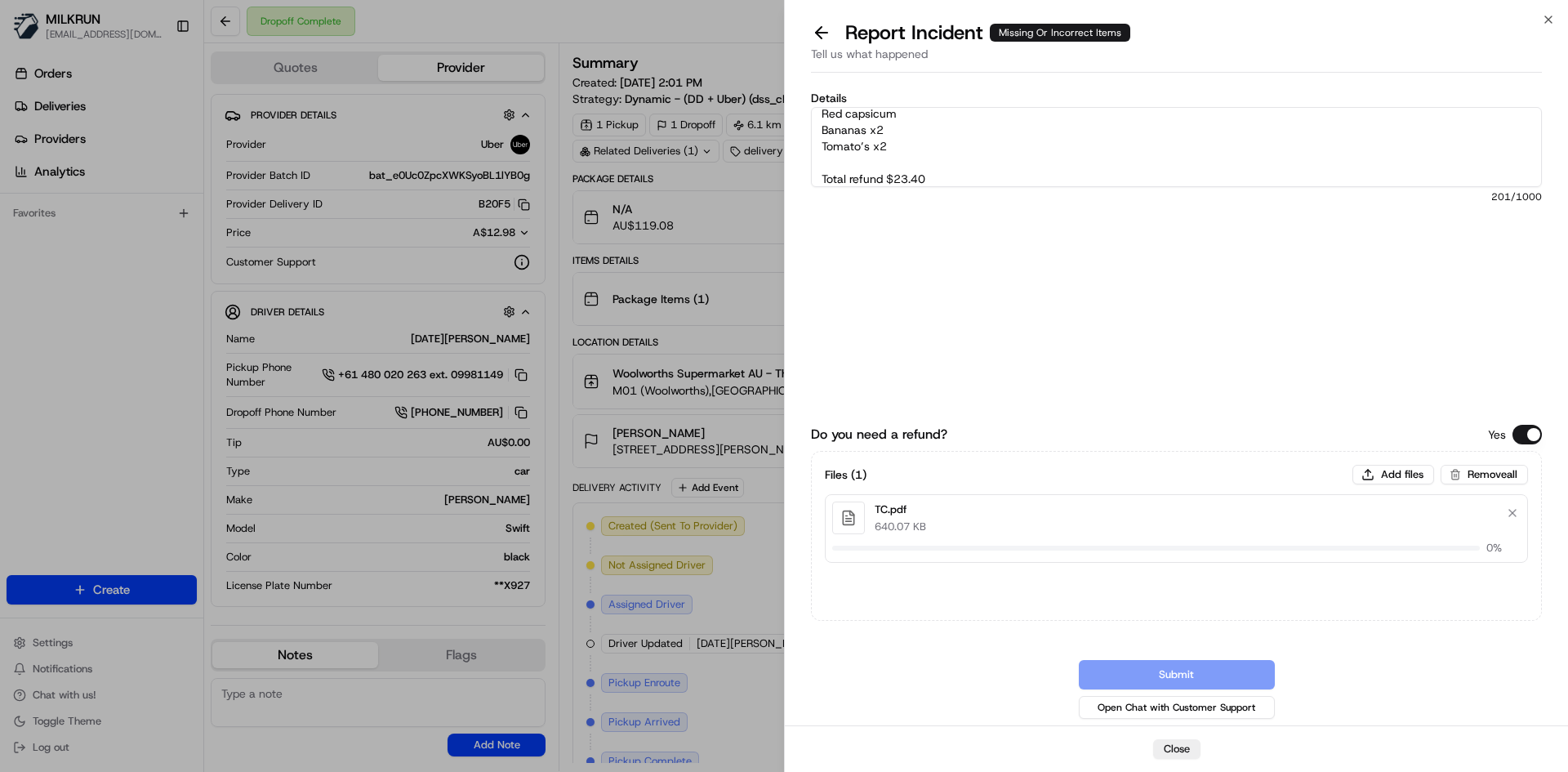 type 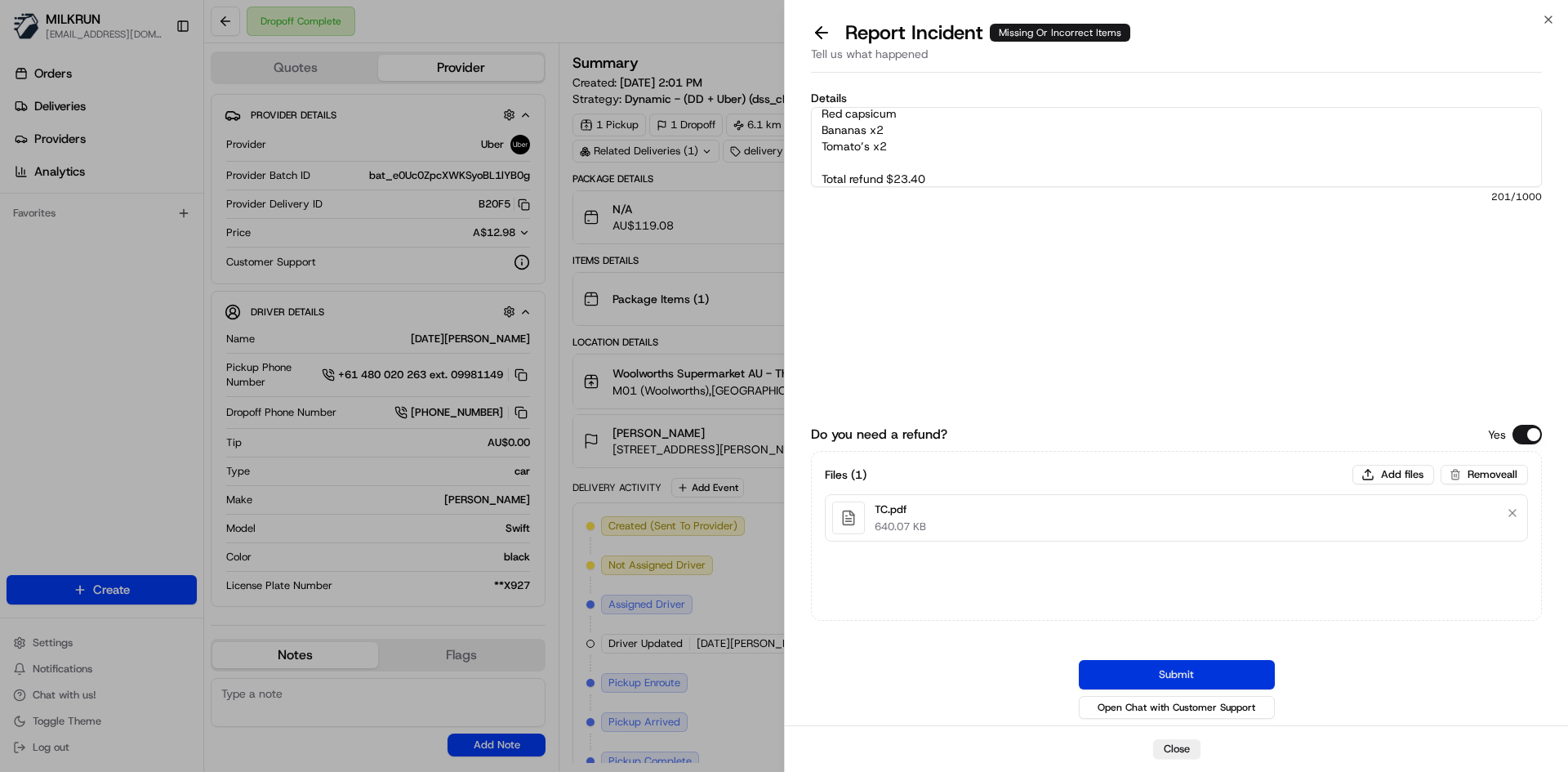 click on "Submit" at bounding box center (1177, 675) 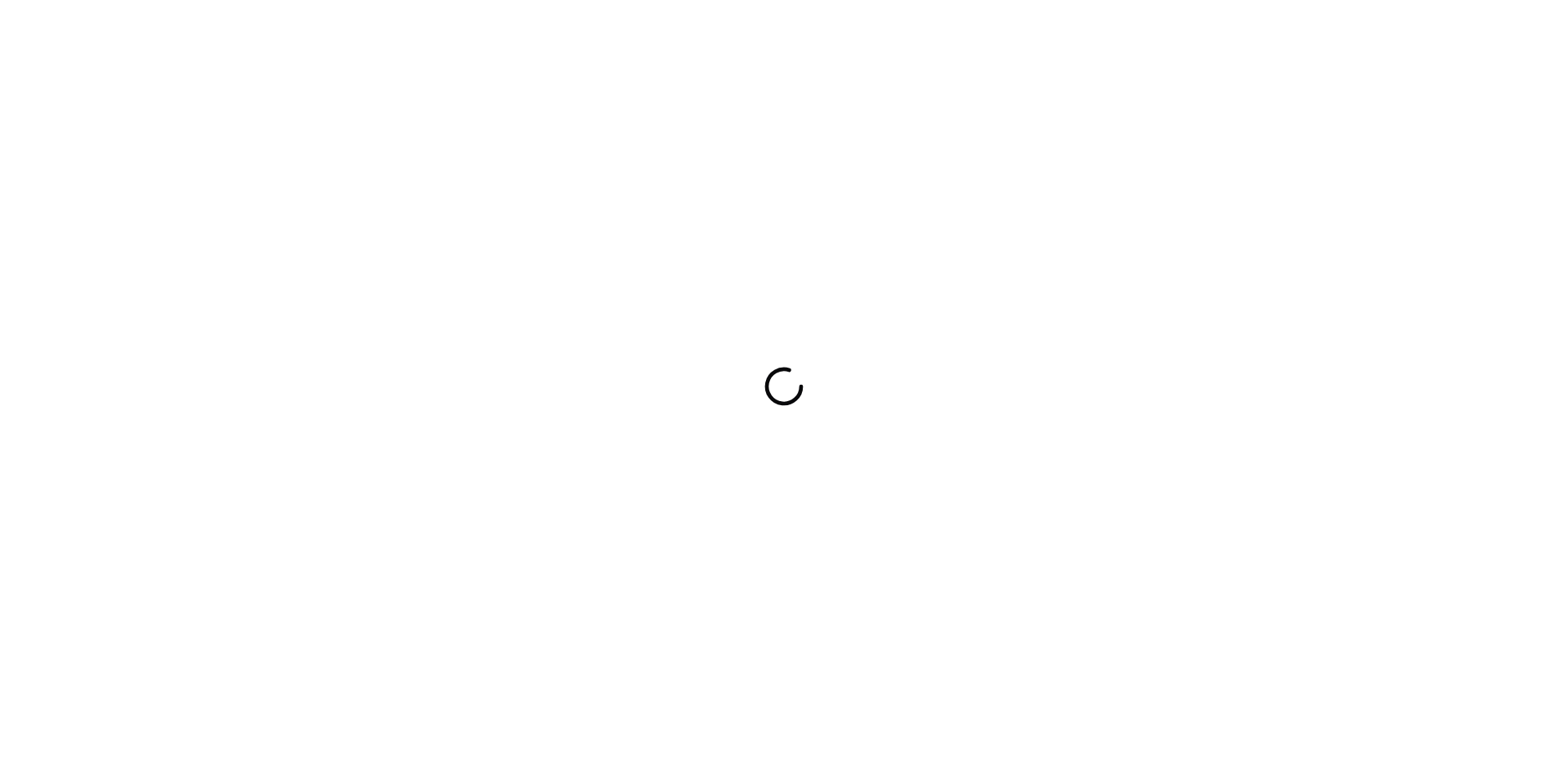 scroll, scrollTop: 0, scrollLeft: 0, axis: both 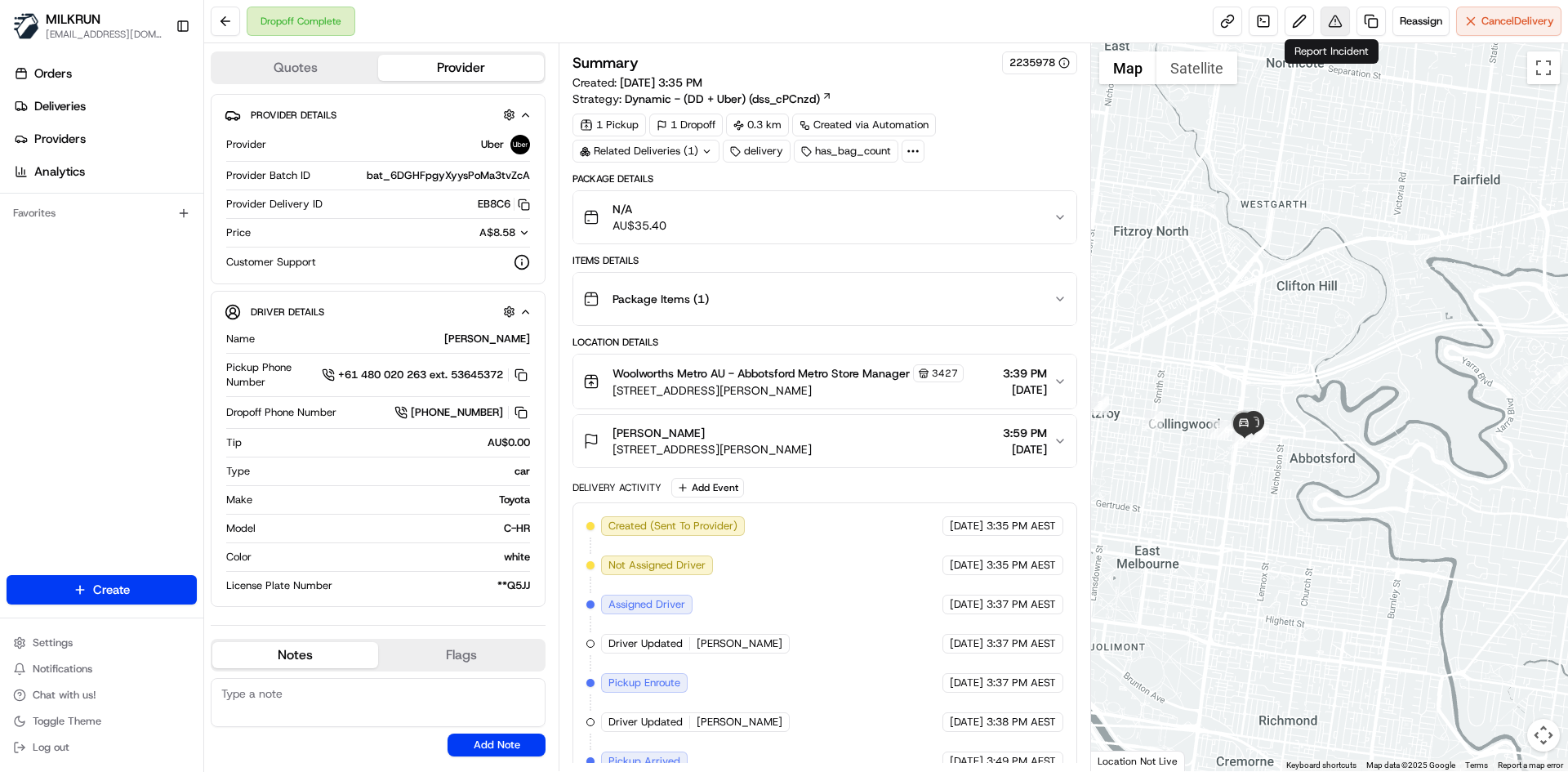 click at bounding box center [1335, 21] 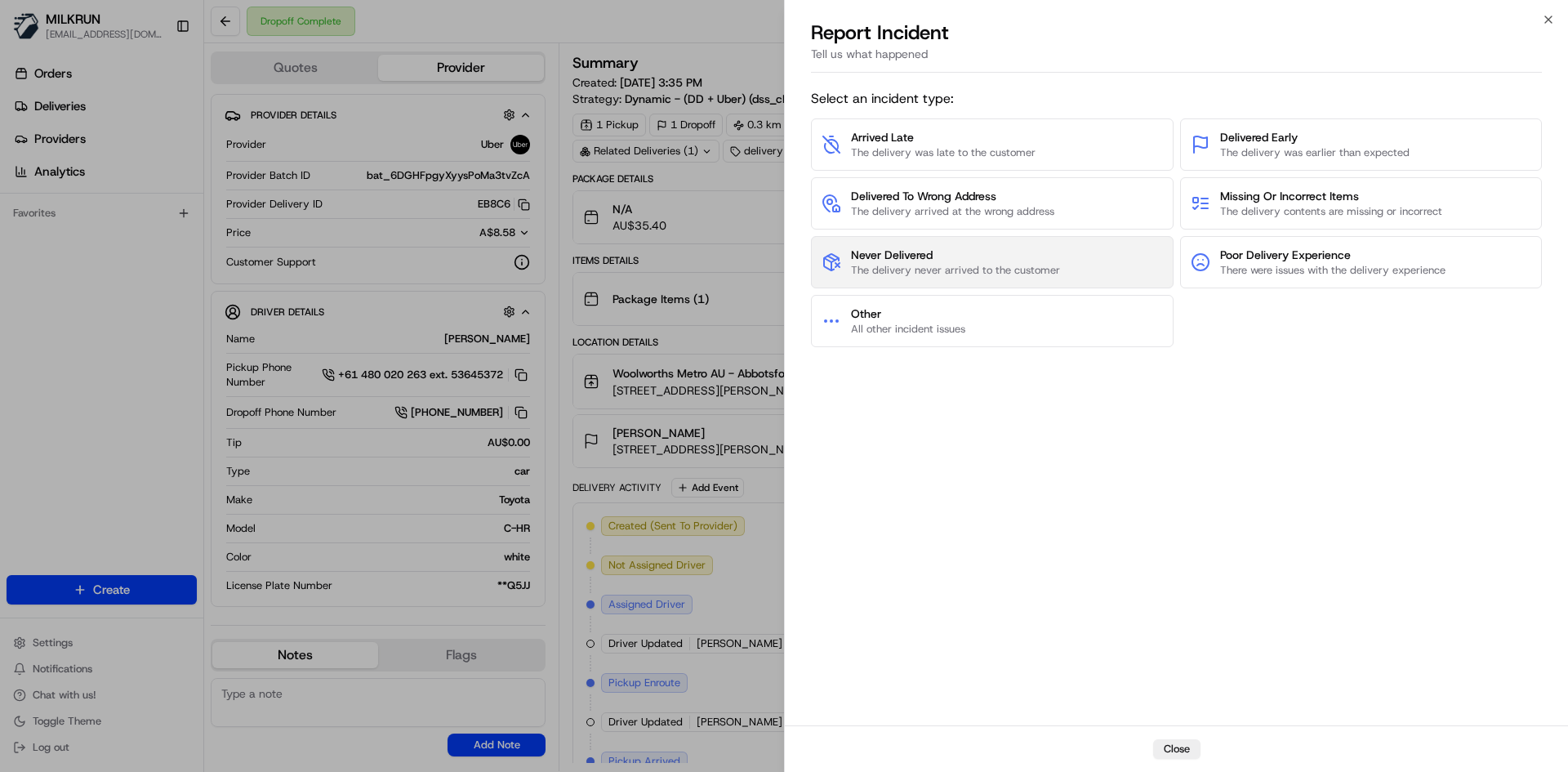 click on "Never Delivered The delivery never arrived to the customer" at bounding box center (992, 262) 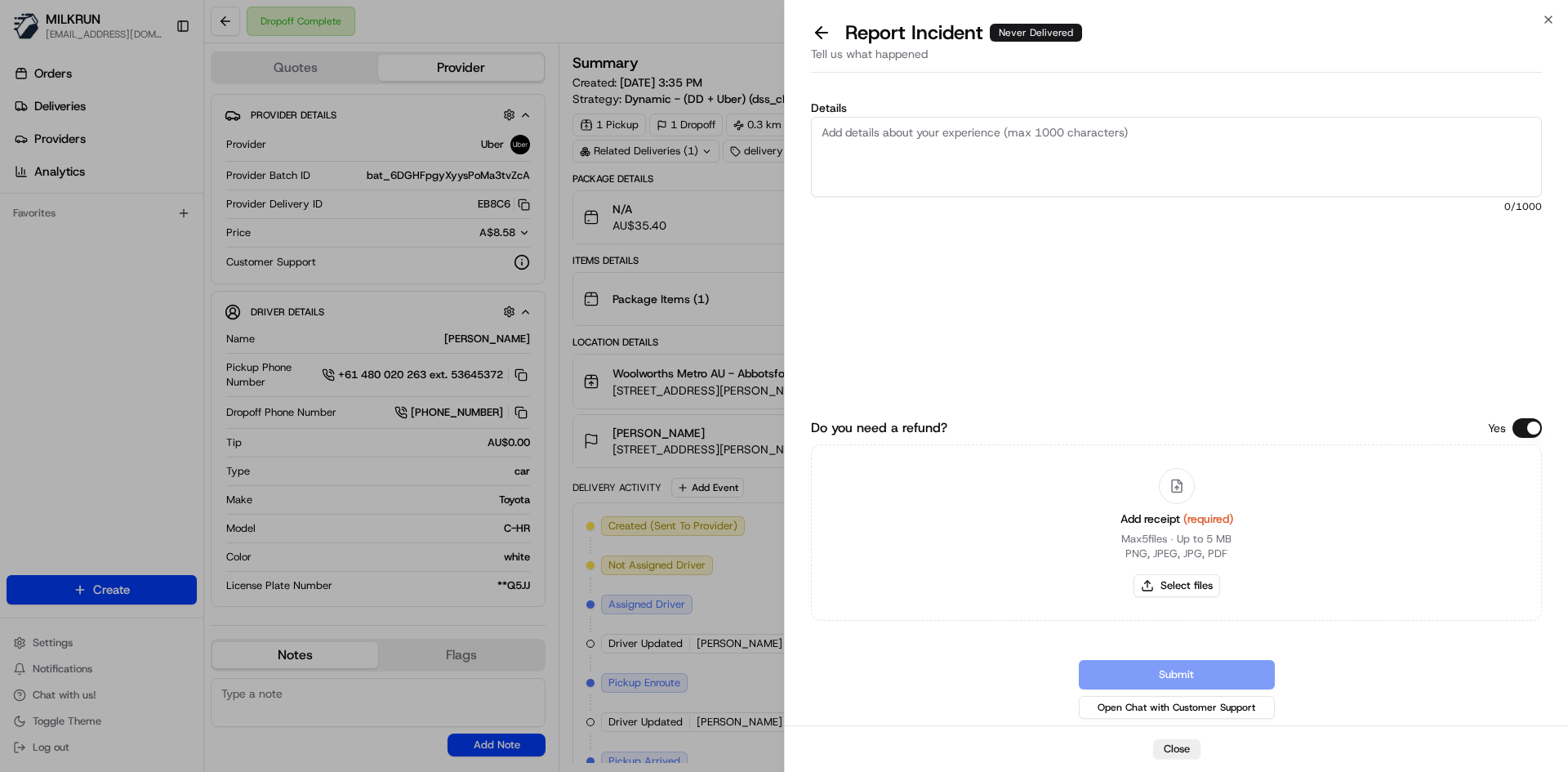 click on "Details 0 /1000" at bounding box center (1176, 226) 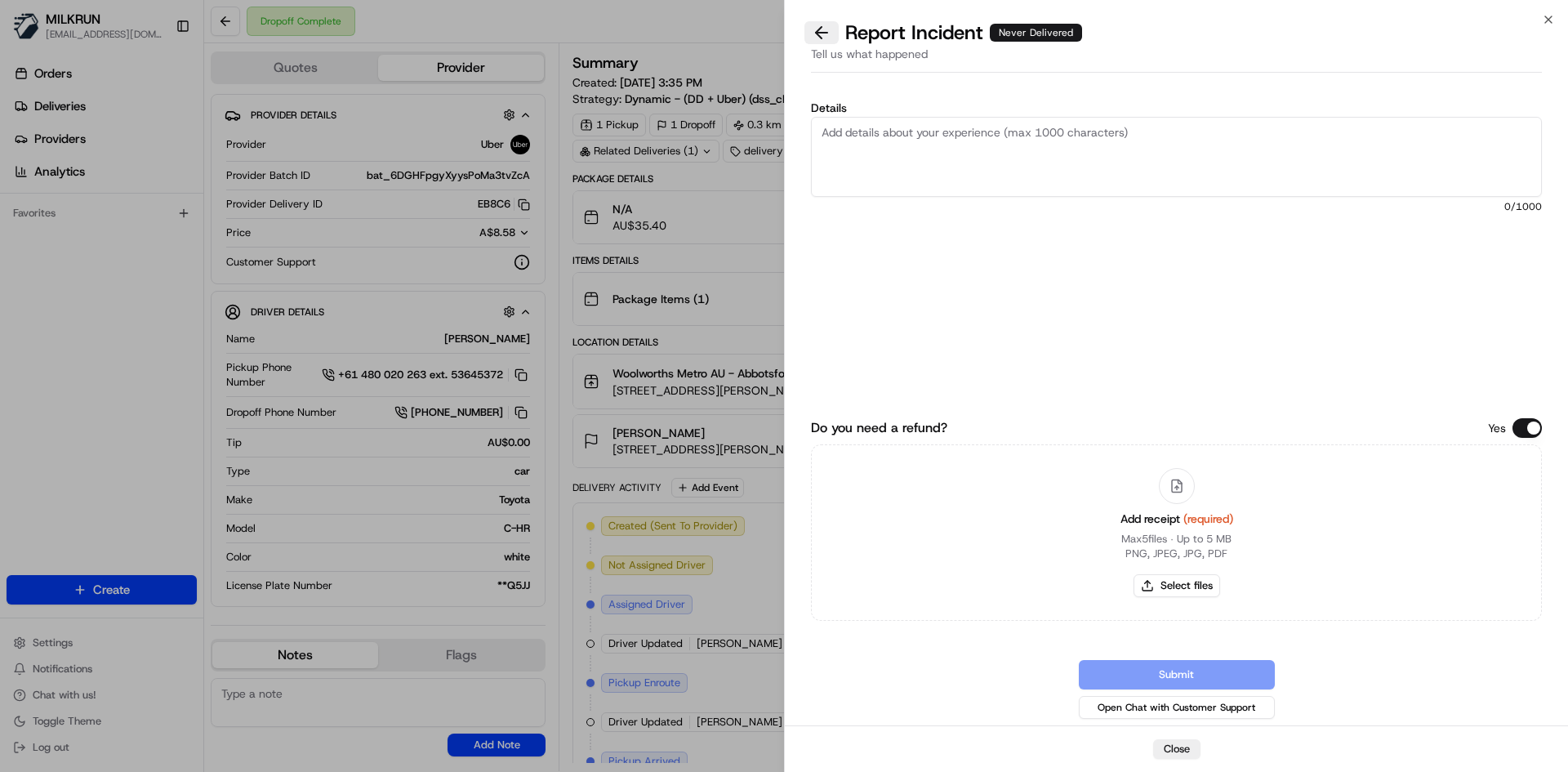 click at bounding box center (822, 33) 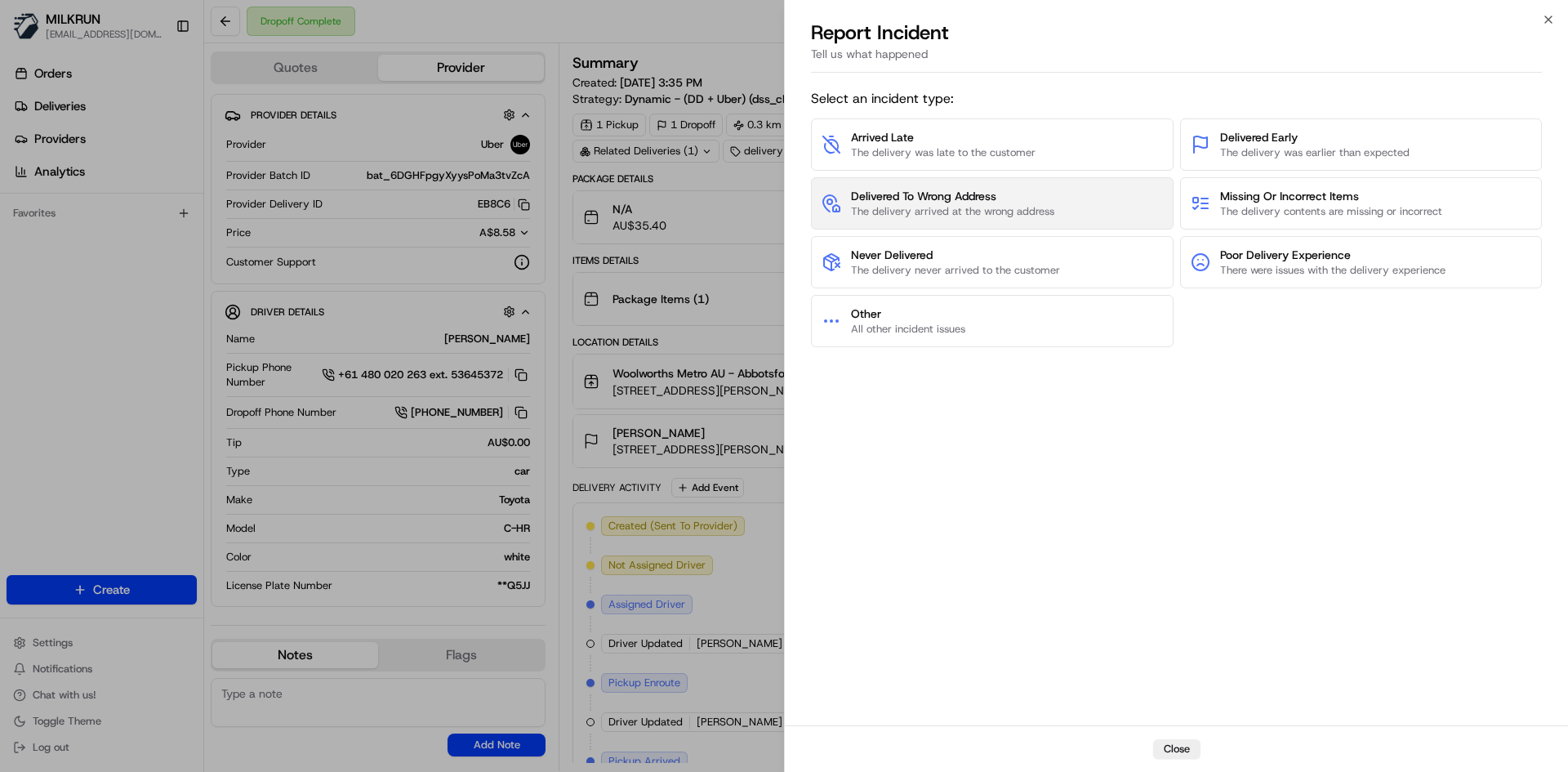 click on "Delivered To Wrong Address The delivery arrived at the wrong address" at bounding box center [992, 203] 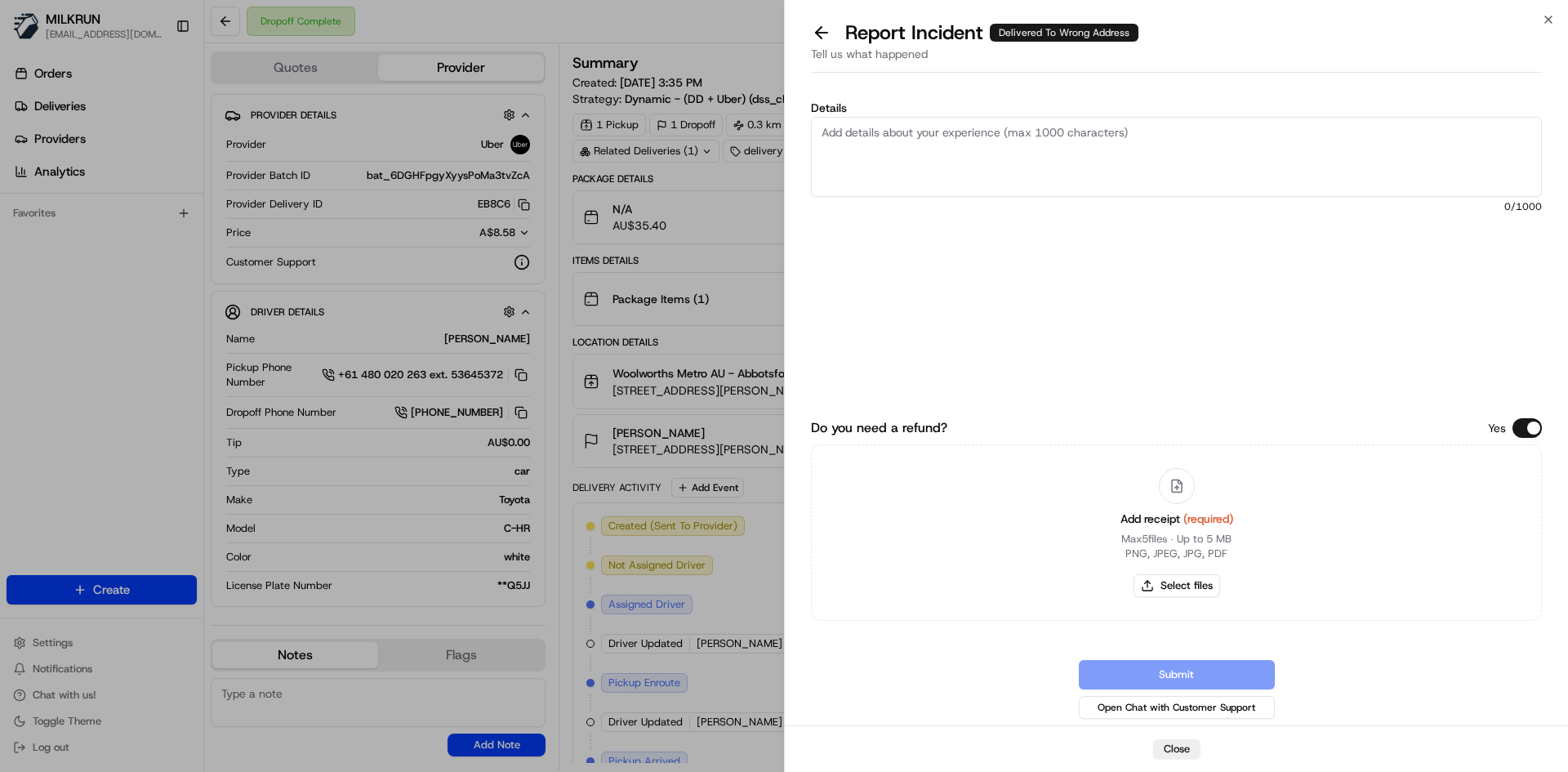 click on "Details" at bounding box center [1176, 157] 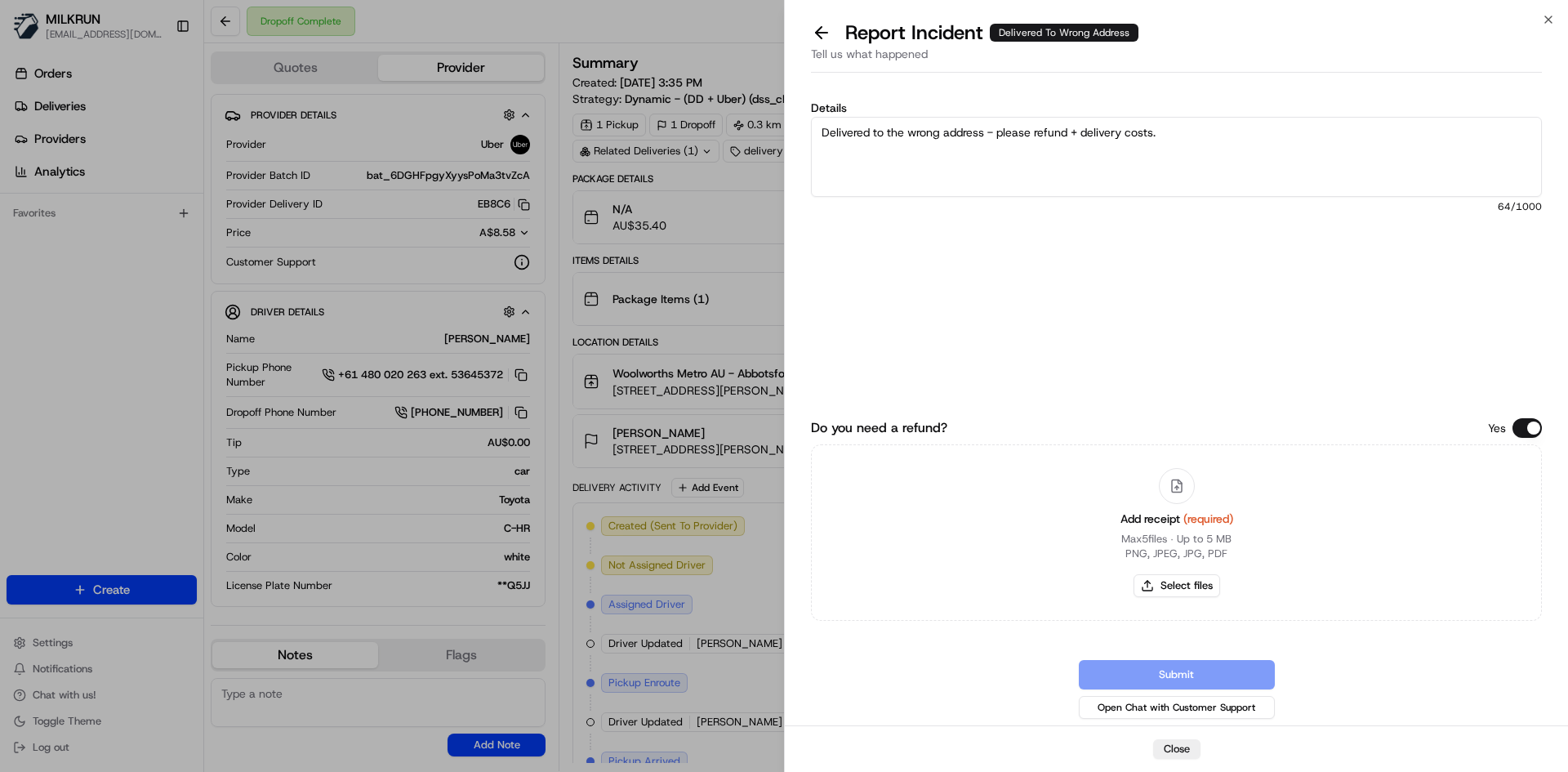 type on "Delivered to the wrong address - please refund + delivery costs." 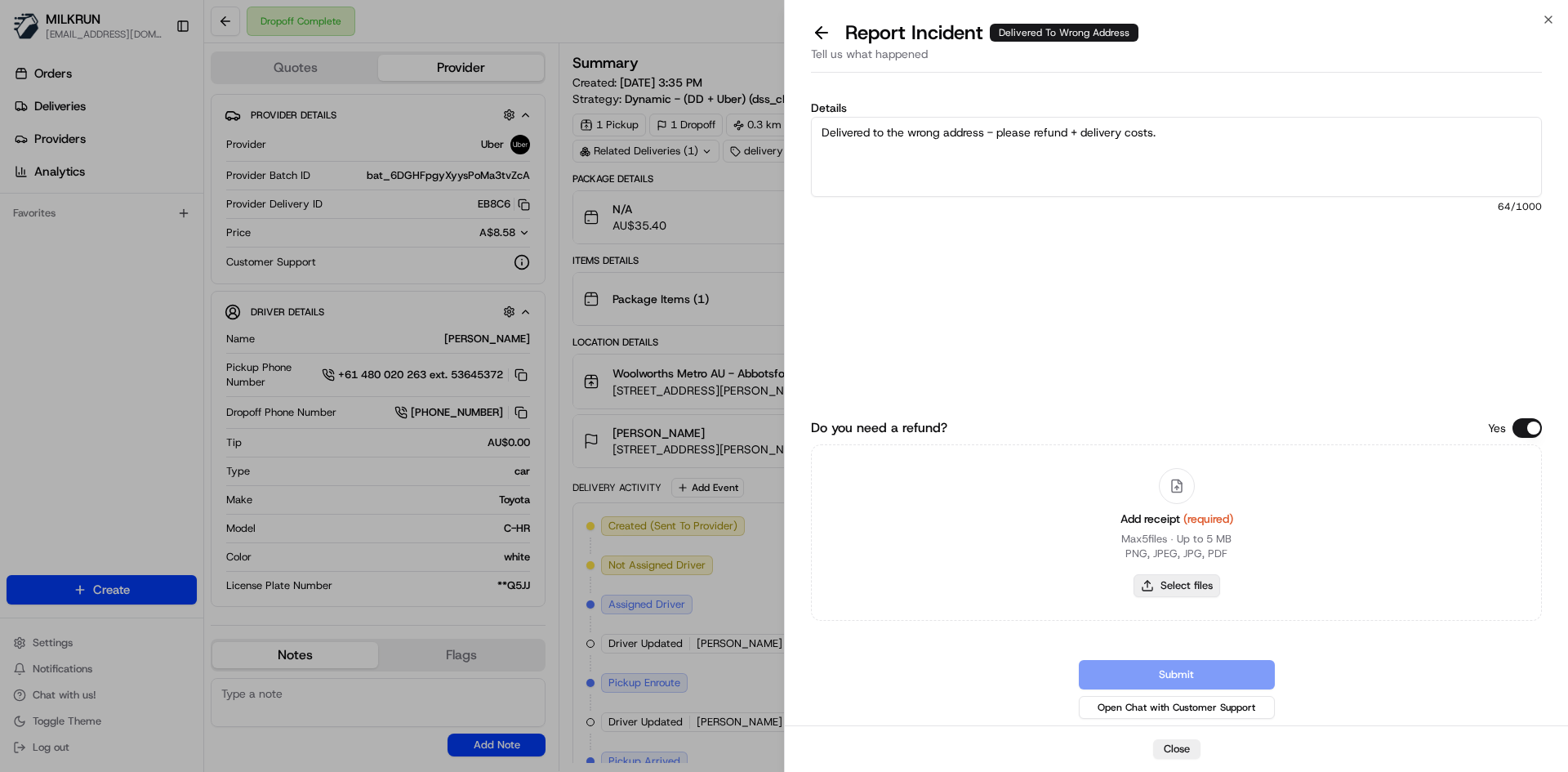 click on "Select files" at bounding box center (1177, 586) 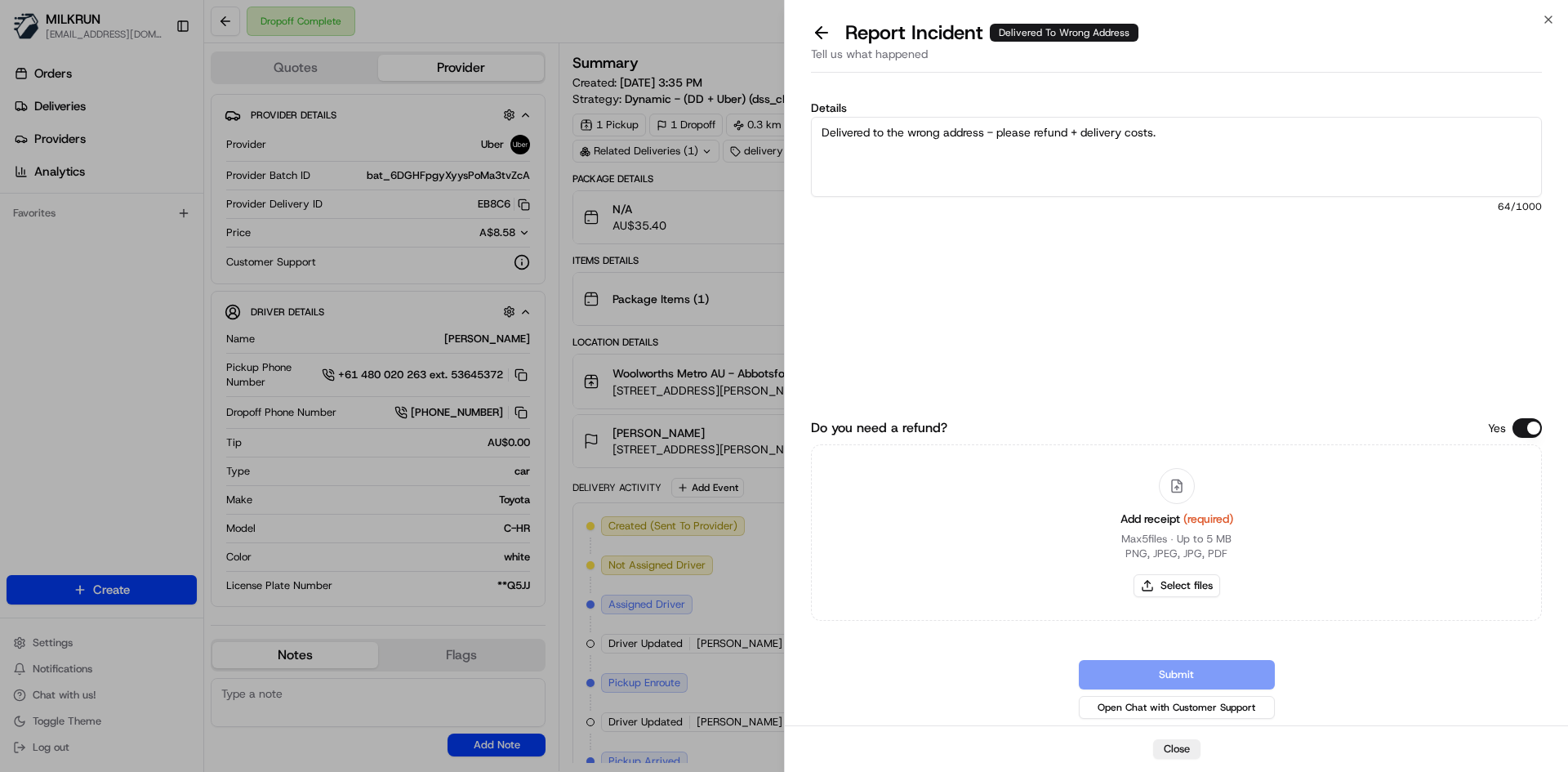 type 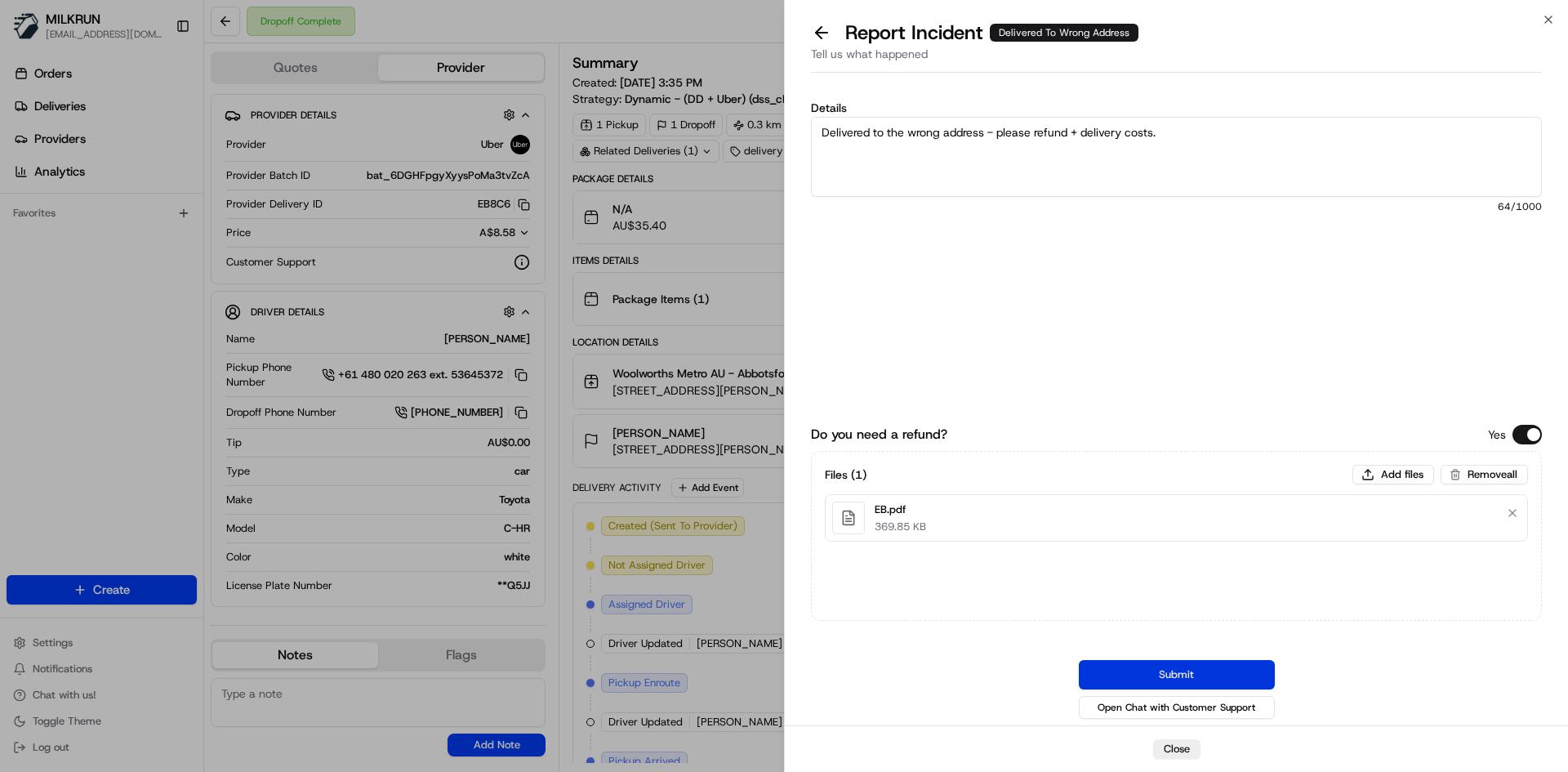 click on "Submit" at bounding box center [1177, 675] 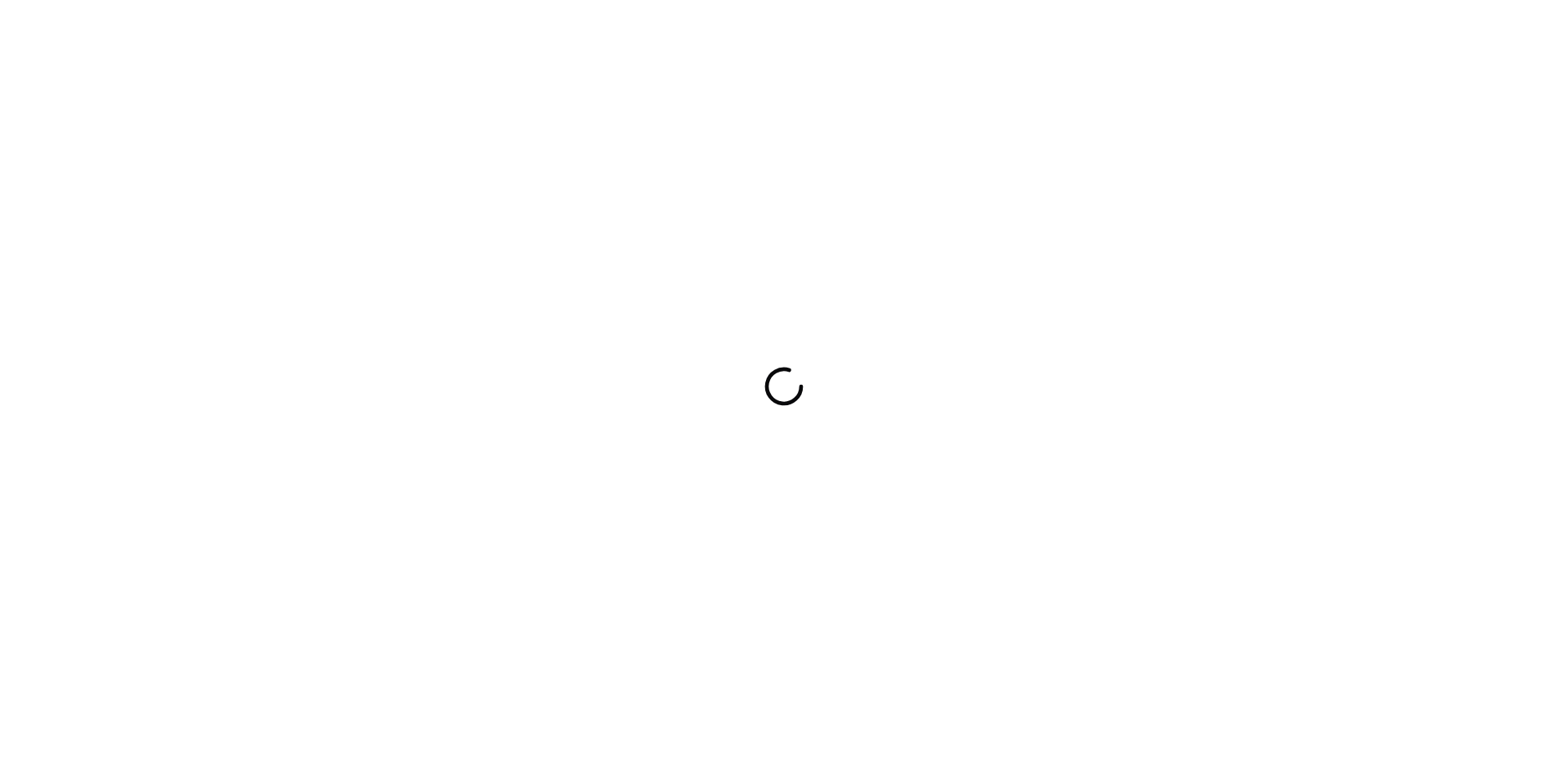 scroll, scrollTop: 0, scrollLeft: 0, axis: both 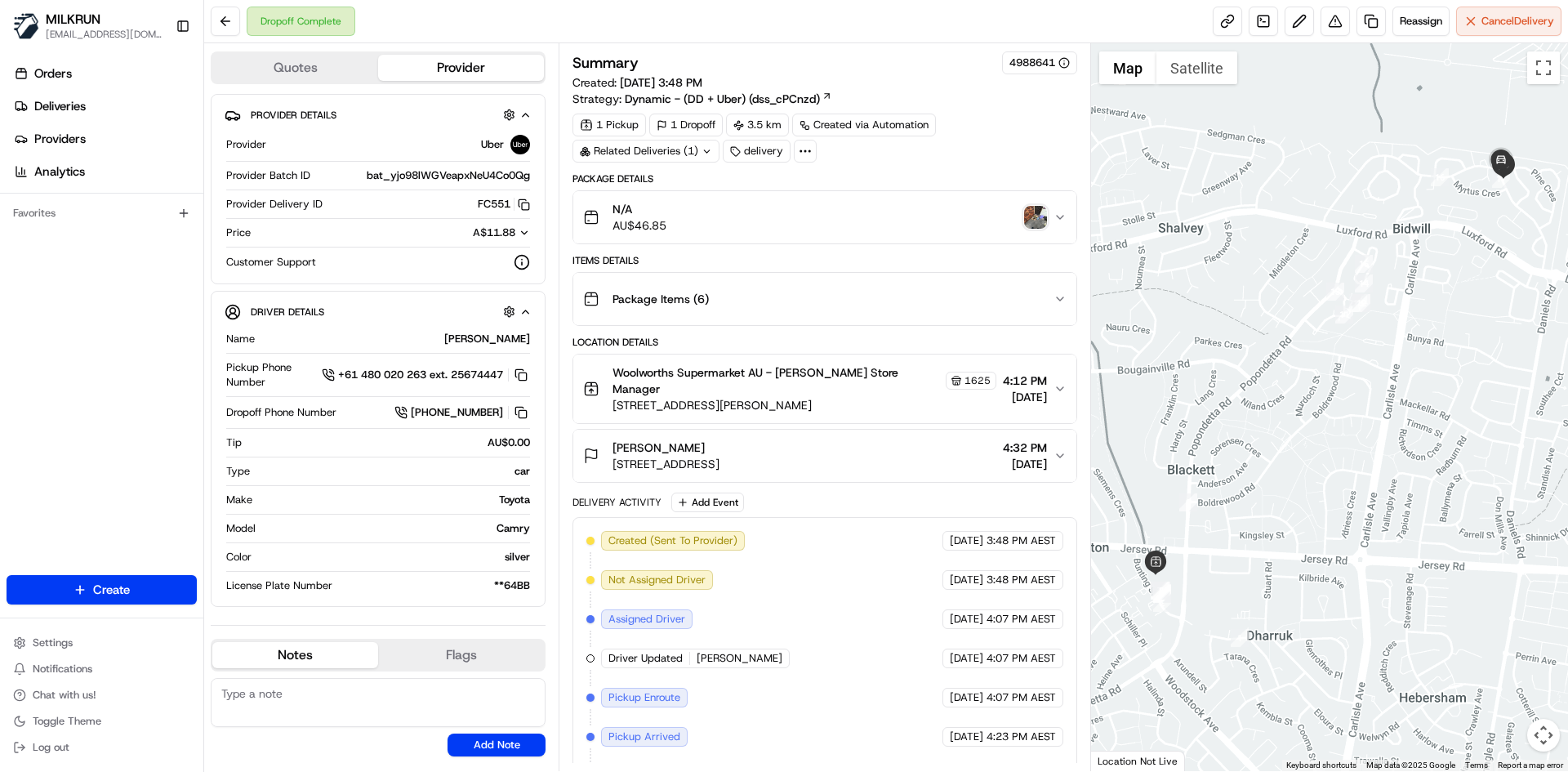 click on "Dropoff Complete Reassign Cancel  Delivery" at bounding box center (886, 21) 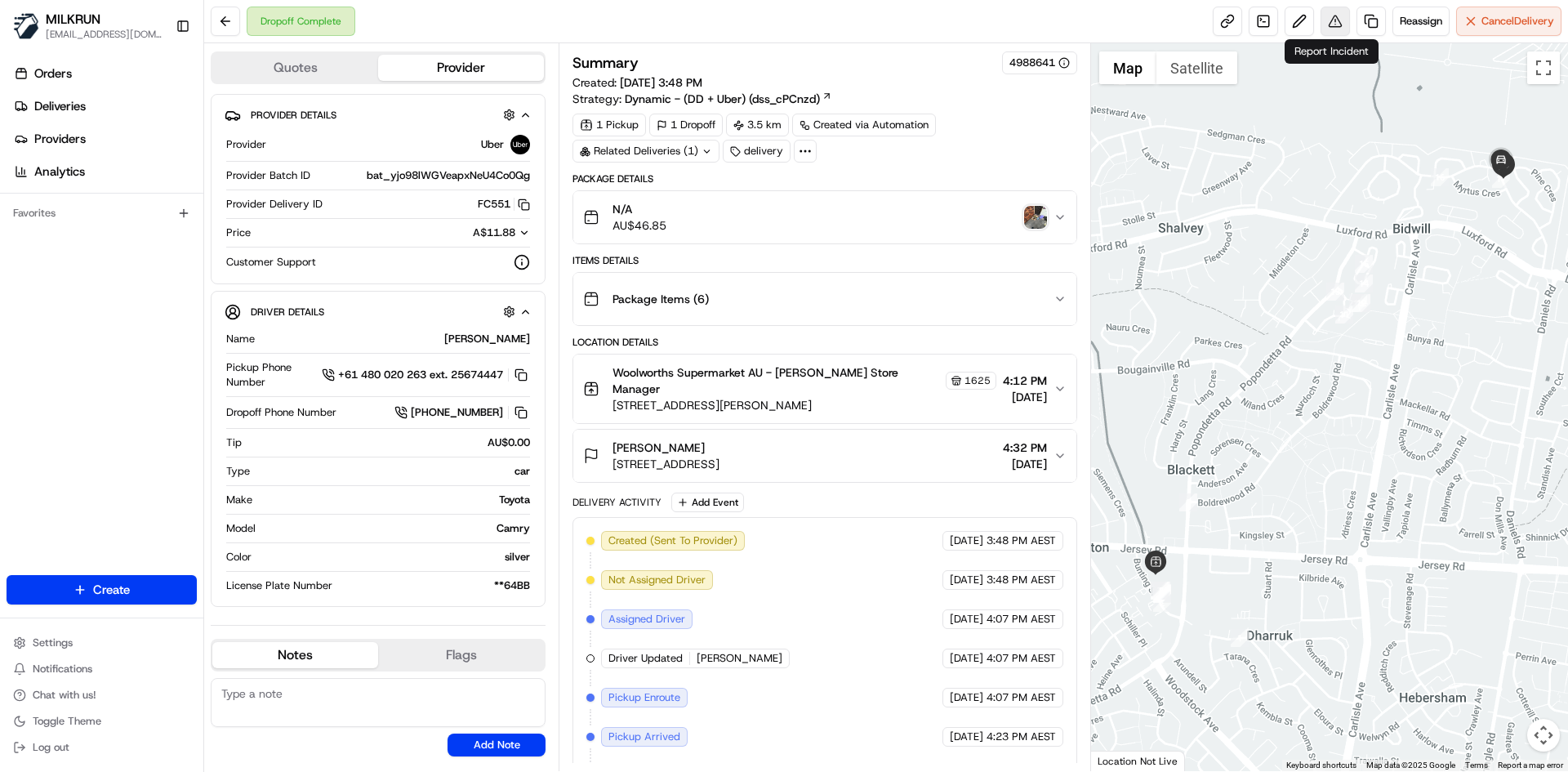 click at bounding box center (1335, 21) 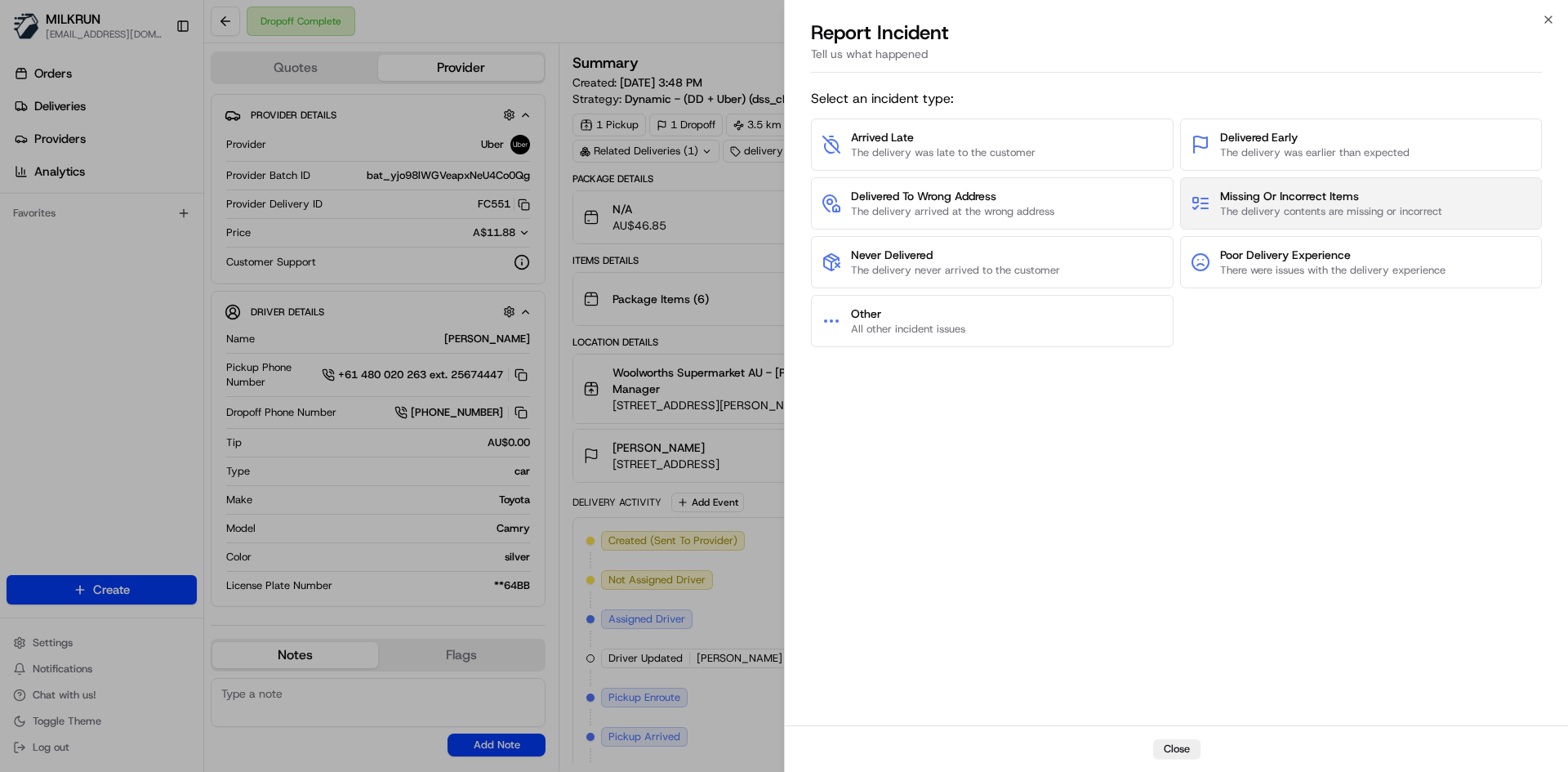 click on "Missing Or Incorrect Items" at bounding box center [1331, 196] 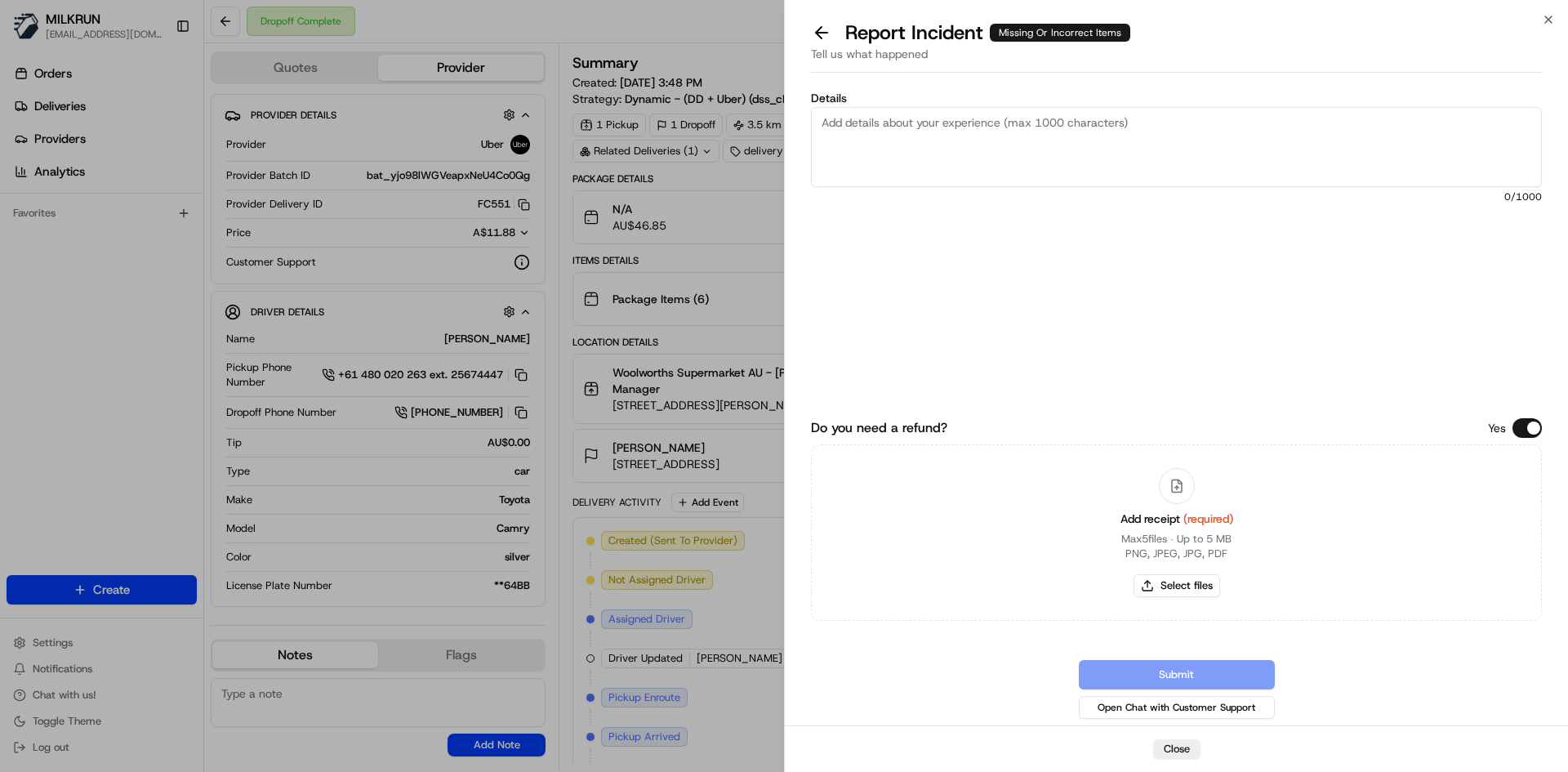 click on "Details" at bounding box center (1176, 147) 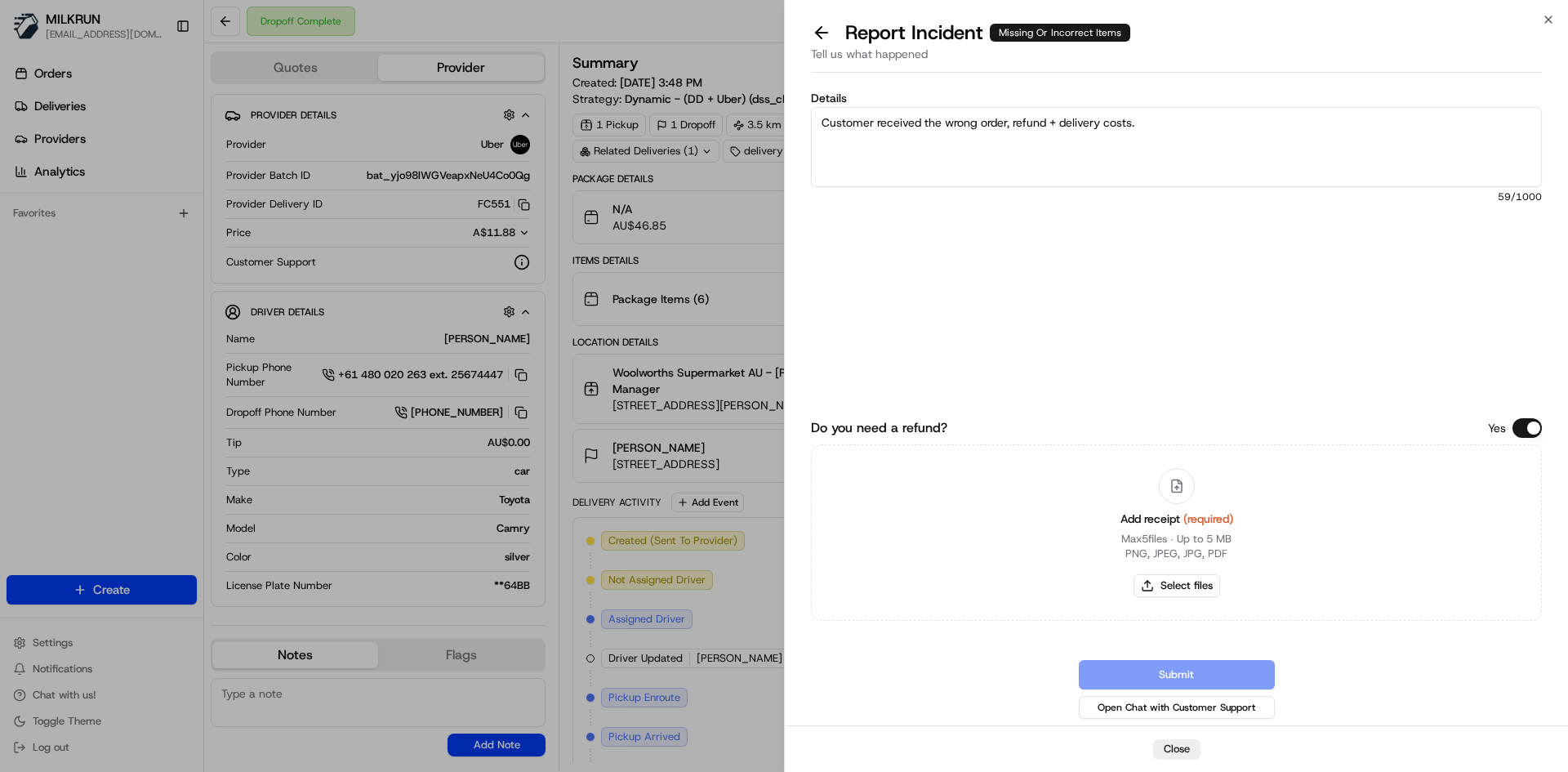 type on "Customer received the wrong order, refund + delivery costs." 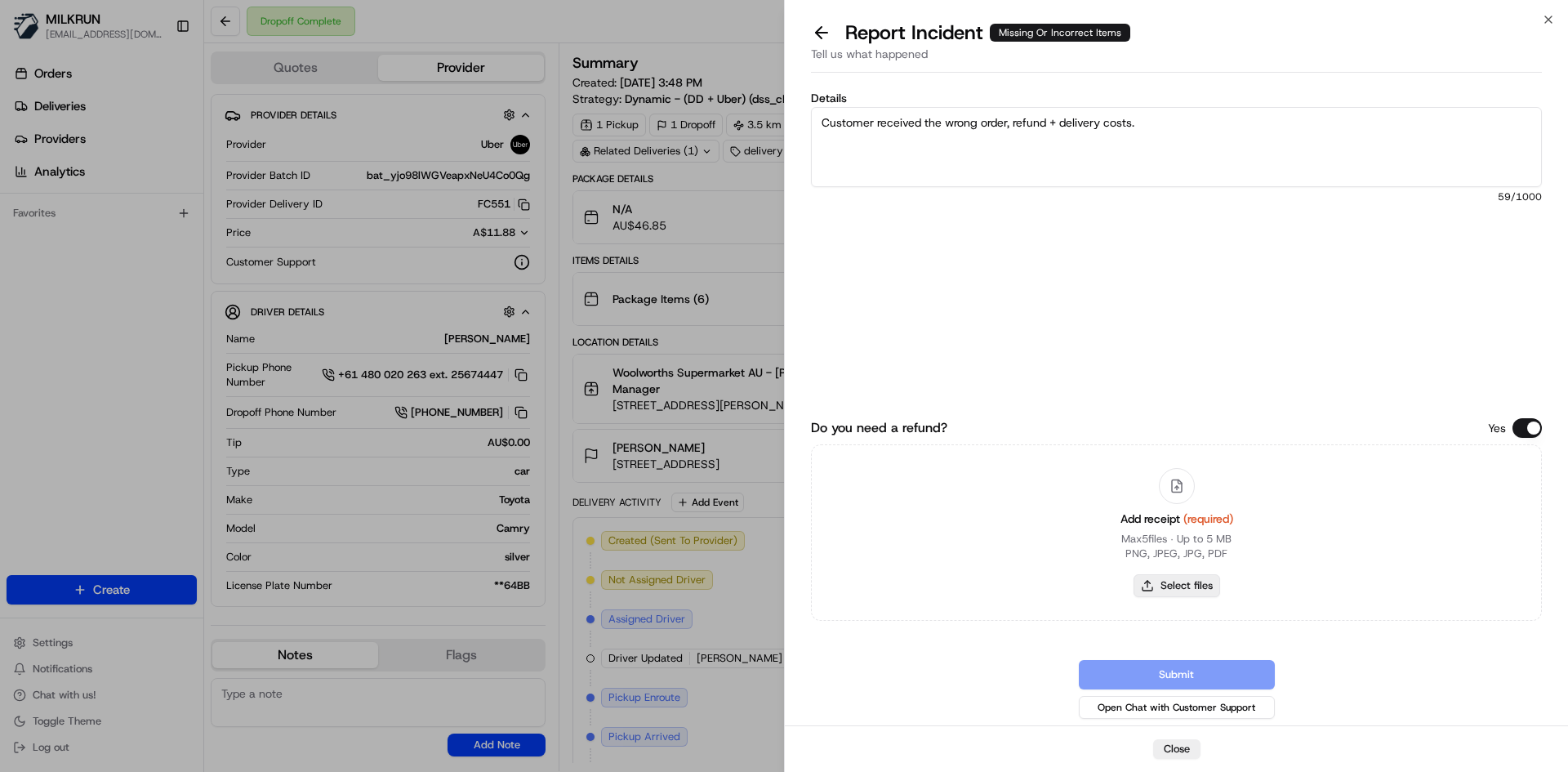 click on "Select files" at bounding box center [1177, 586] 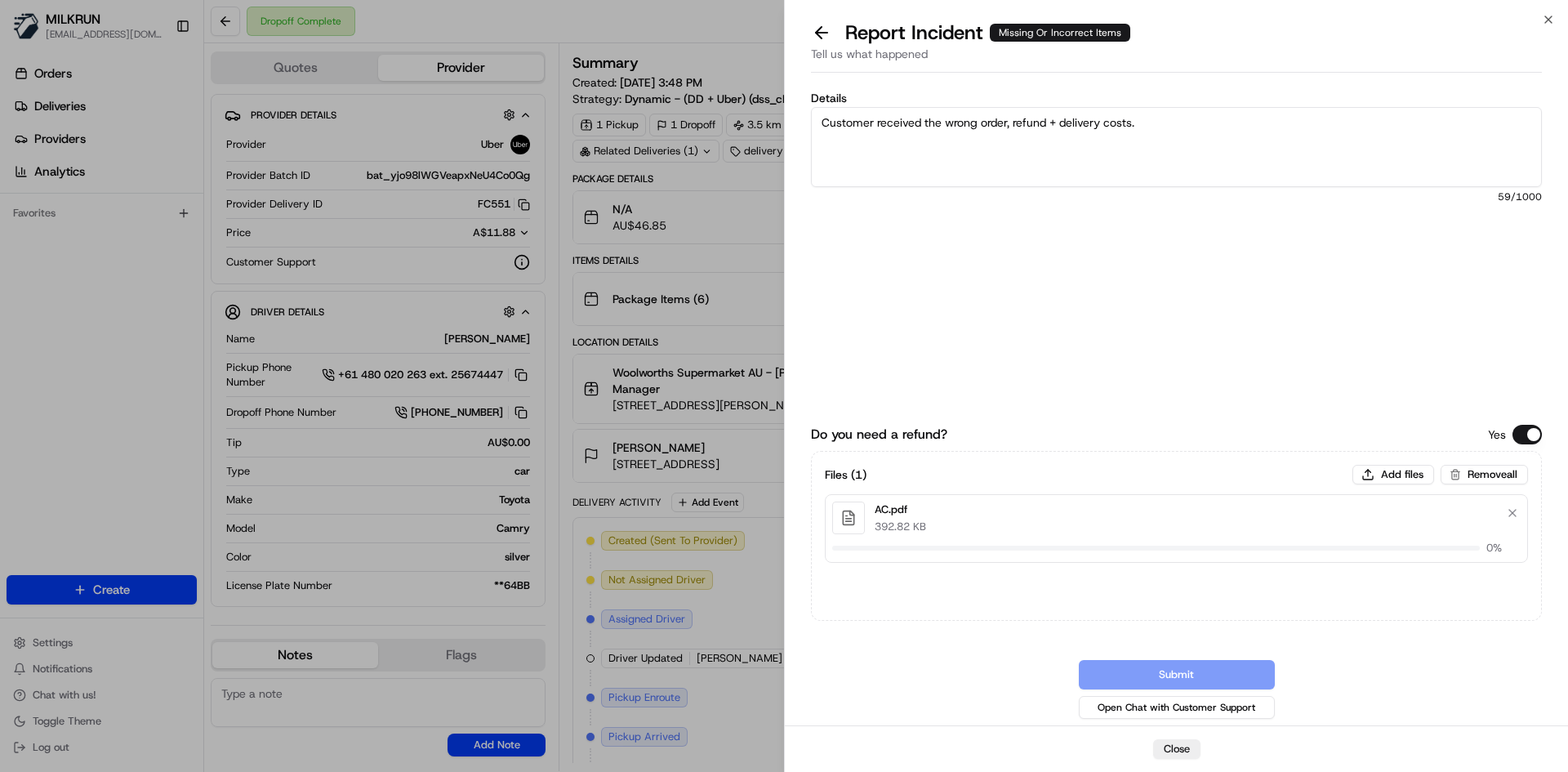 type 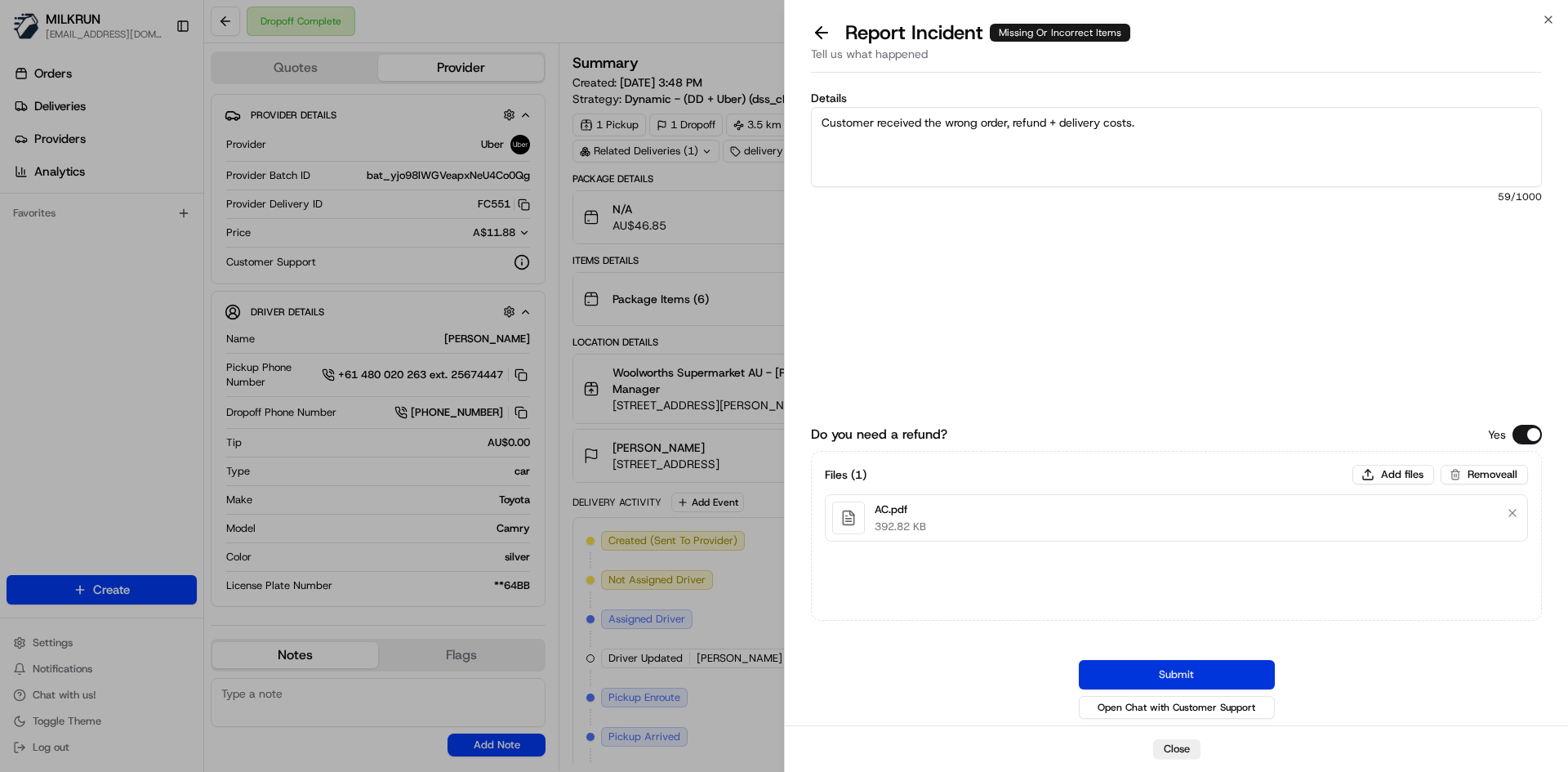 click on "Submit" at bounding box center (1177, 675) 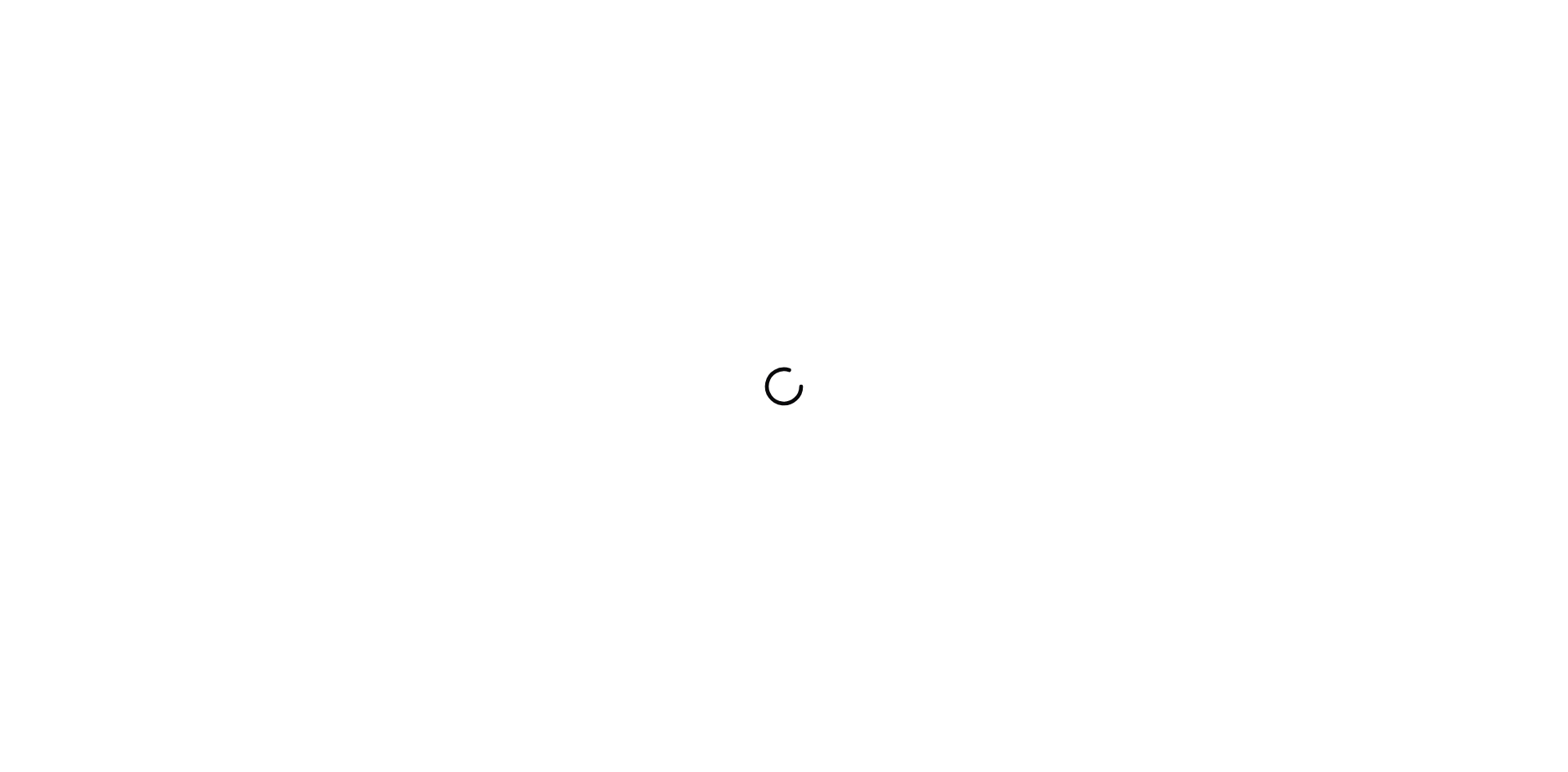 scroll, scrollTop: 0, scrollLeft: 0, axis: both 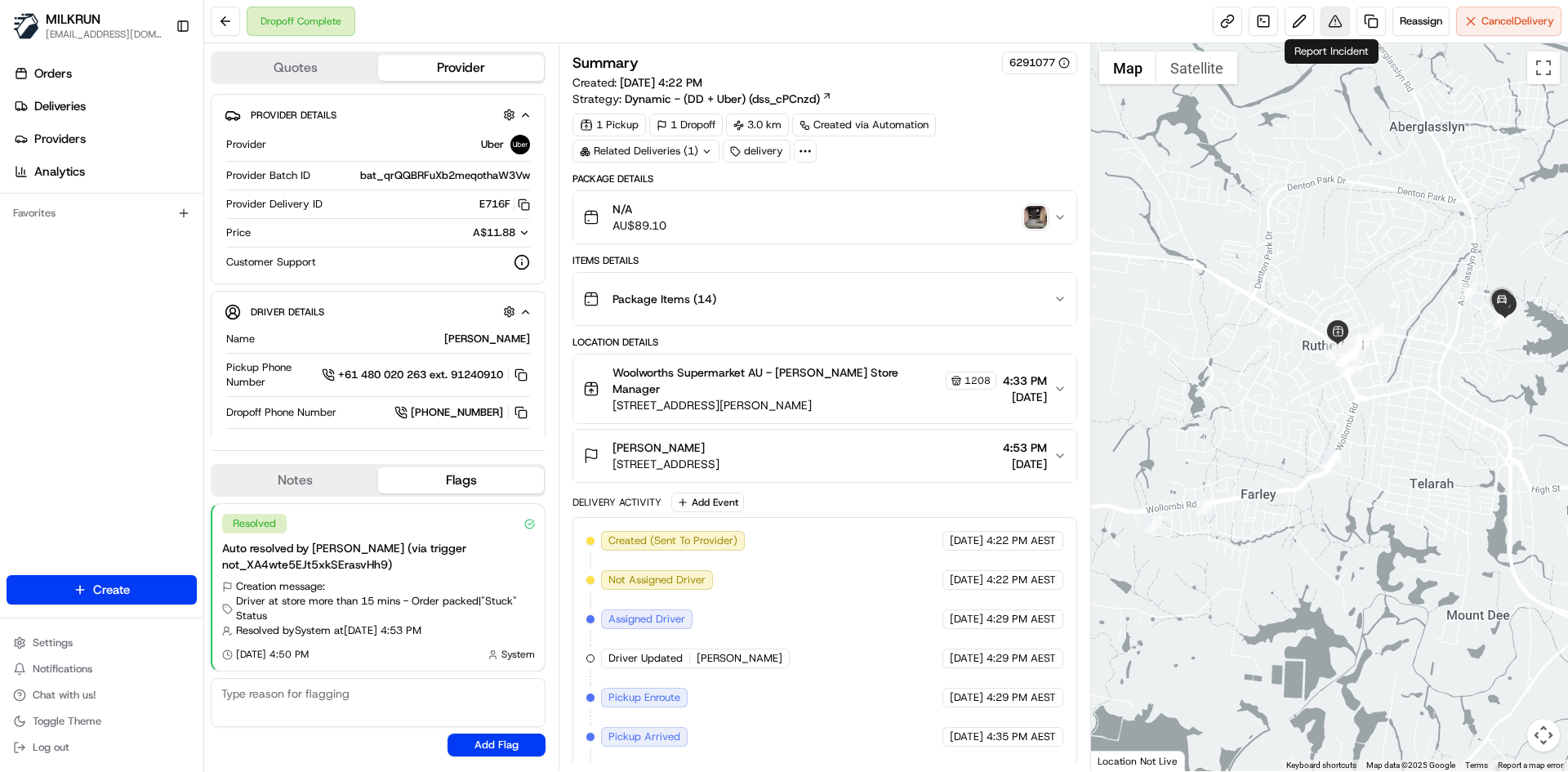 click at bounding box center [1335, 21] 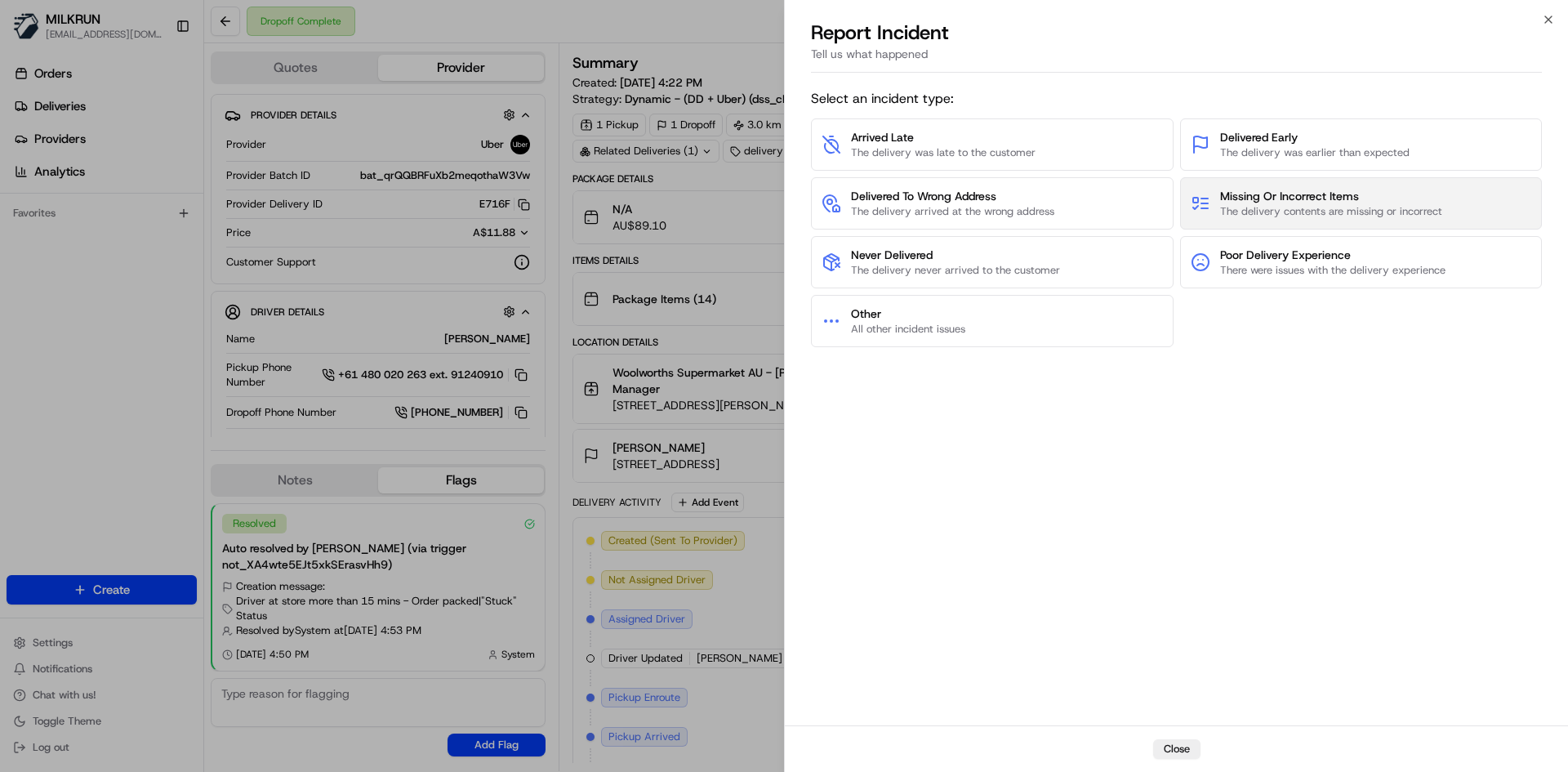 click on "The delivery contents are missing or incorrect" at bounding box center (1331, 212) 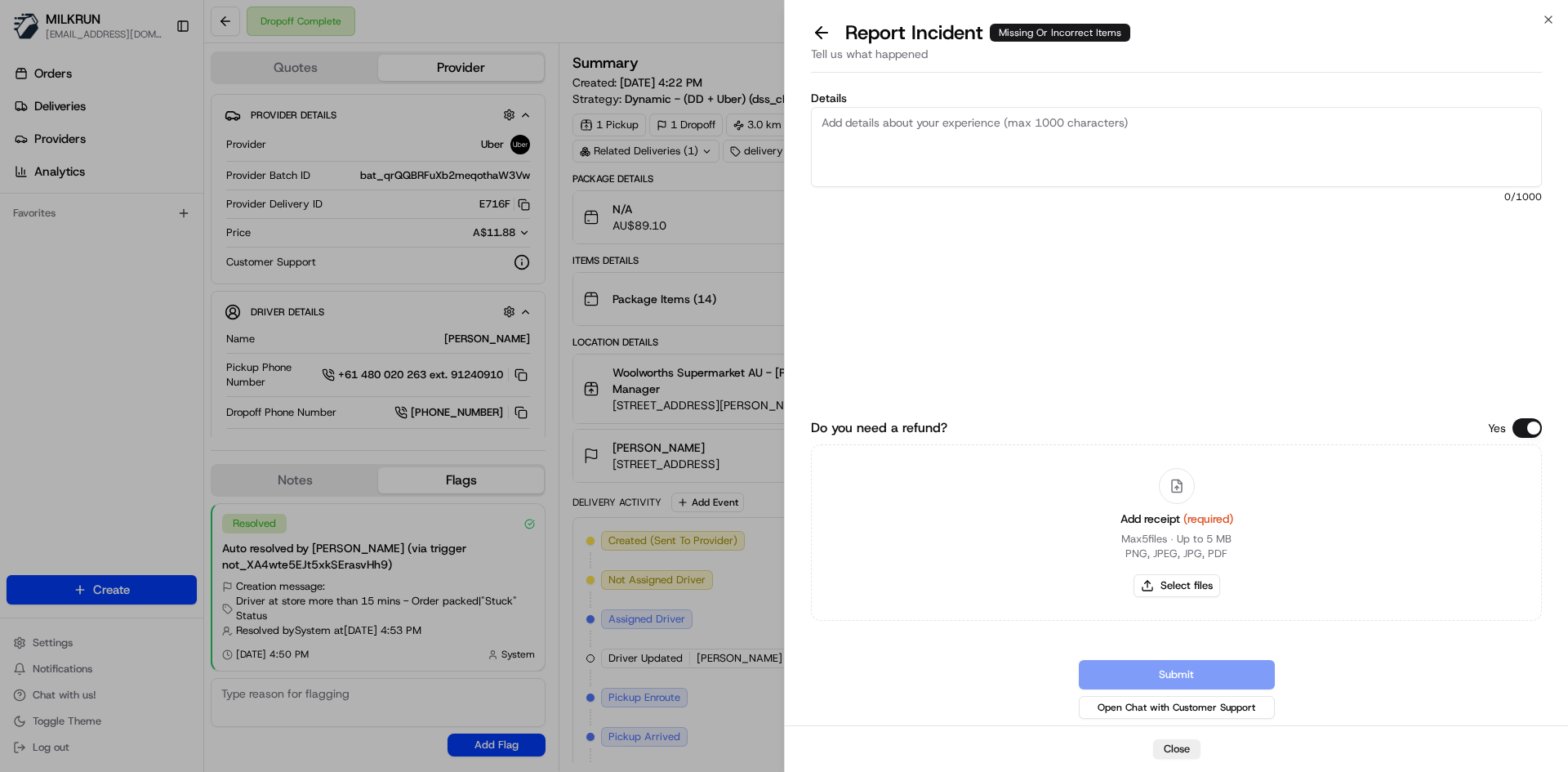 click on "Details" at bounding box center [1176, 147] 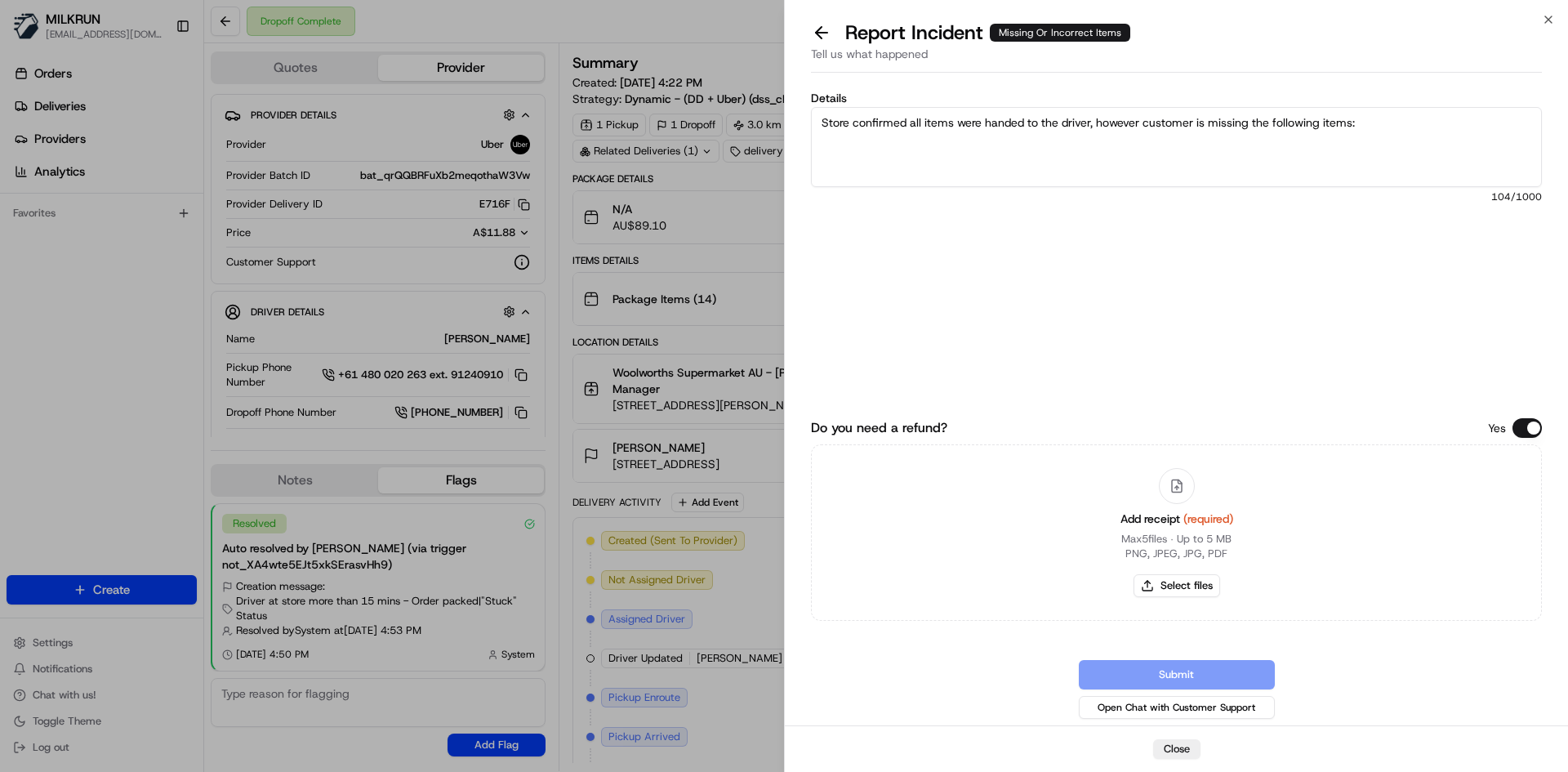 paste on "3 in total chicken tenders, frozen chips and potato things" 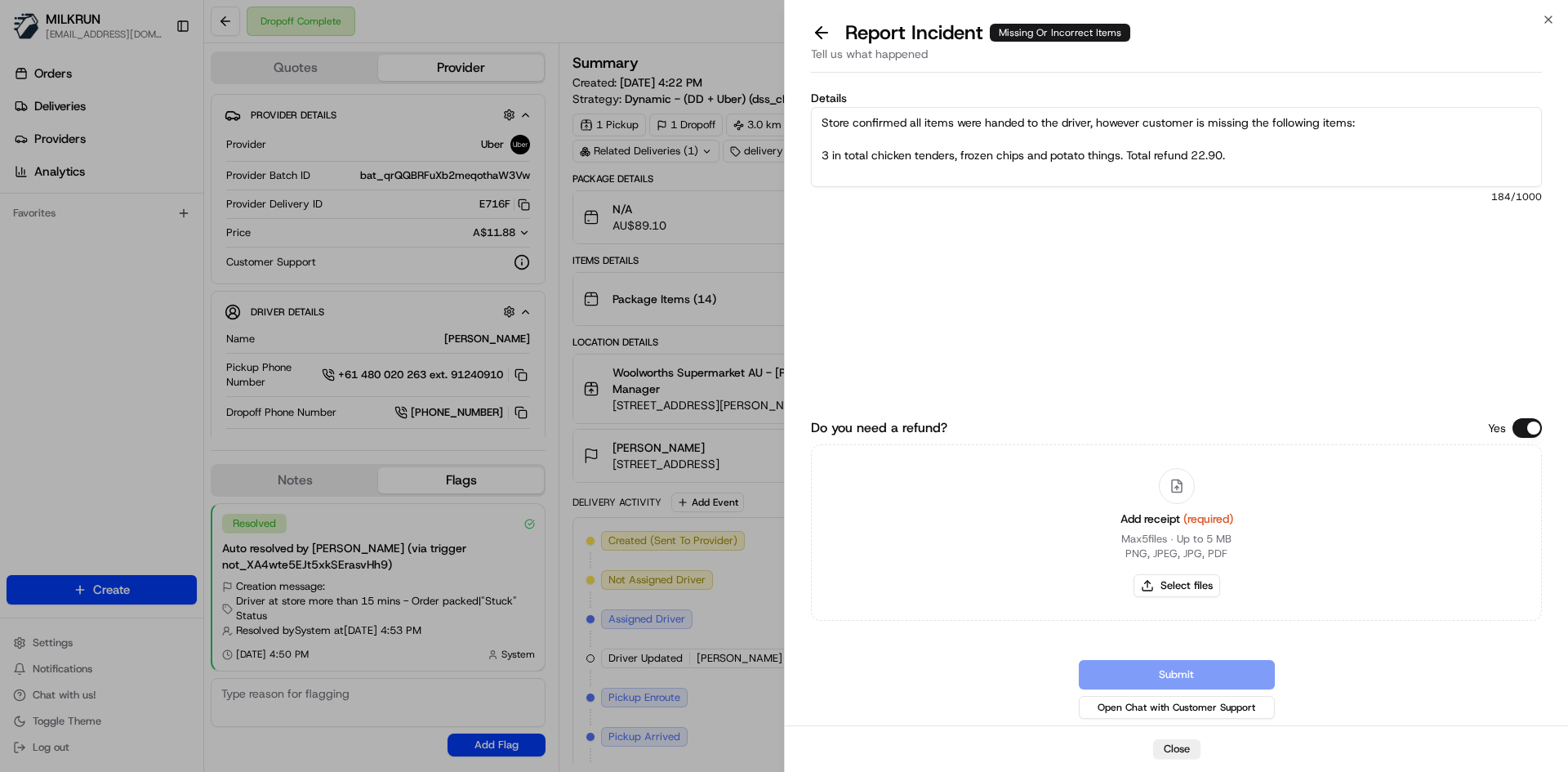 type on "Store confirmed all items were handed to the driver, however customer is missing the following items:
3 in total chicken tenders, frozen chips and potato things. Total refund 22.90." 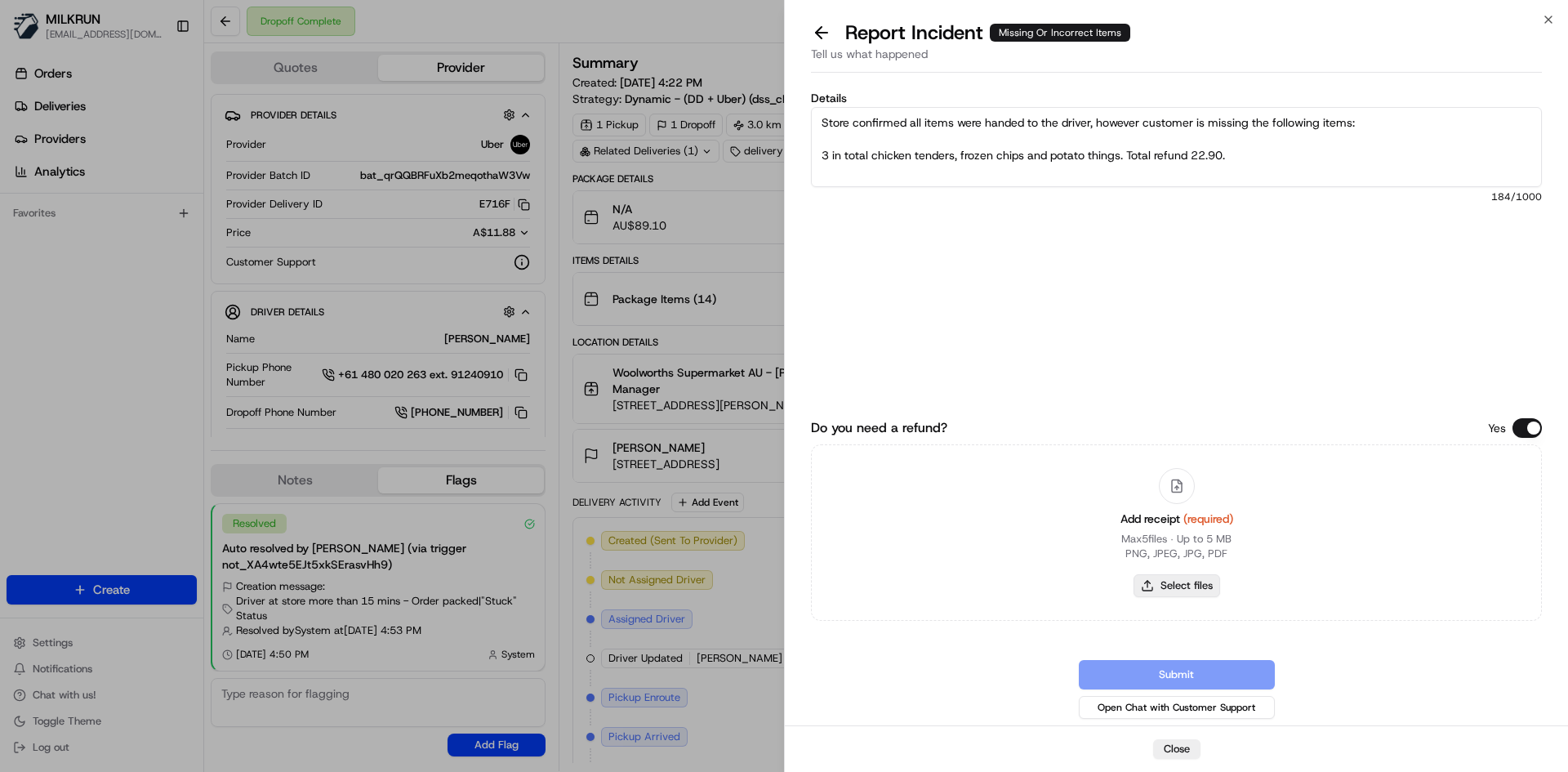 click on "Select files" at bounding box center [1177, 586] 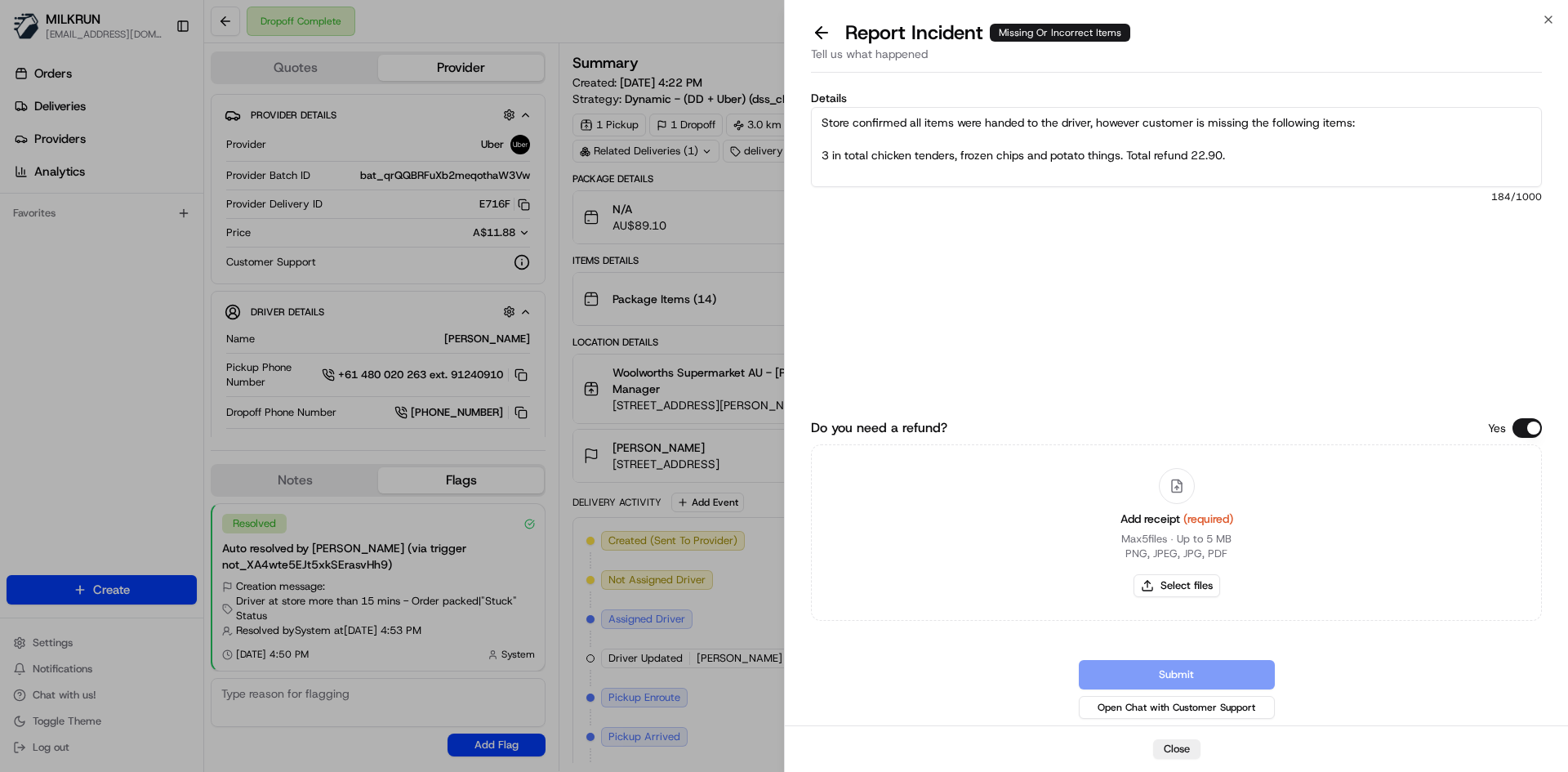 type 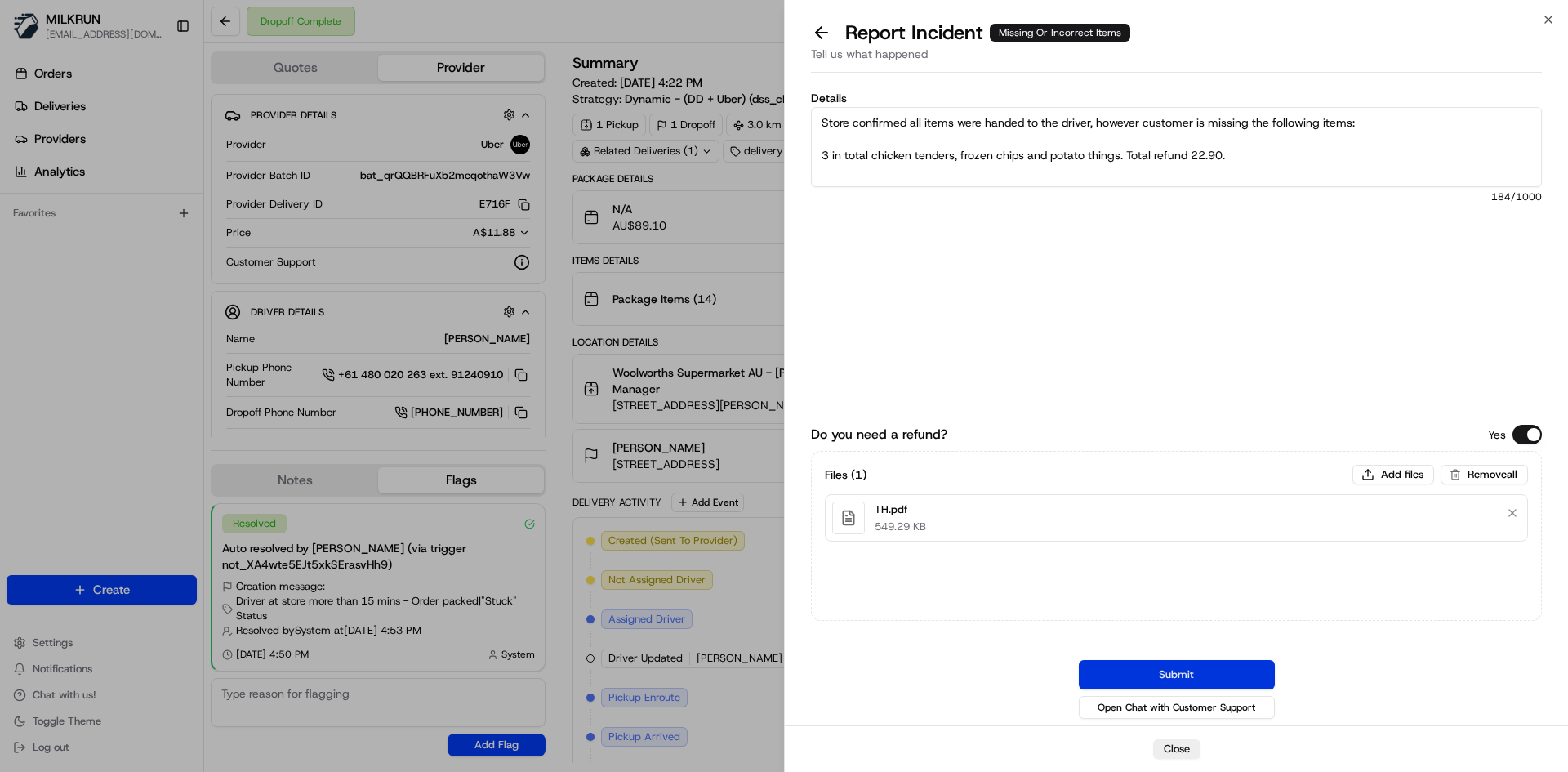 click on "Submit" at bounding box center [1177, 675] 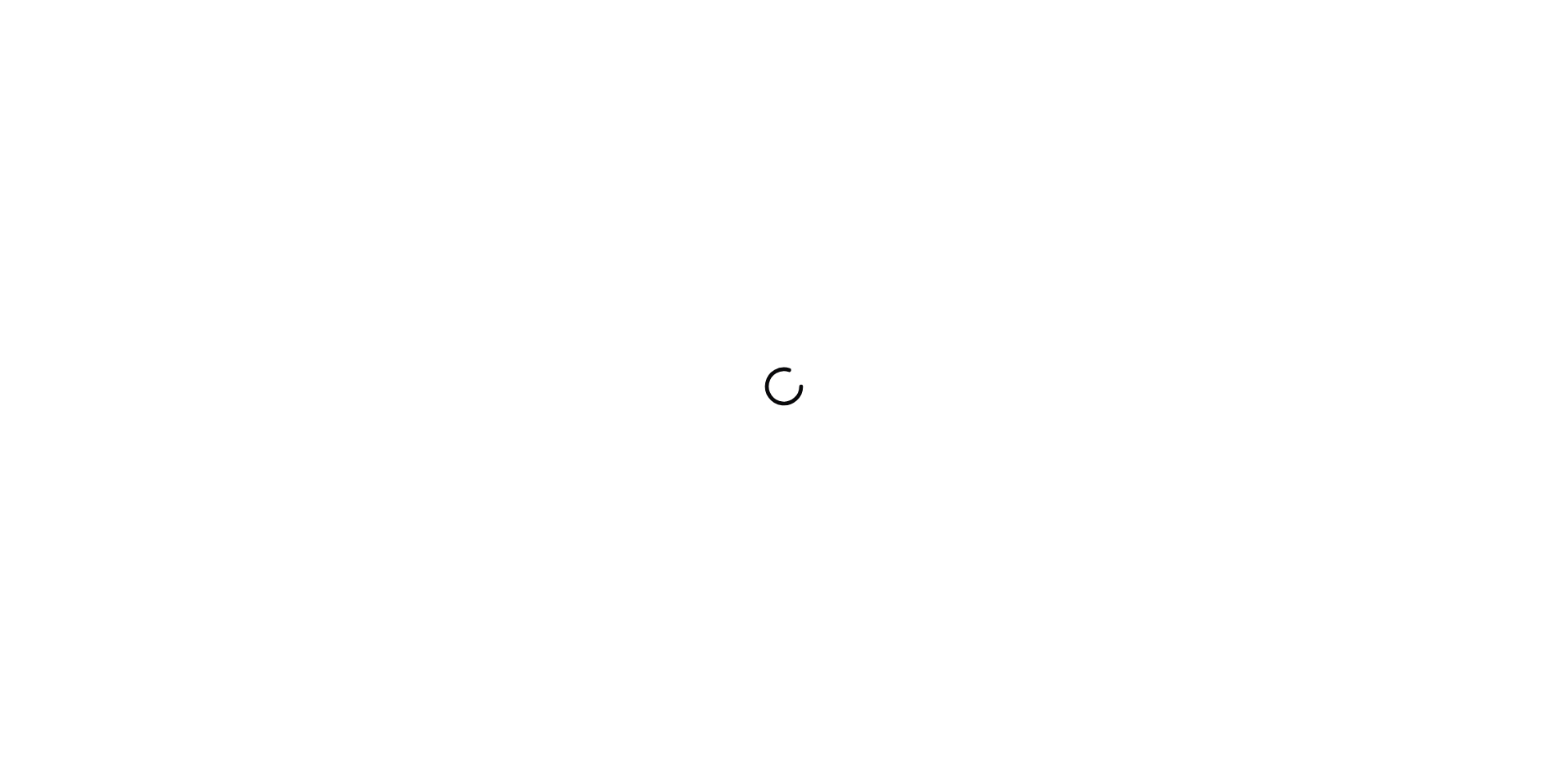 scroll, scrollTop: 0, scrollLeft: 0, axis: both 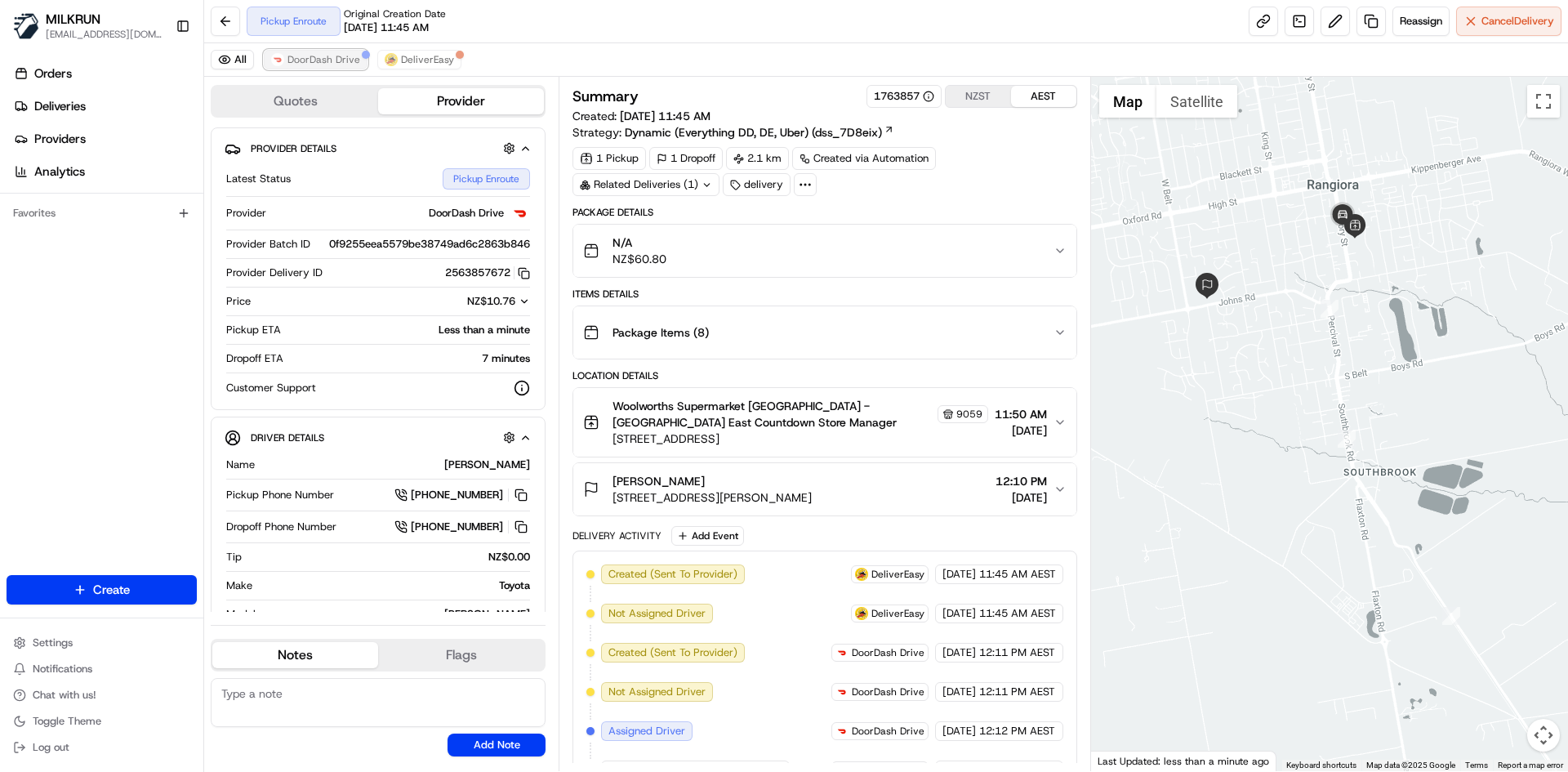 click on "DoorDash Drive" at bounding box center [315, 60] 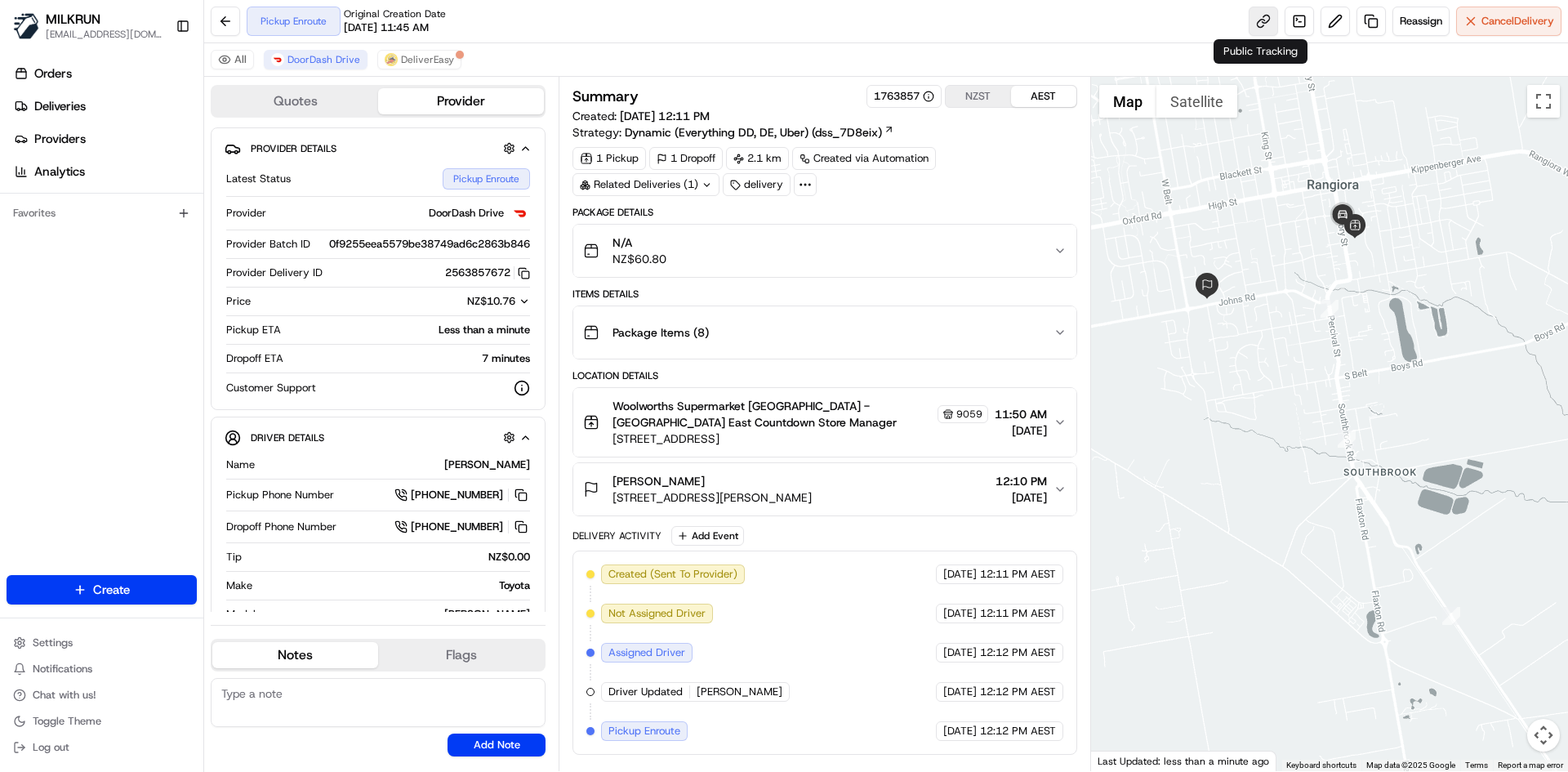 click at bounding box center (1263, 21) 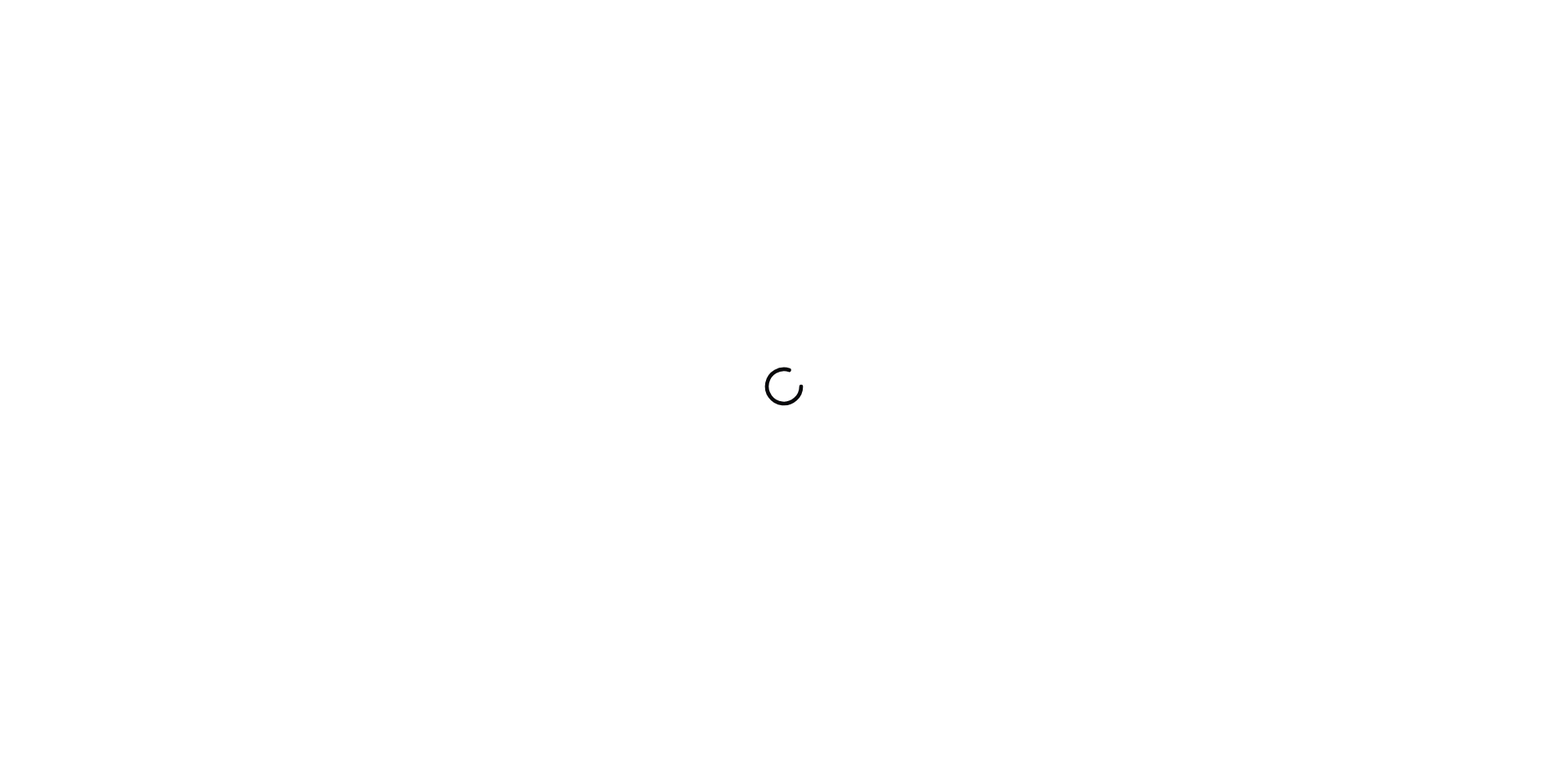 scroll, scrollTop: 0, scrollLeft: 0, axis: both 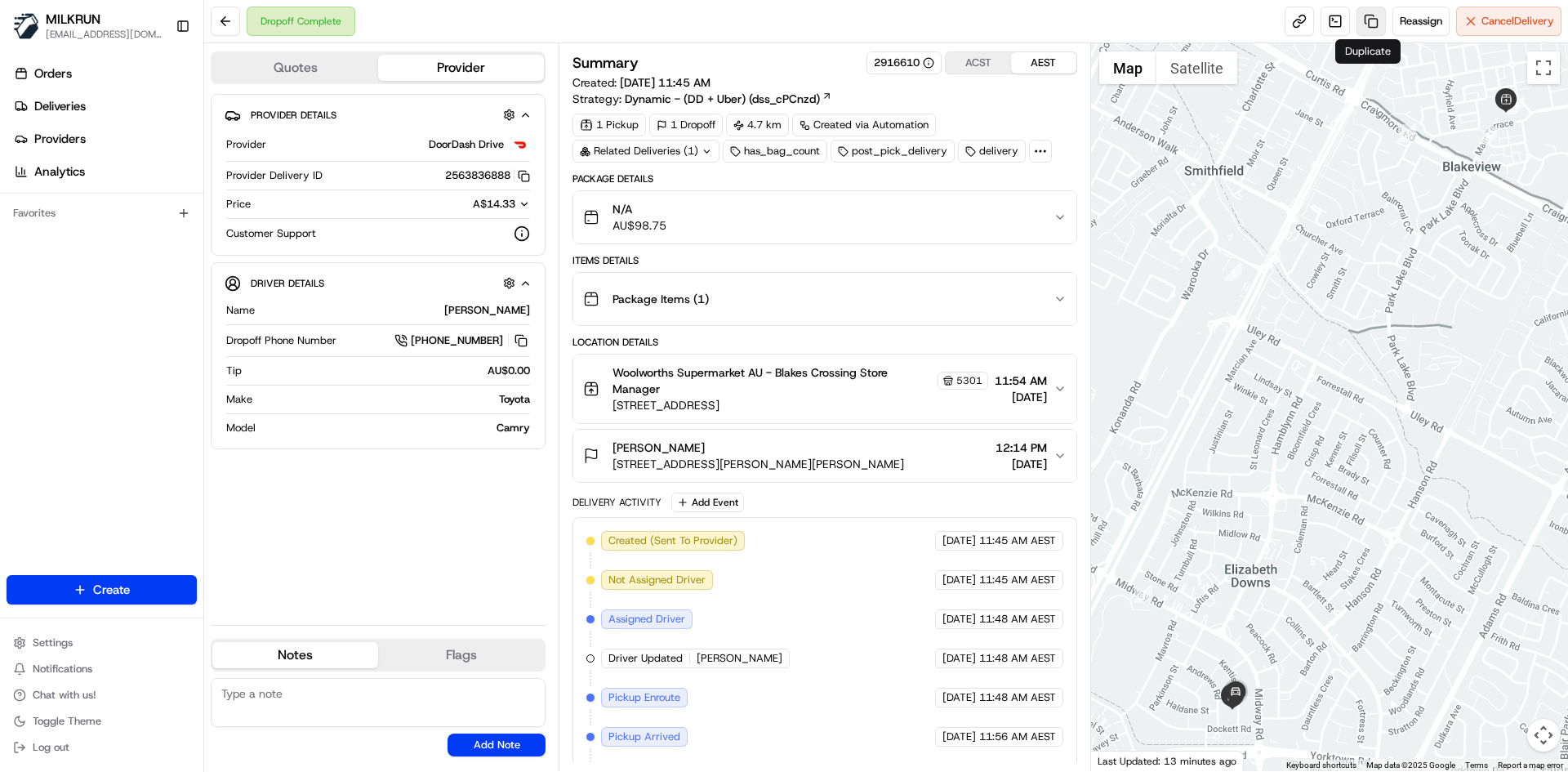 click at bounding box center (1371, 21) 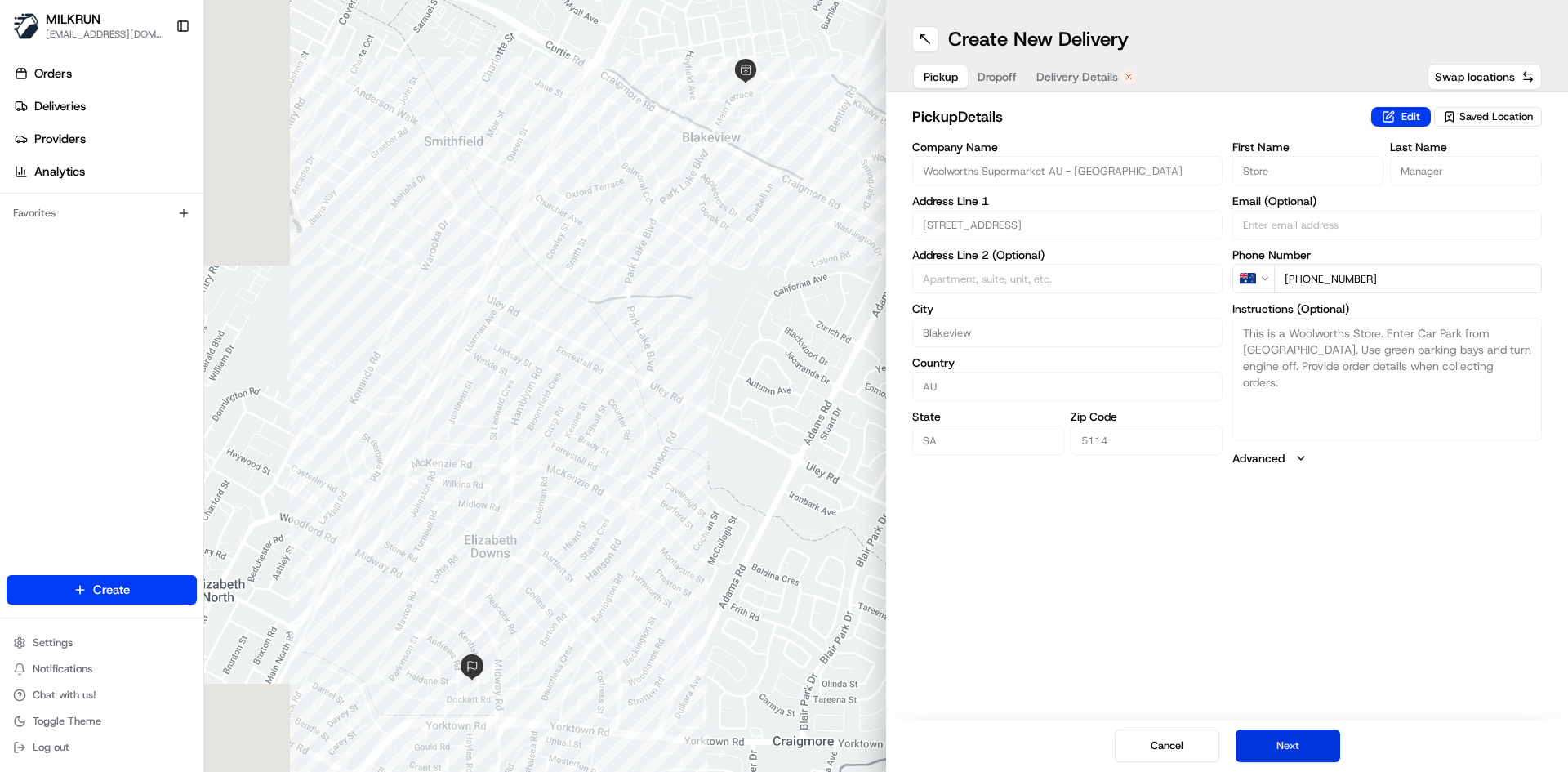 click on "Next" at bounding box center (1288, 746) 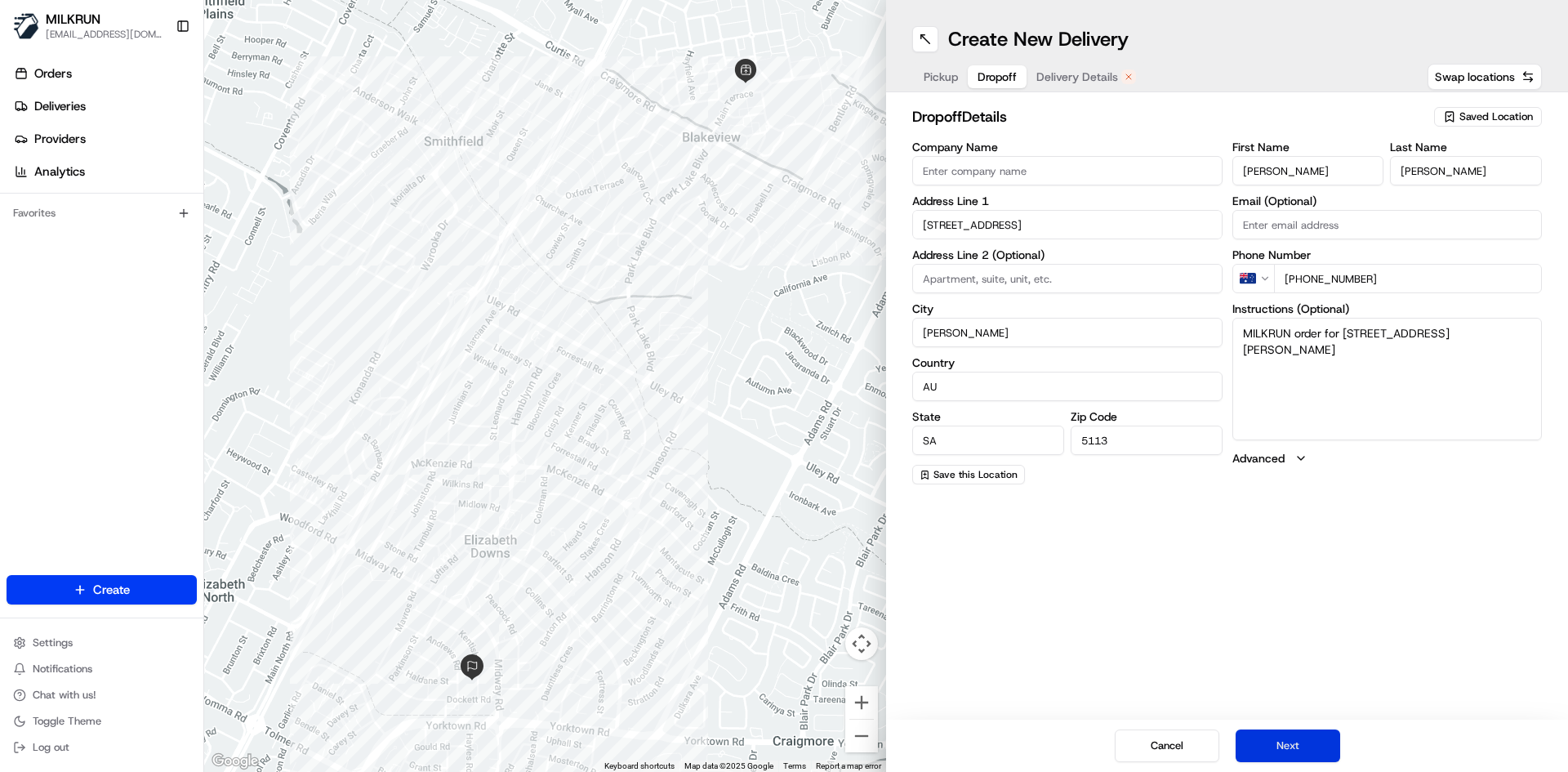 click on "Next" at bounding box center (1288, 746) 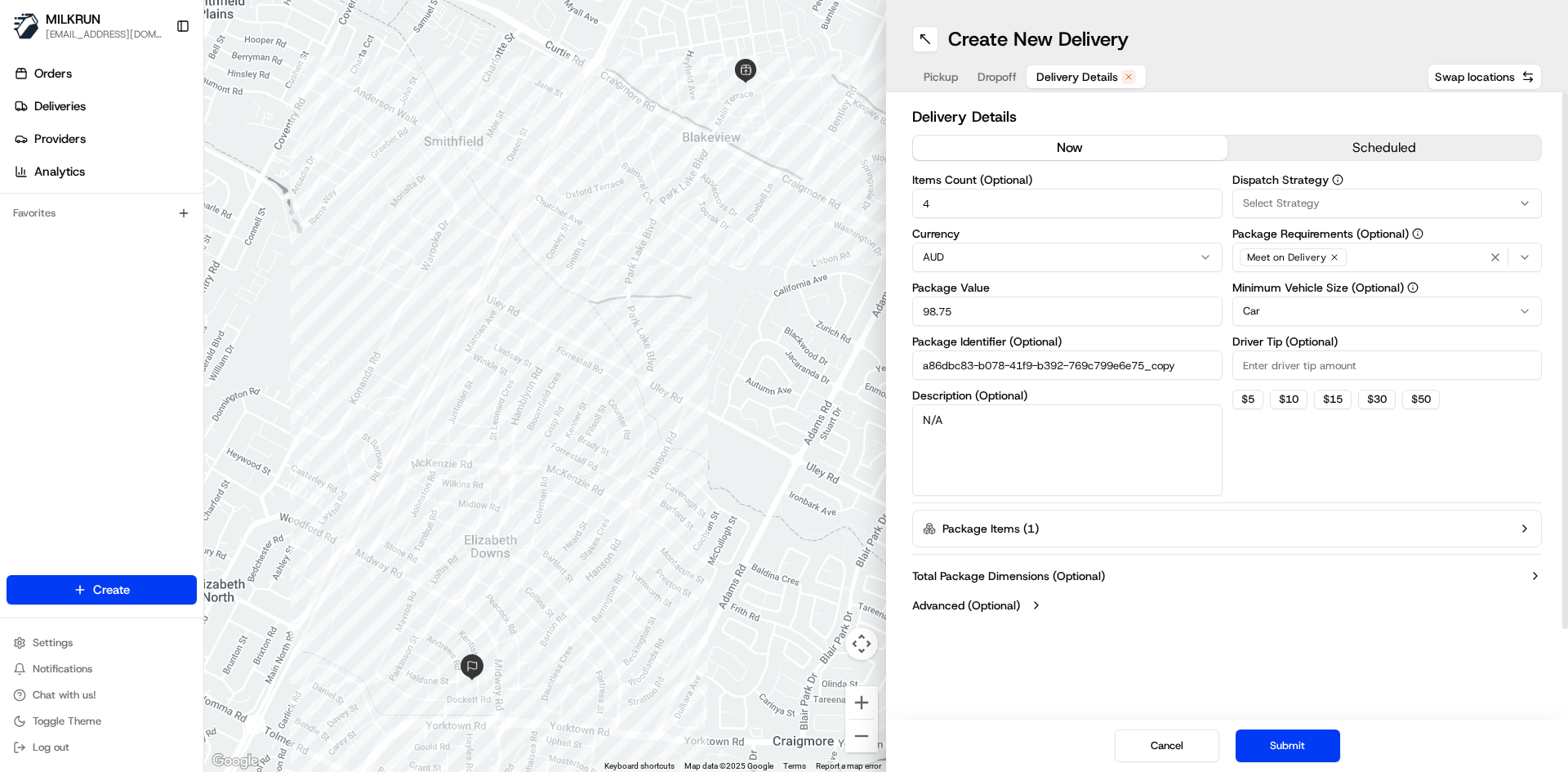 click on "now" at bounding box center (1070, 148) 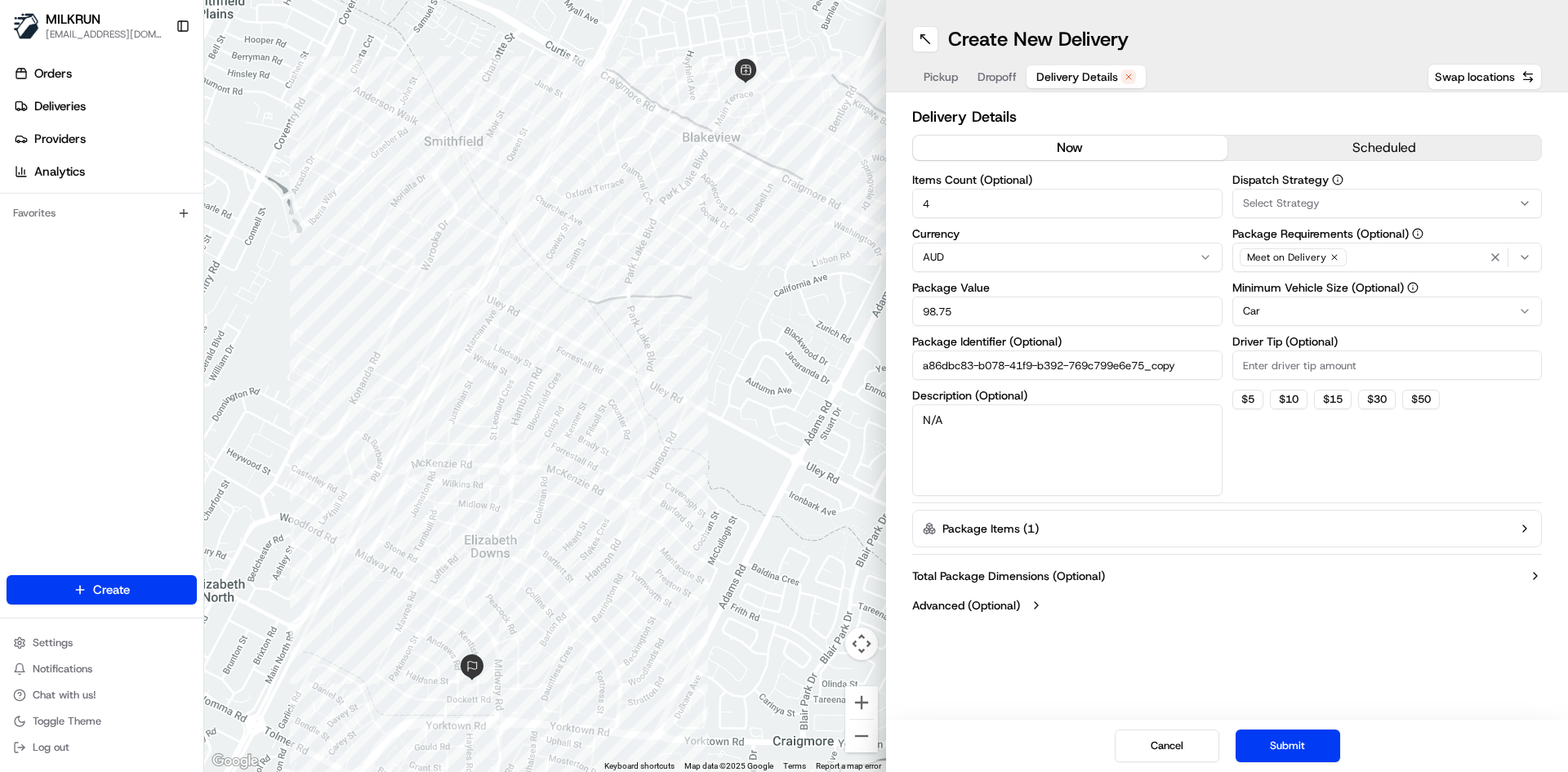 click on "Submit" at bounding box center (1288, 746) 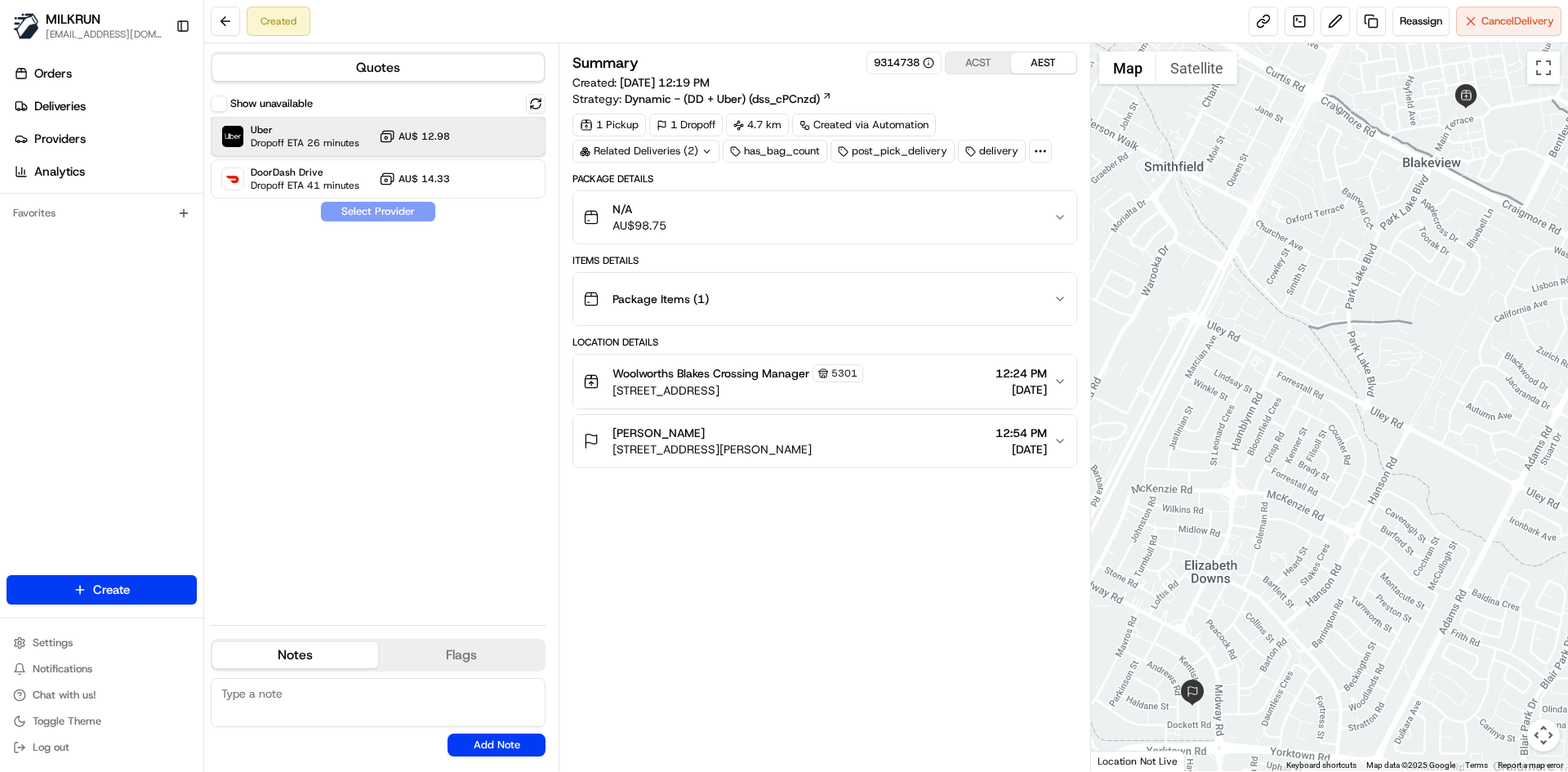 click at bounding box center [496, 136] 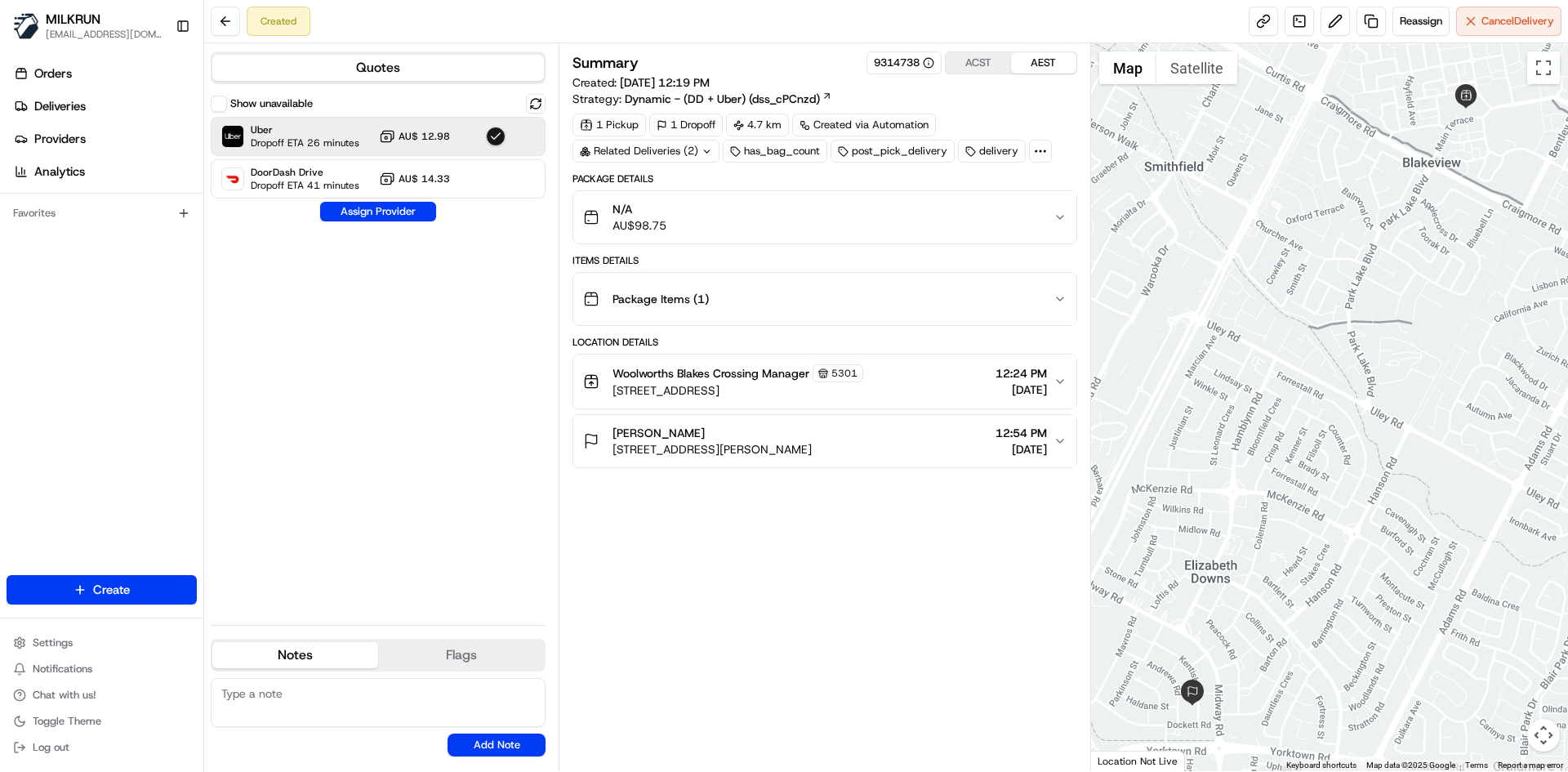 click on "Assign Provider" at bounding box center [378, 212] 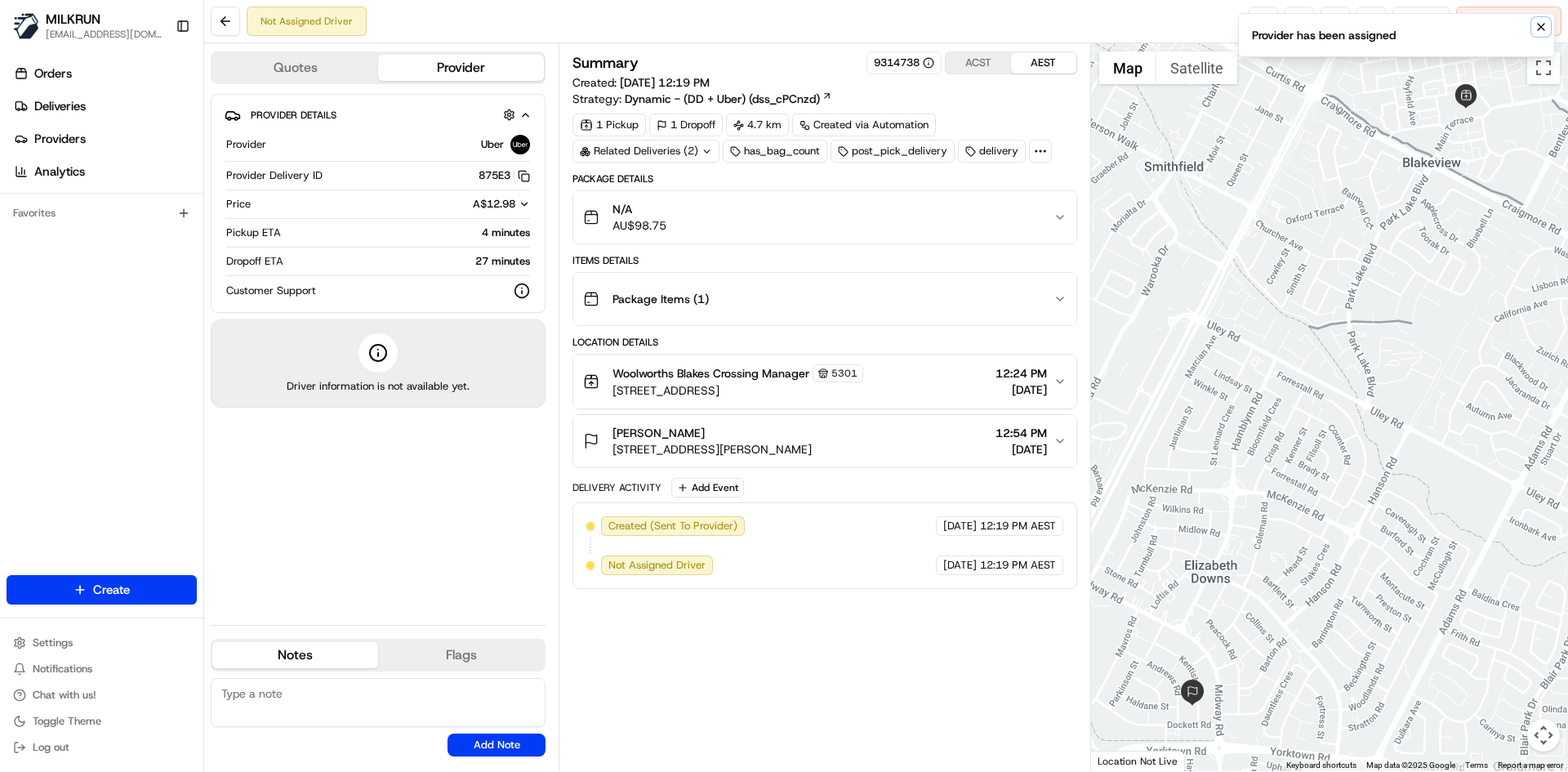 click 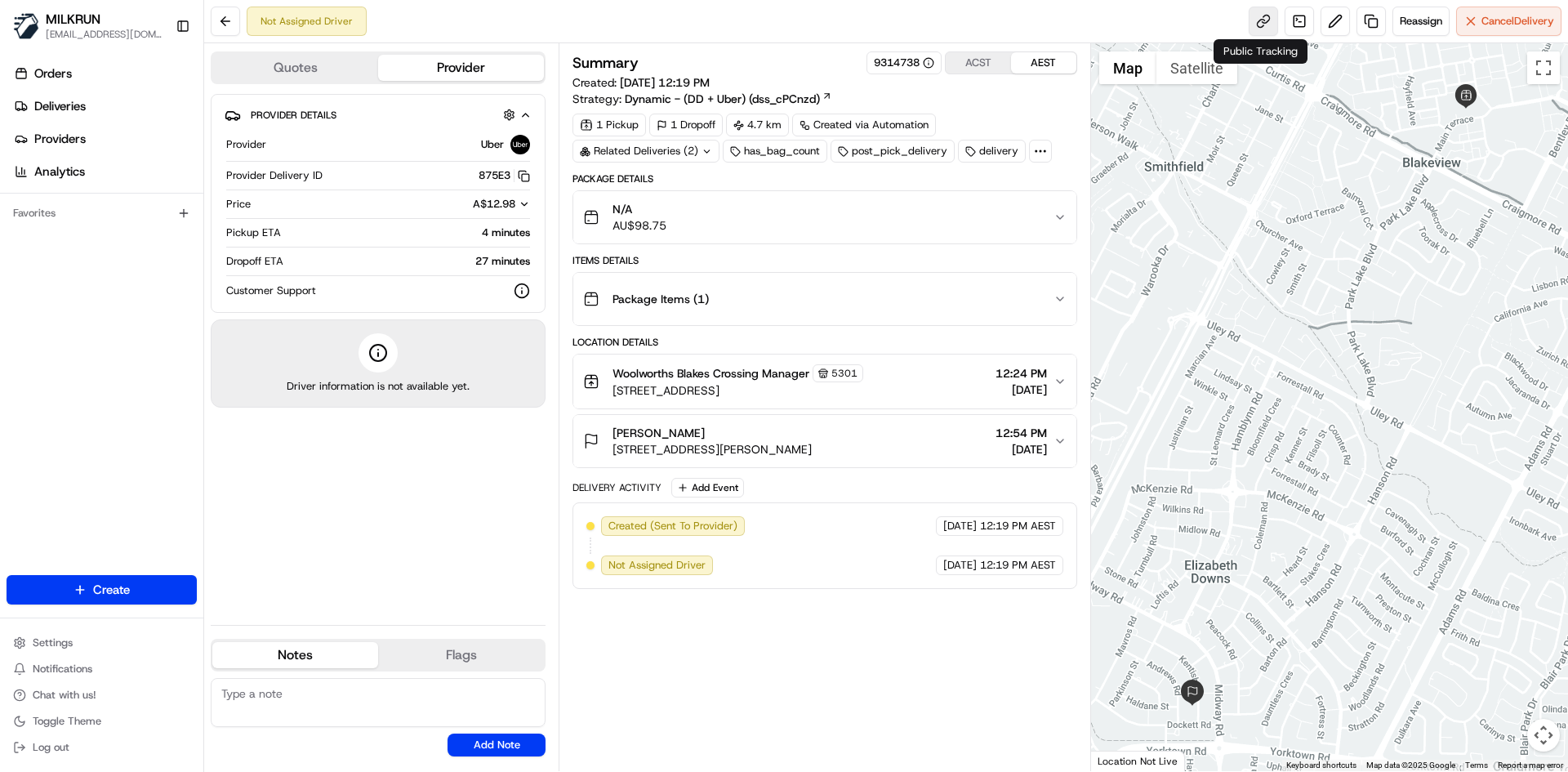 click at bounding box center [1263, 21] 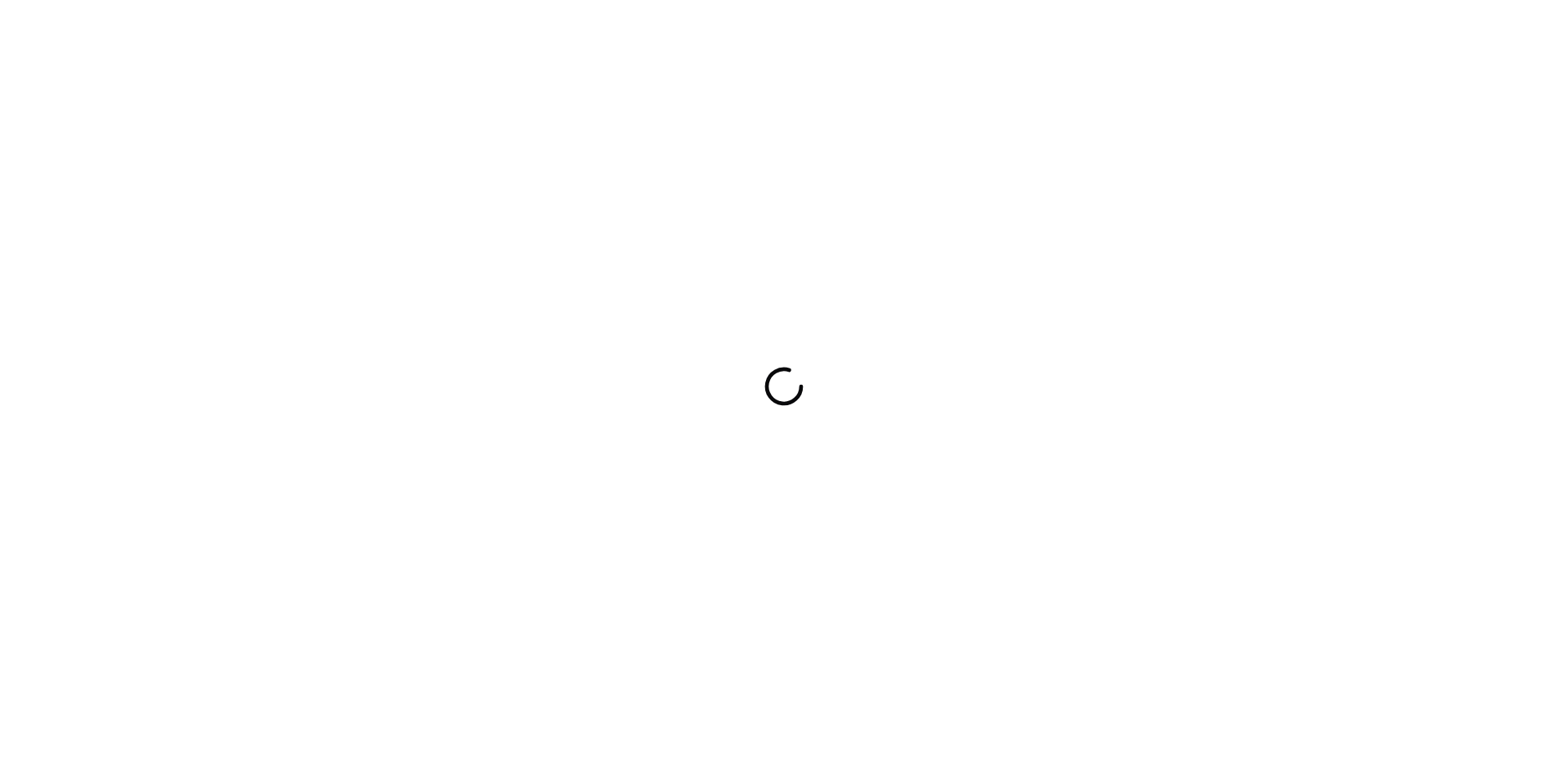 scroll, scrollTop: 0, scrollLeft: 0, axis: both 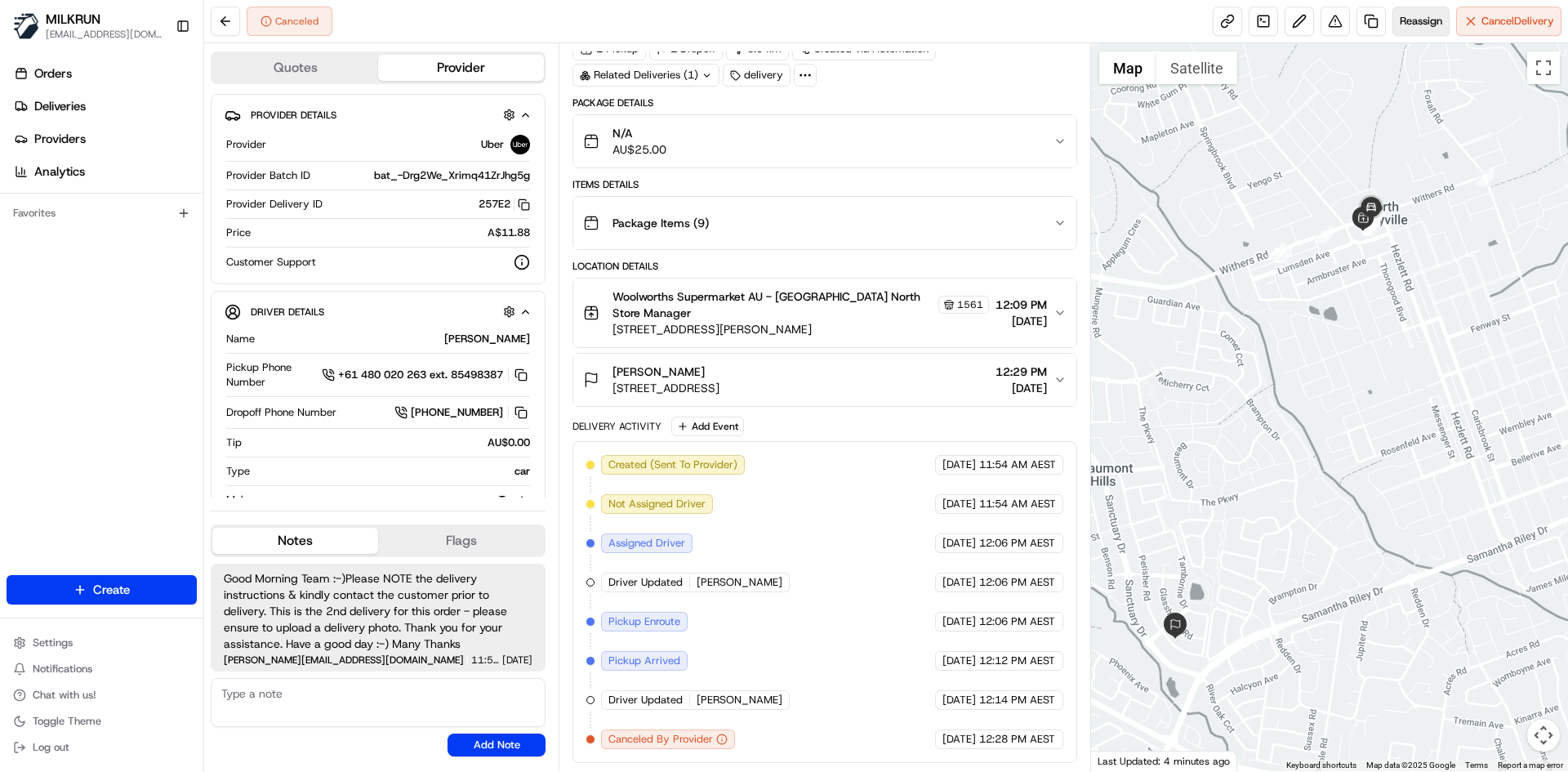 click on "Reassign" at bounding box center (1421, 21) 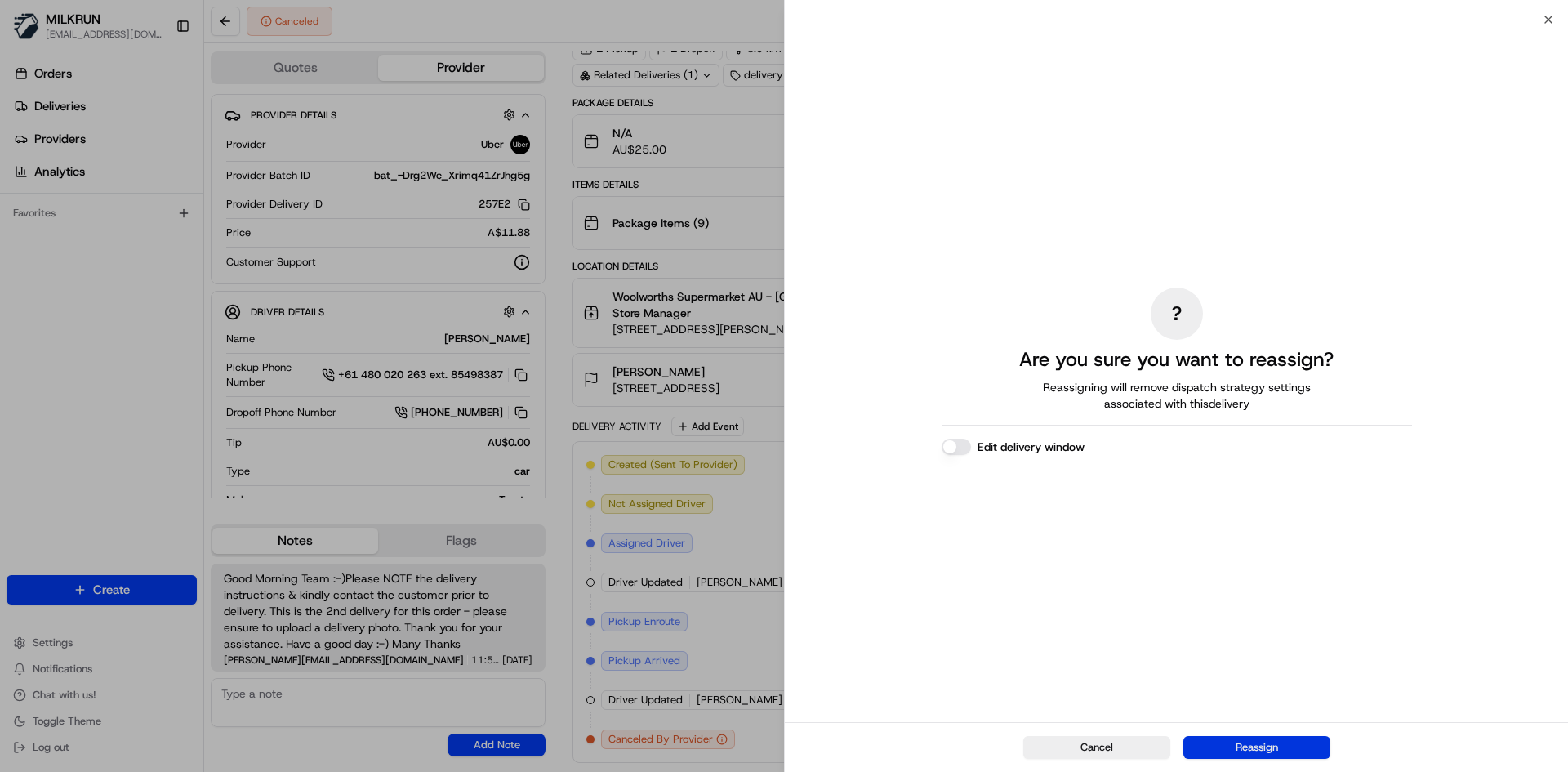 click on "Reassign" at bounding box center (1257, 747) 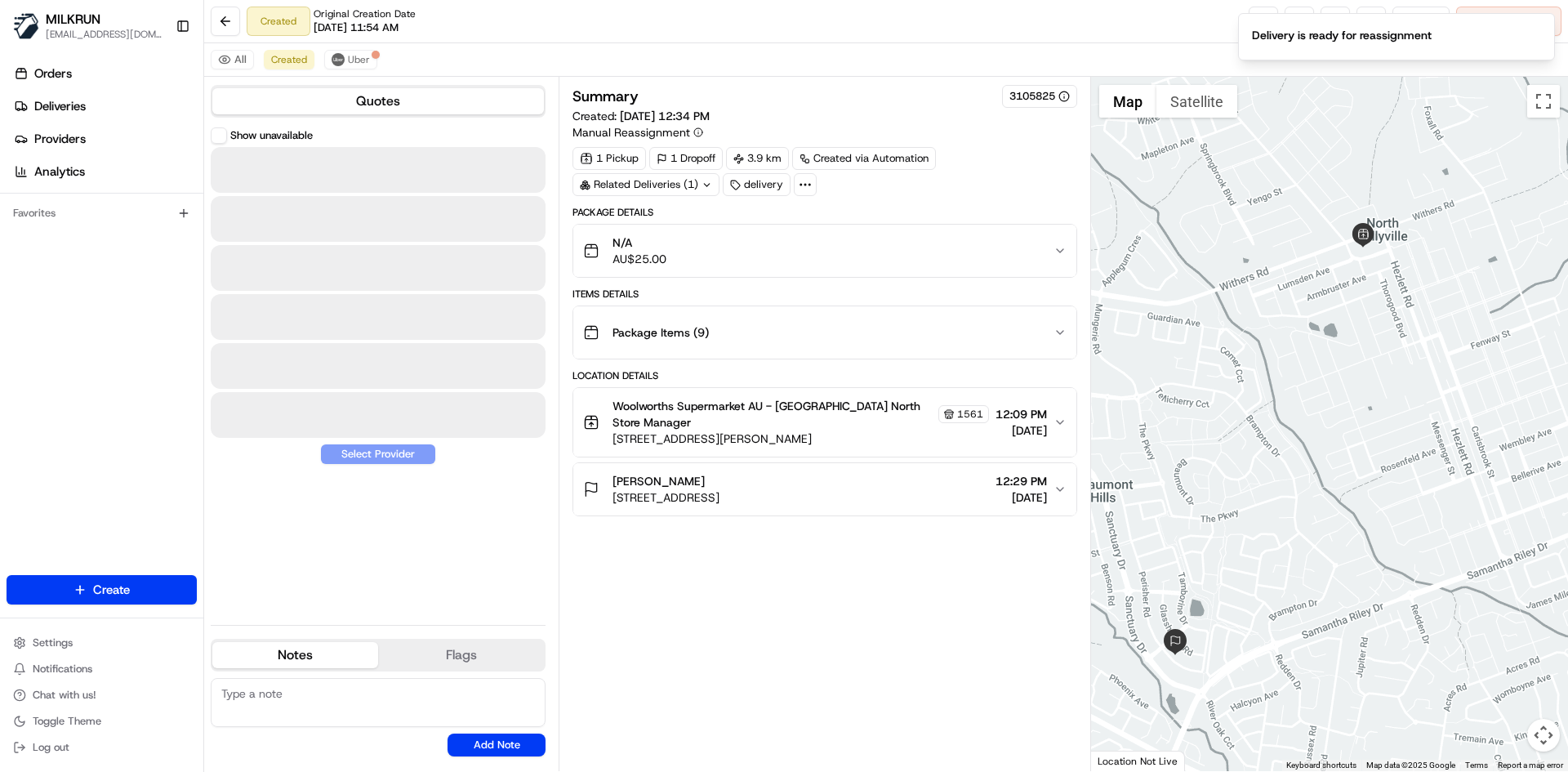 scroll, scrollTop: 0, scrollLeft: 0, axis: both 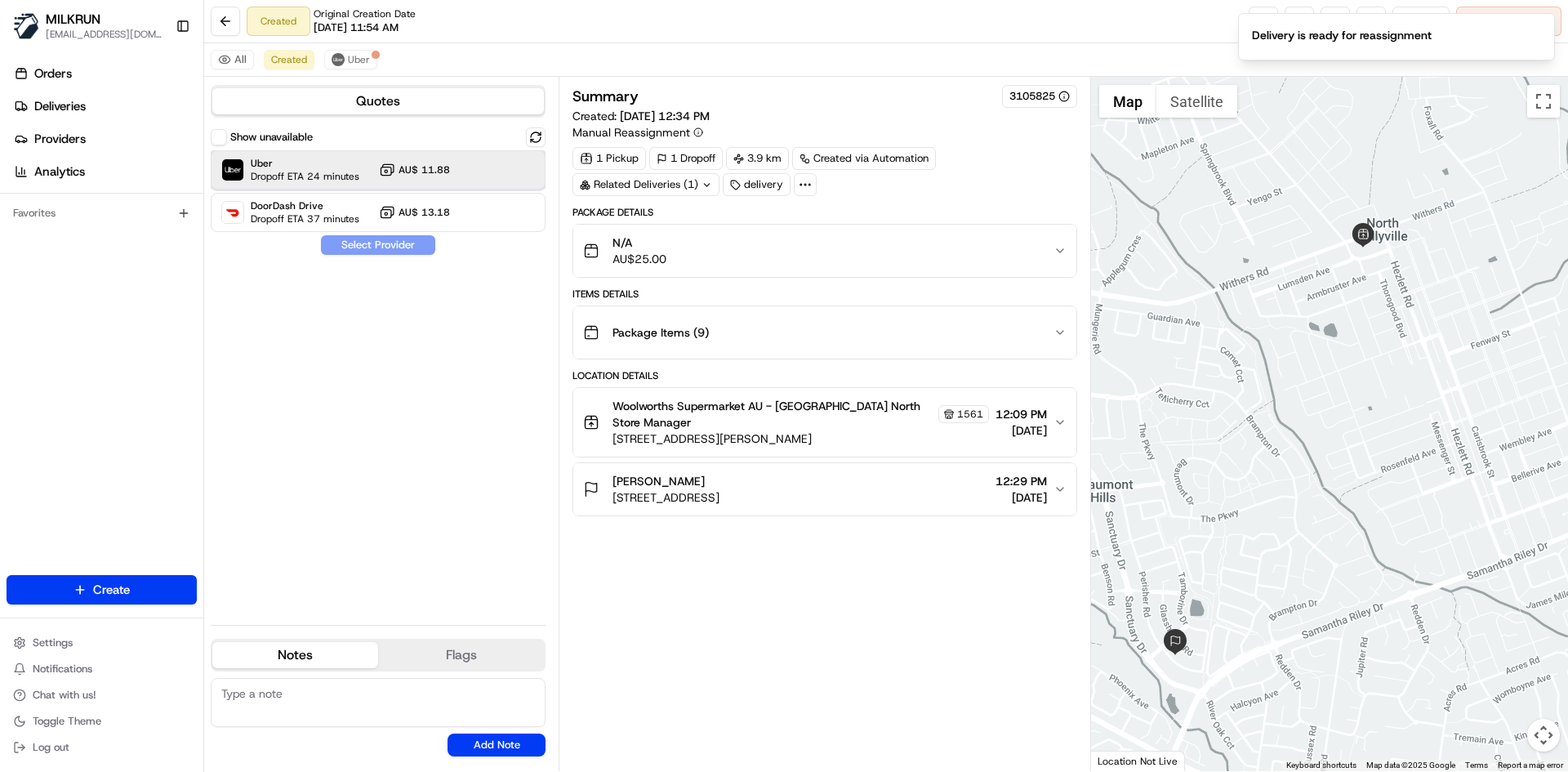 click at bounding box center (496, 170) 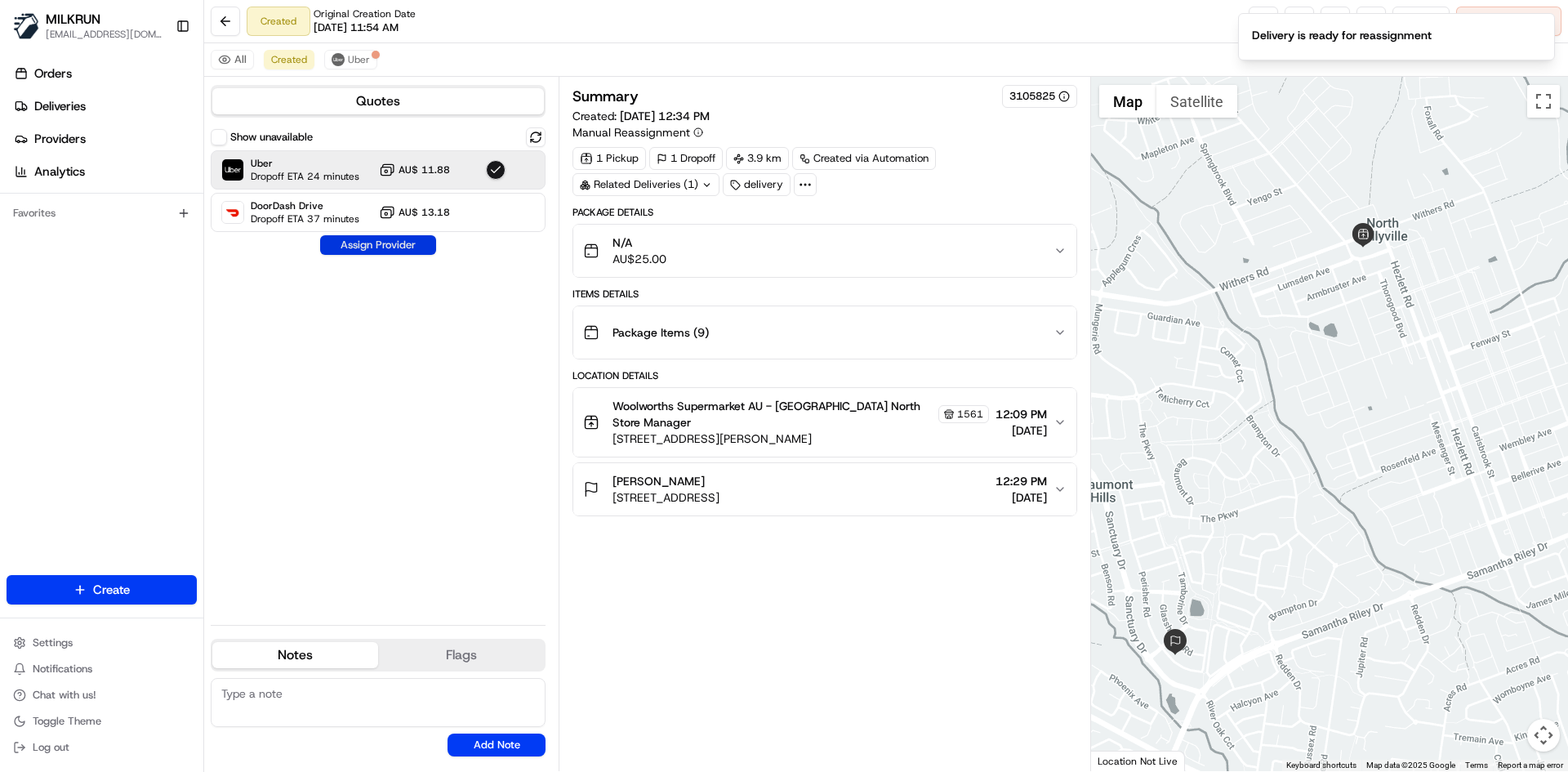 click on "Assign Provider" at bounding box center (378, 245) 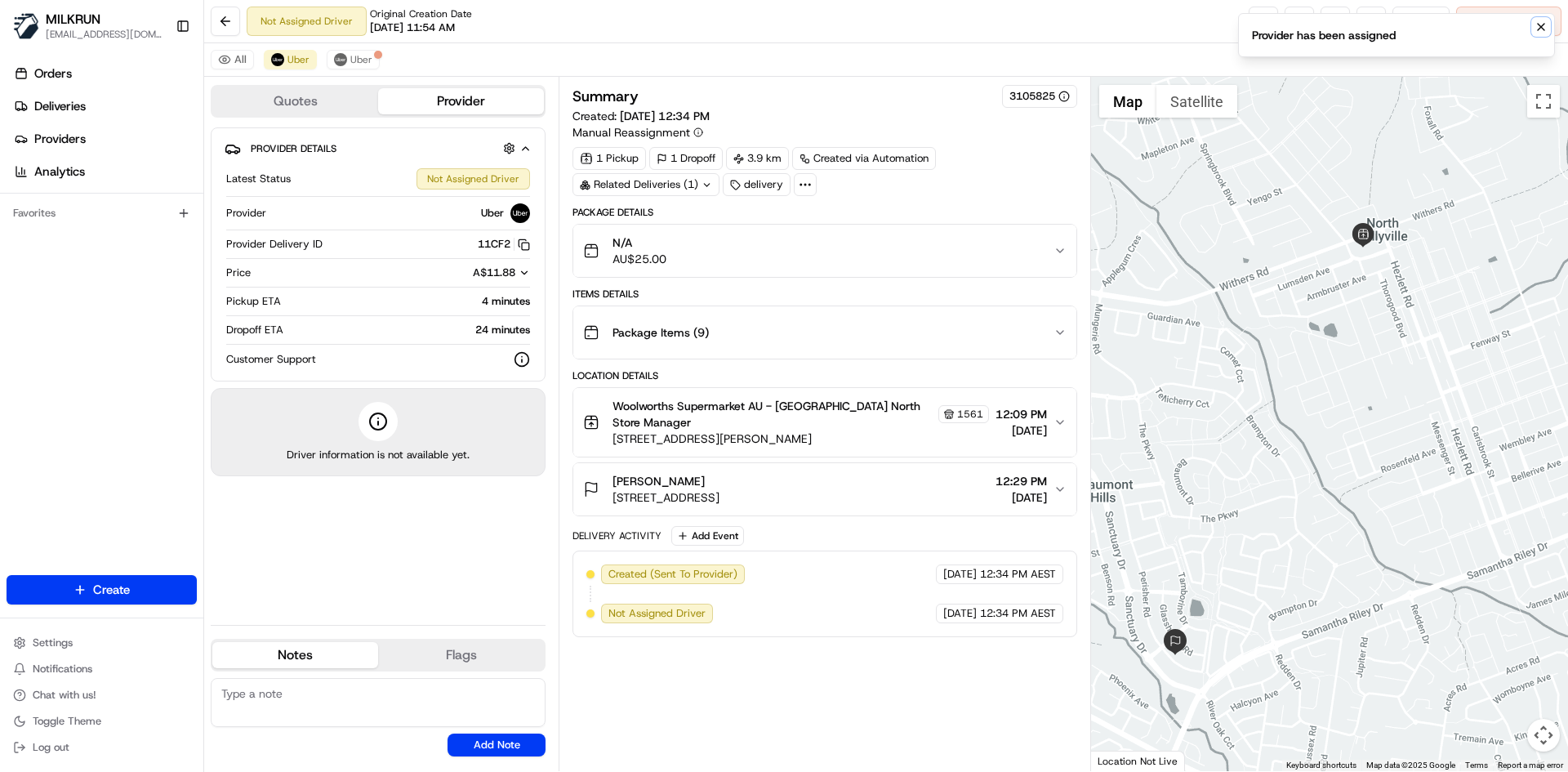 click 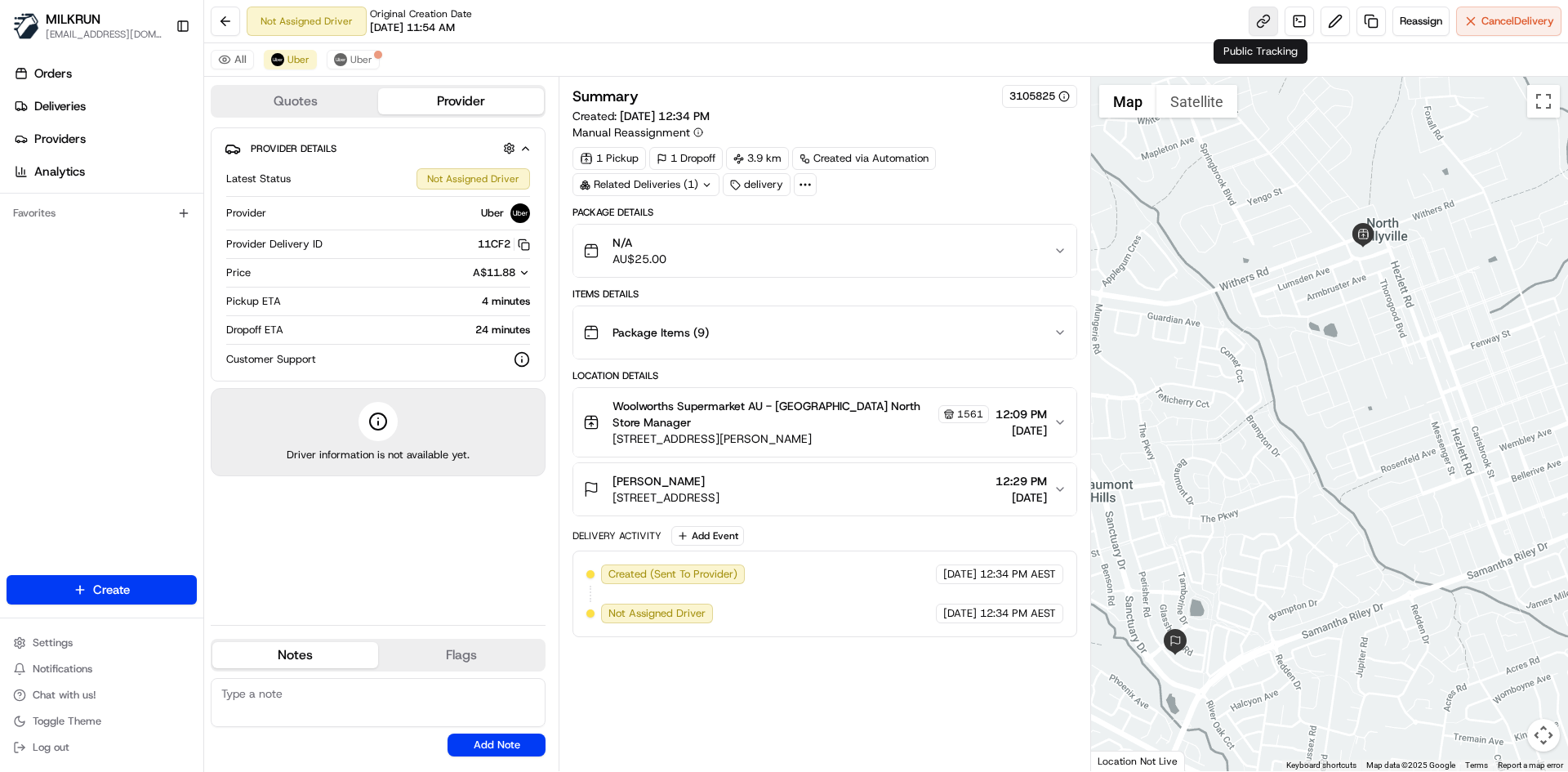 click at bounding box center [1263, 21] 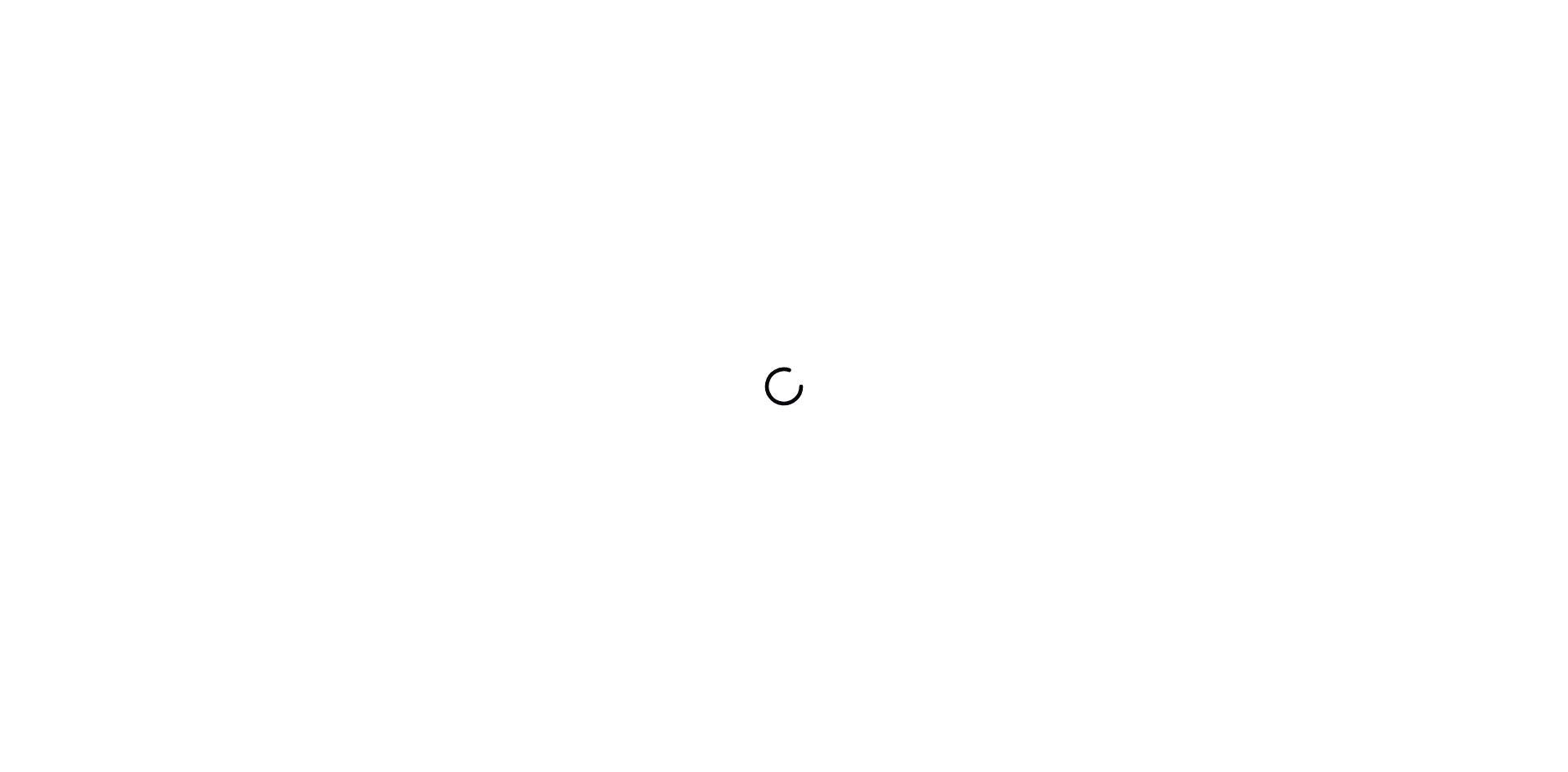 scroll, scrollTop: 0, scrollLeft: 0, axis: both 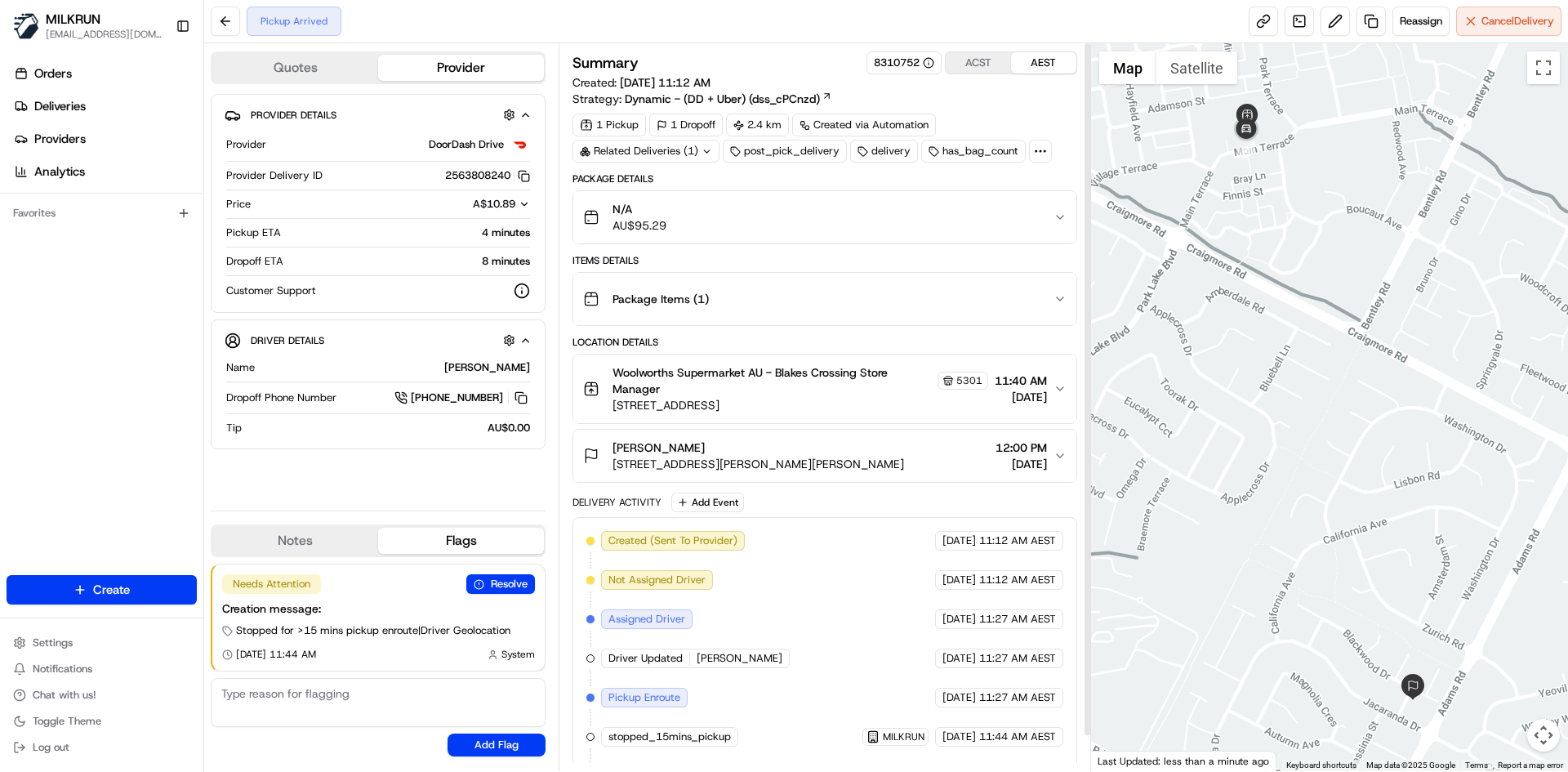 click on "ACST" at bounding box center [978, 63] 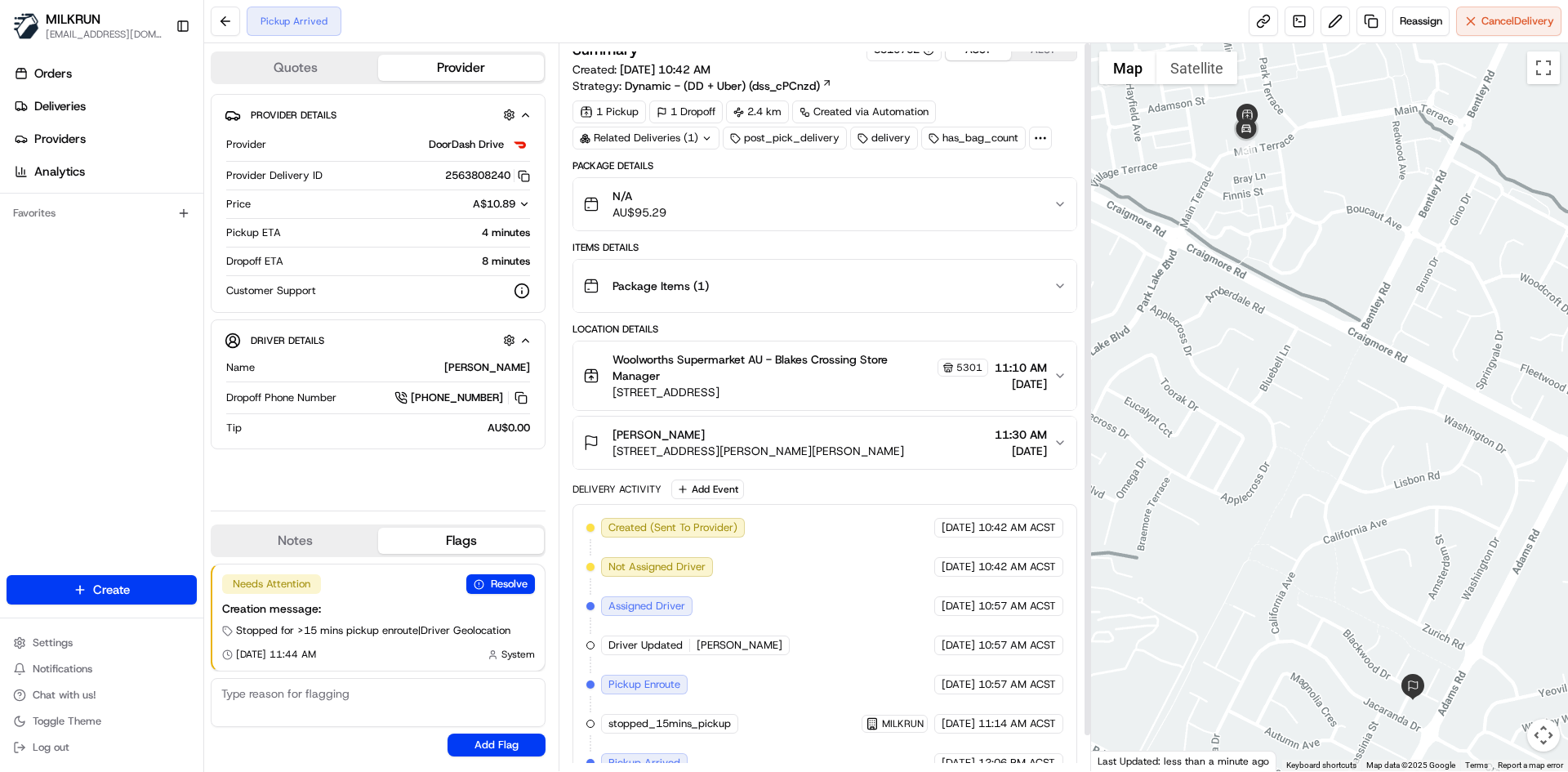 scroll, scrollTop: 0, scrollLeft: 0, axis: both 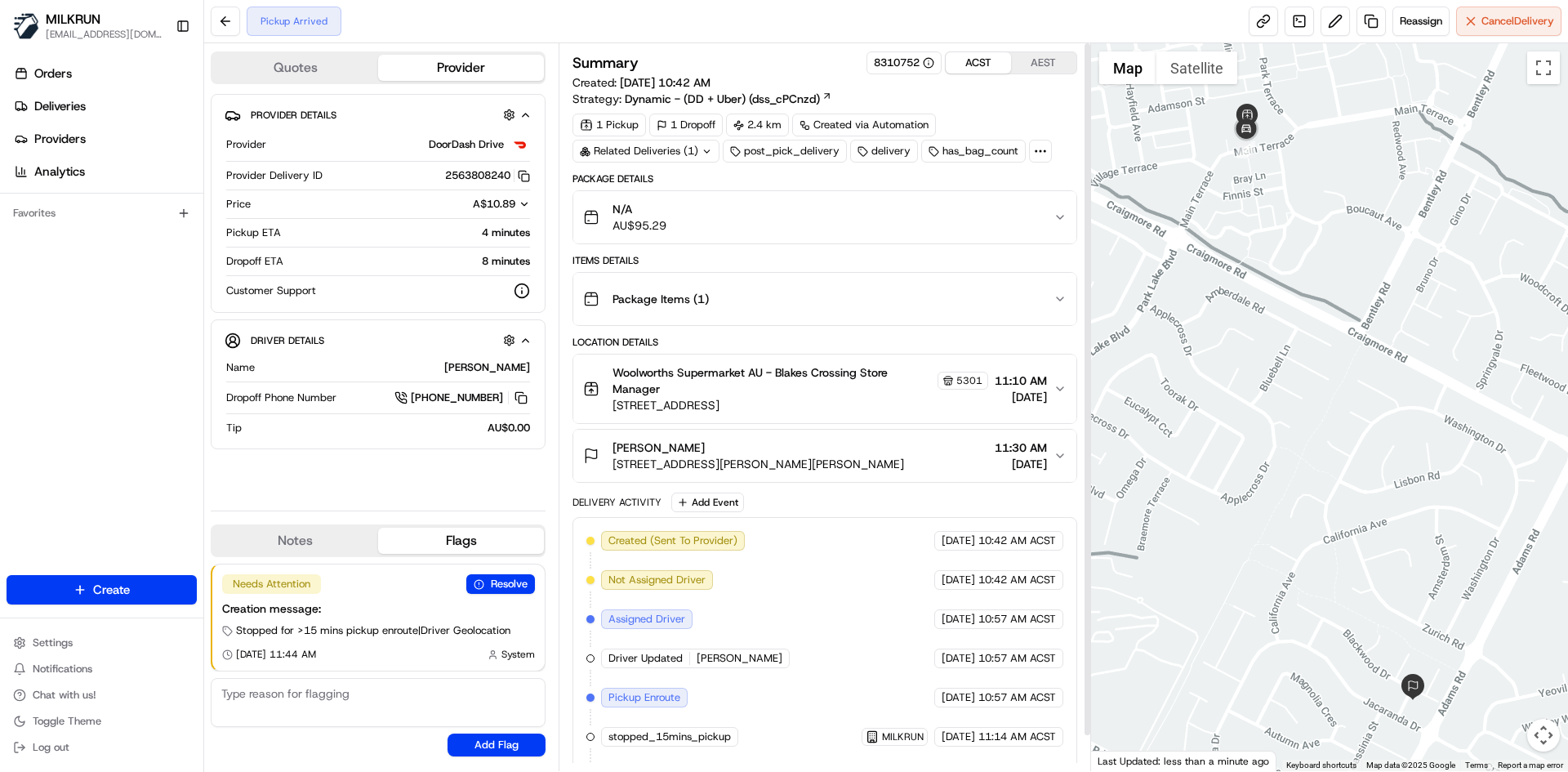 click on "AEST" at bounding box center [1044, 63] 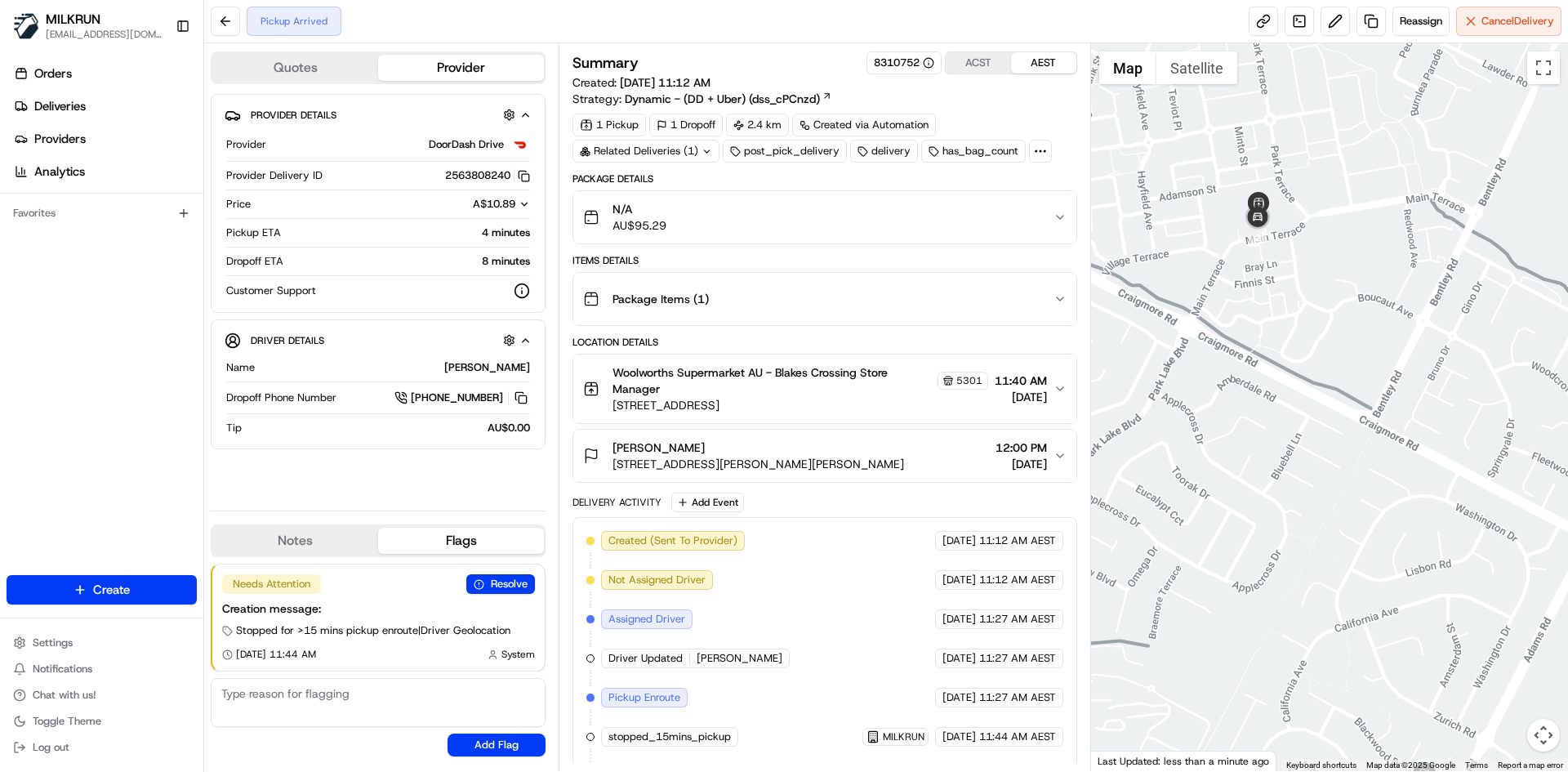 drag, startPoint x: 1272, startPoint y: 344, endPoint x: 1285, endPoint y: 418, distance: 75.13322 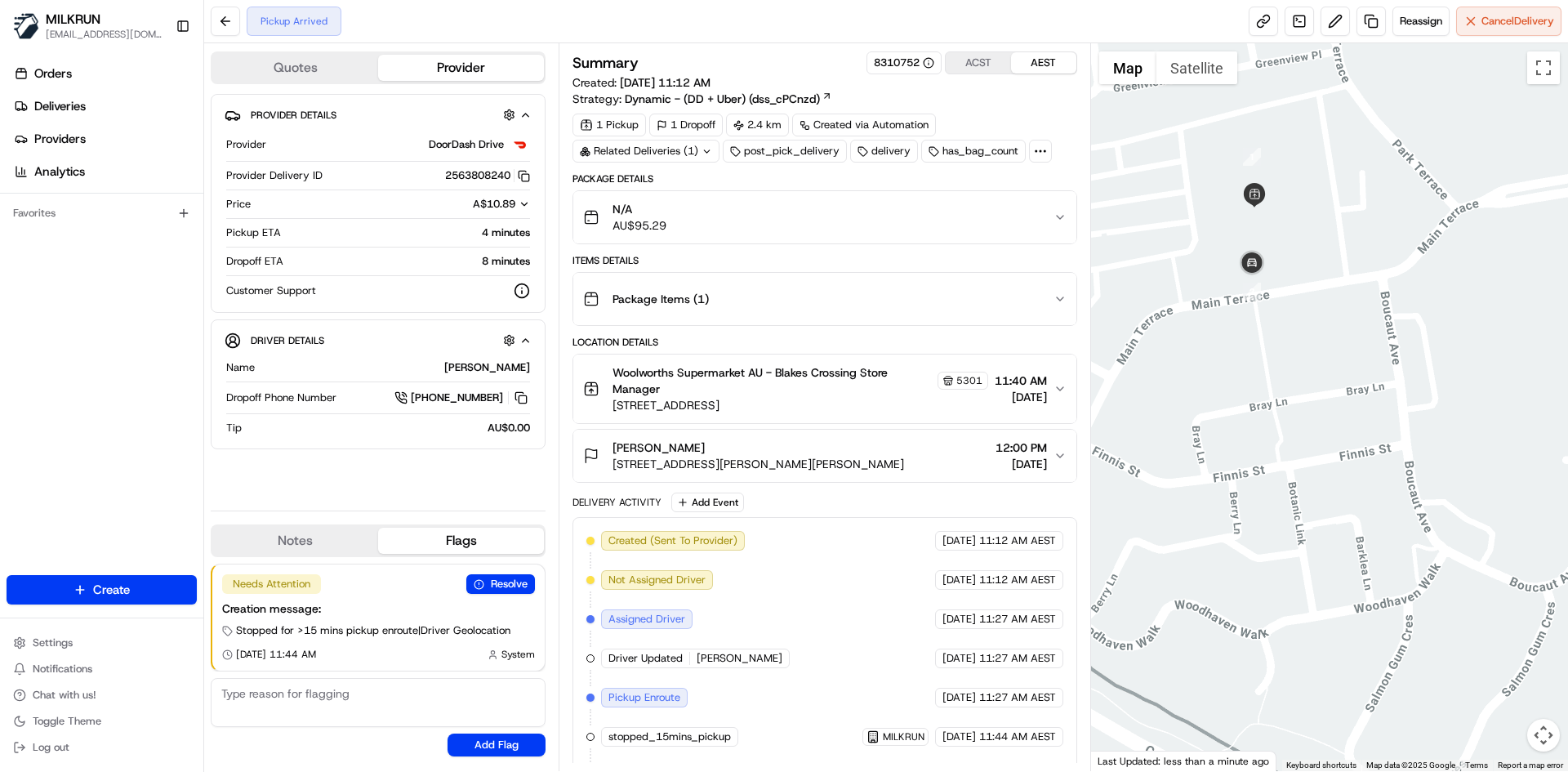 drag, startPoint x: 1252, startPoint y: 242, endPoint x: 1296, endPoint y: 417, distance: 180.44667 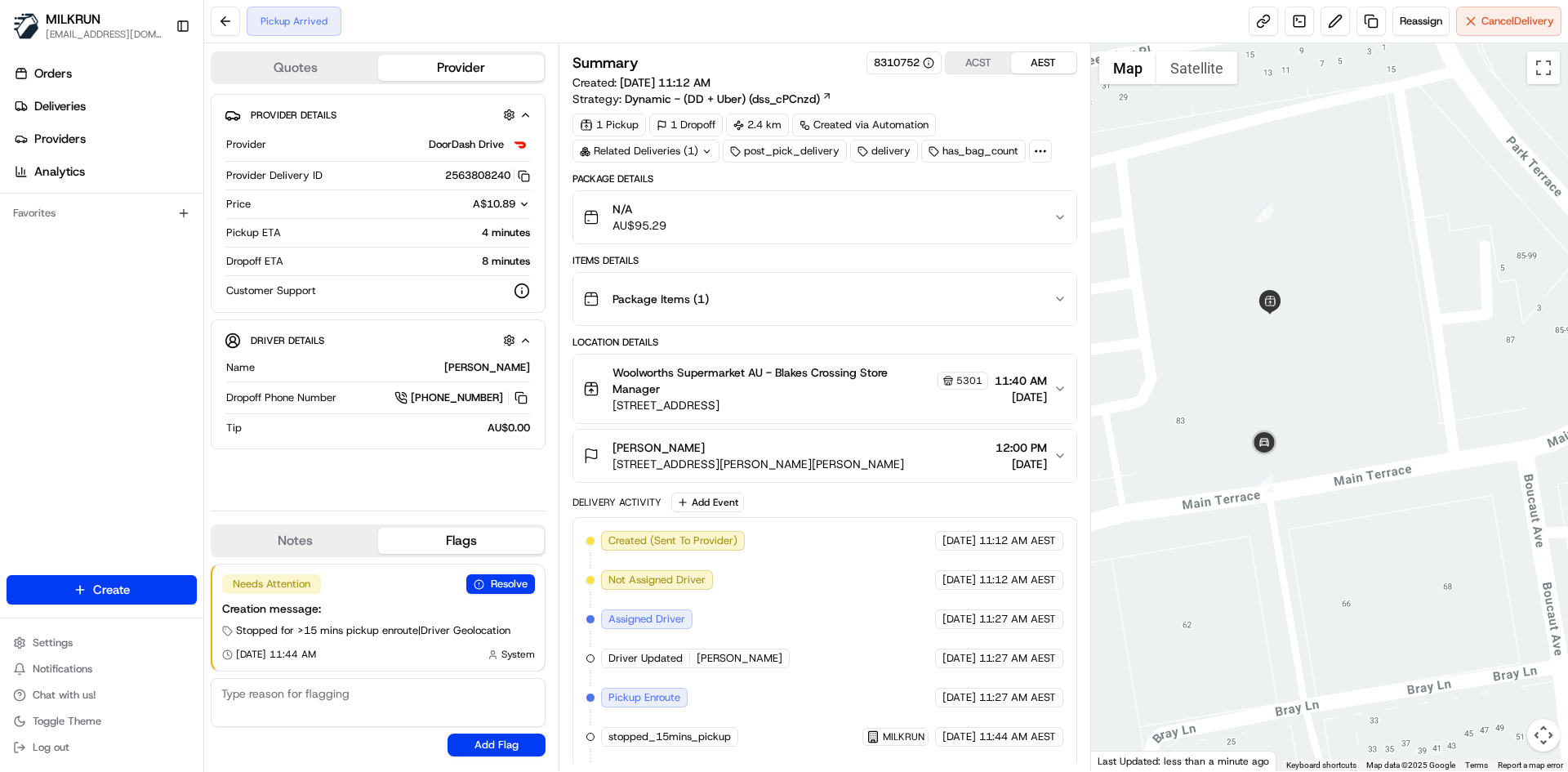 scroll, scrollTop: 37, scrollLeft: 0, axis: vertical 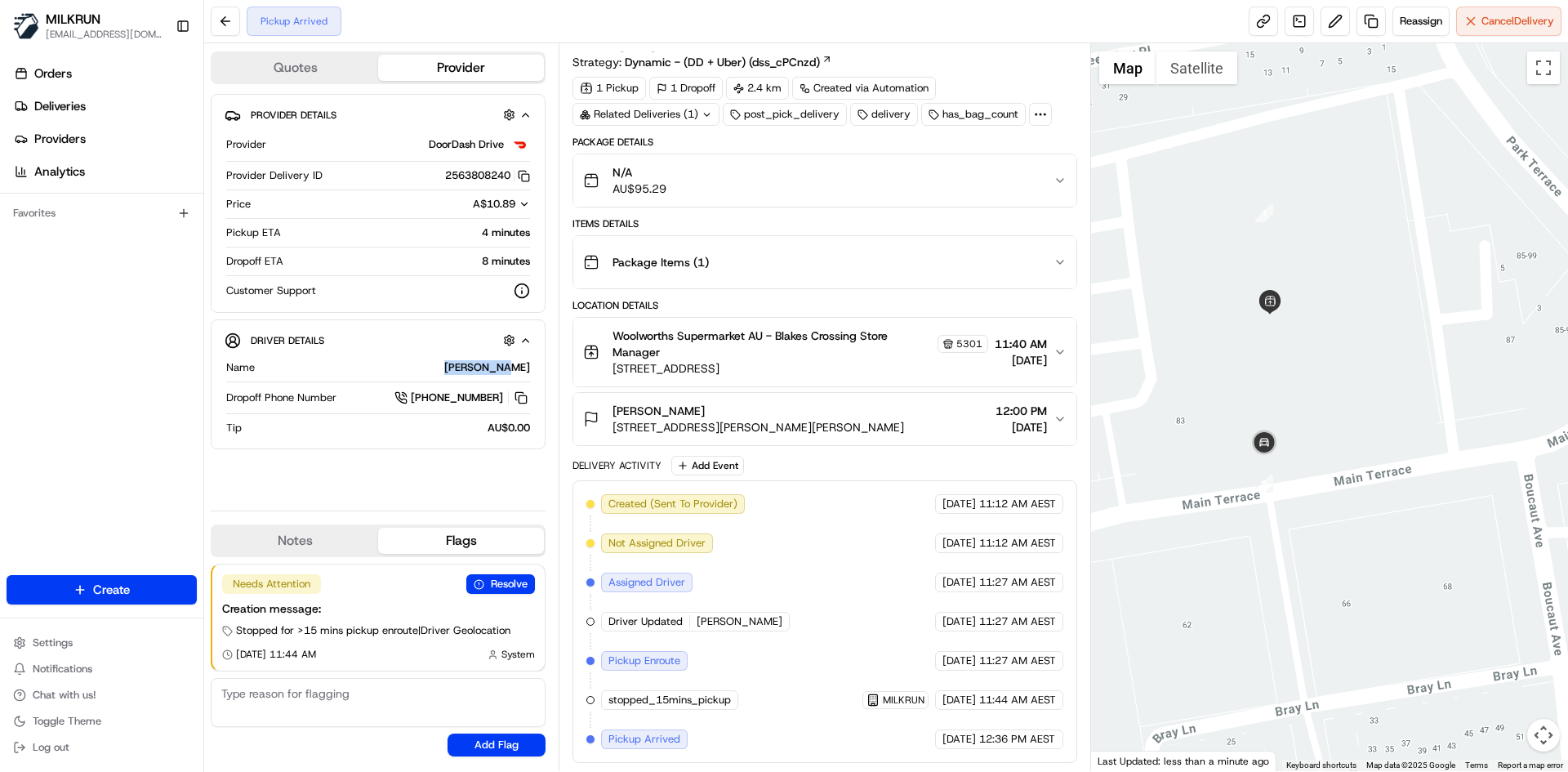 drag, startPoint x: 474, startPoint y: 369, endPoint x: 529, endPoint y: 369, distance: 55 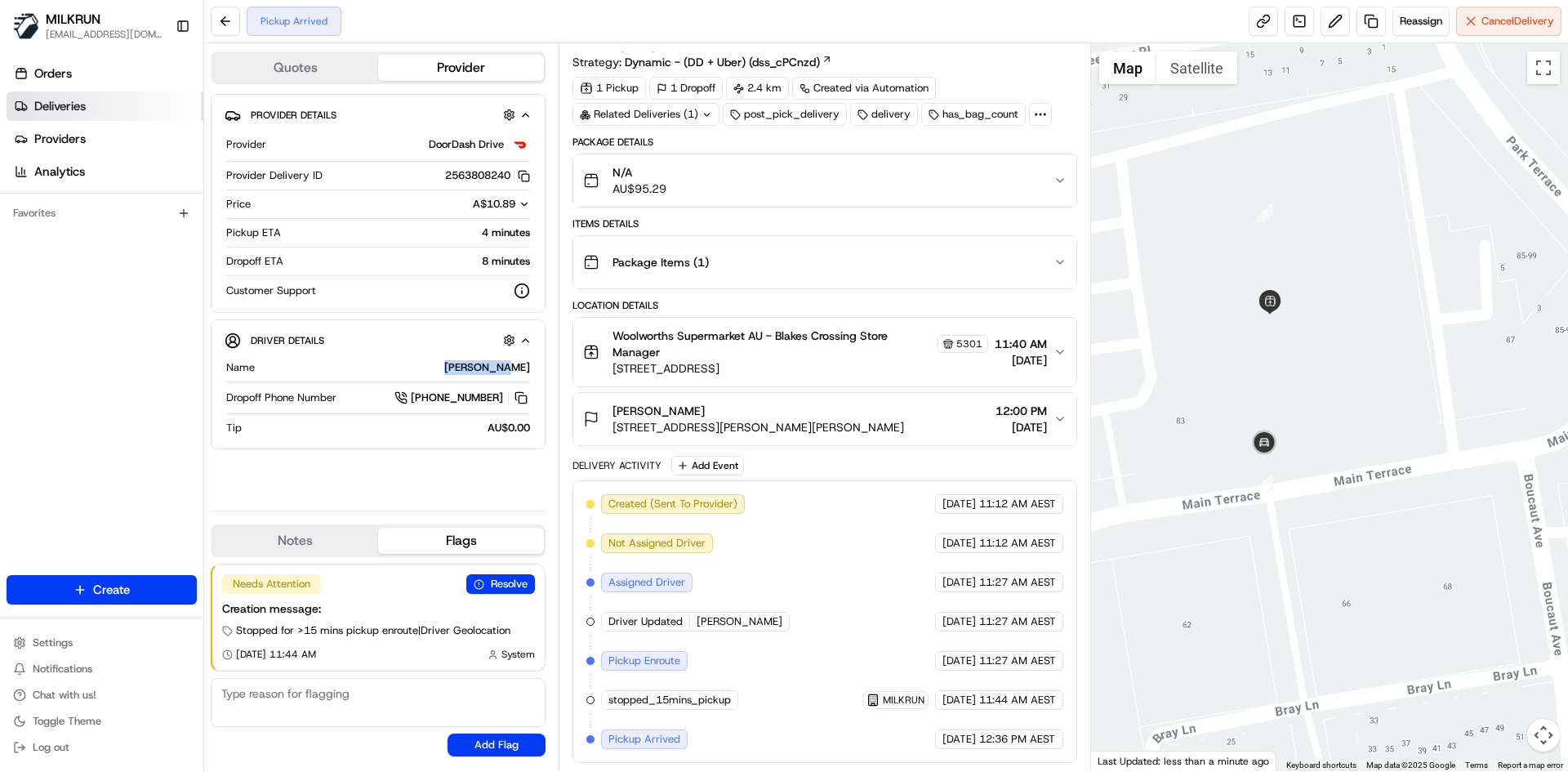 click on "Deliveries" at bounding box center (105, 106) 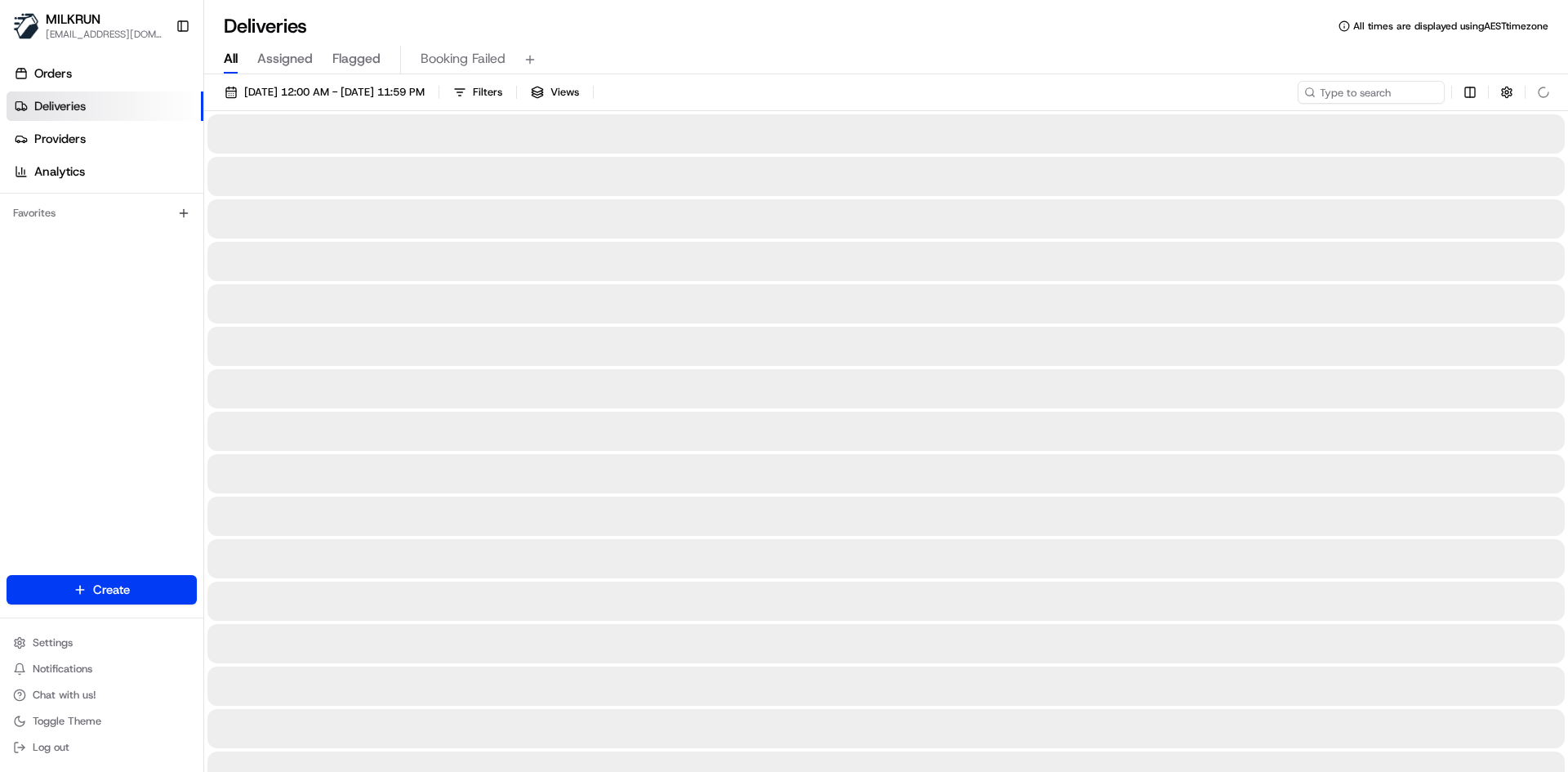 click on "All" at bounding box center [230, 59] 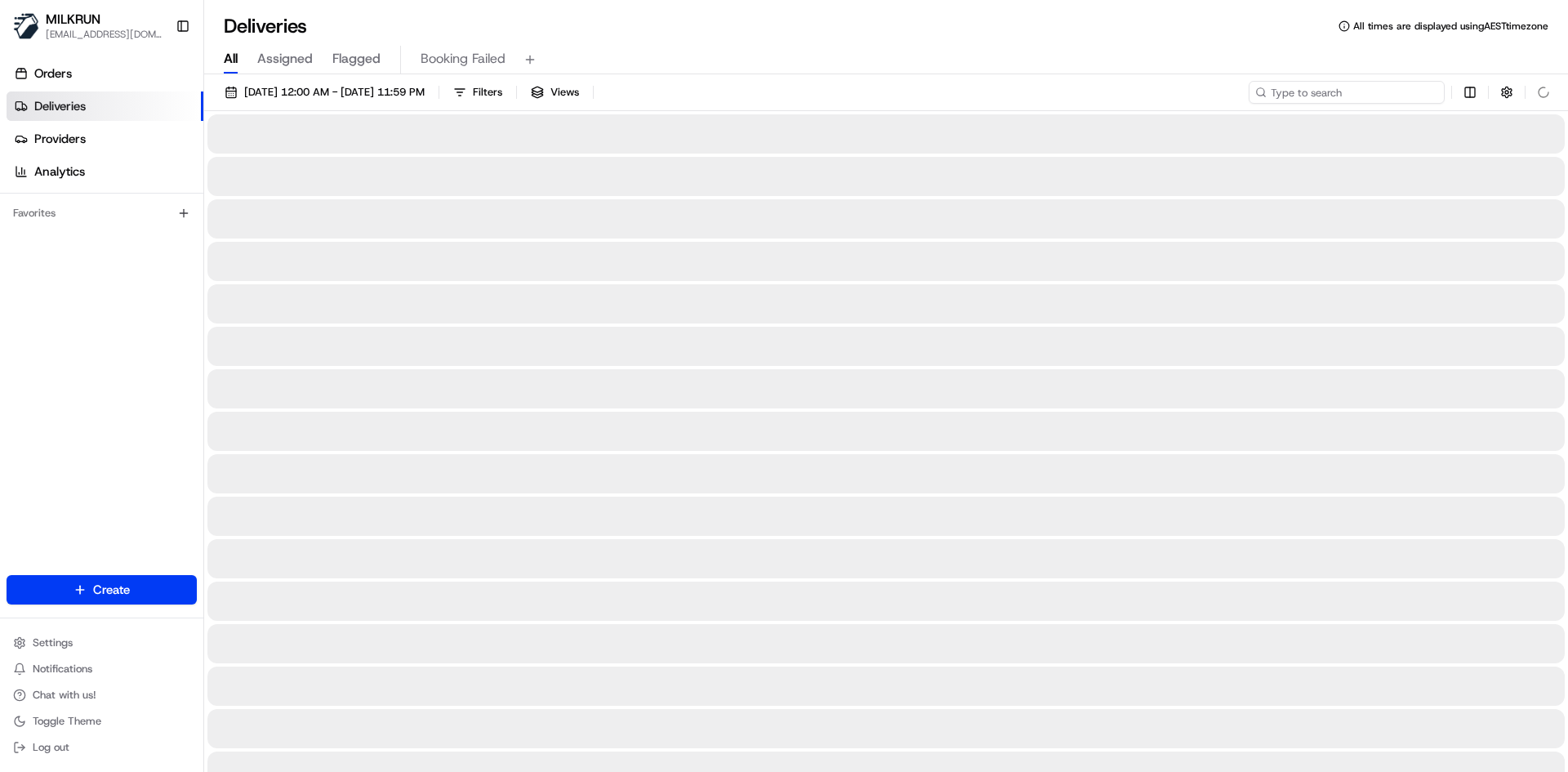 click at bounding box center (1347, 92) 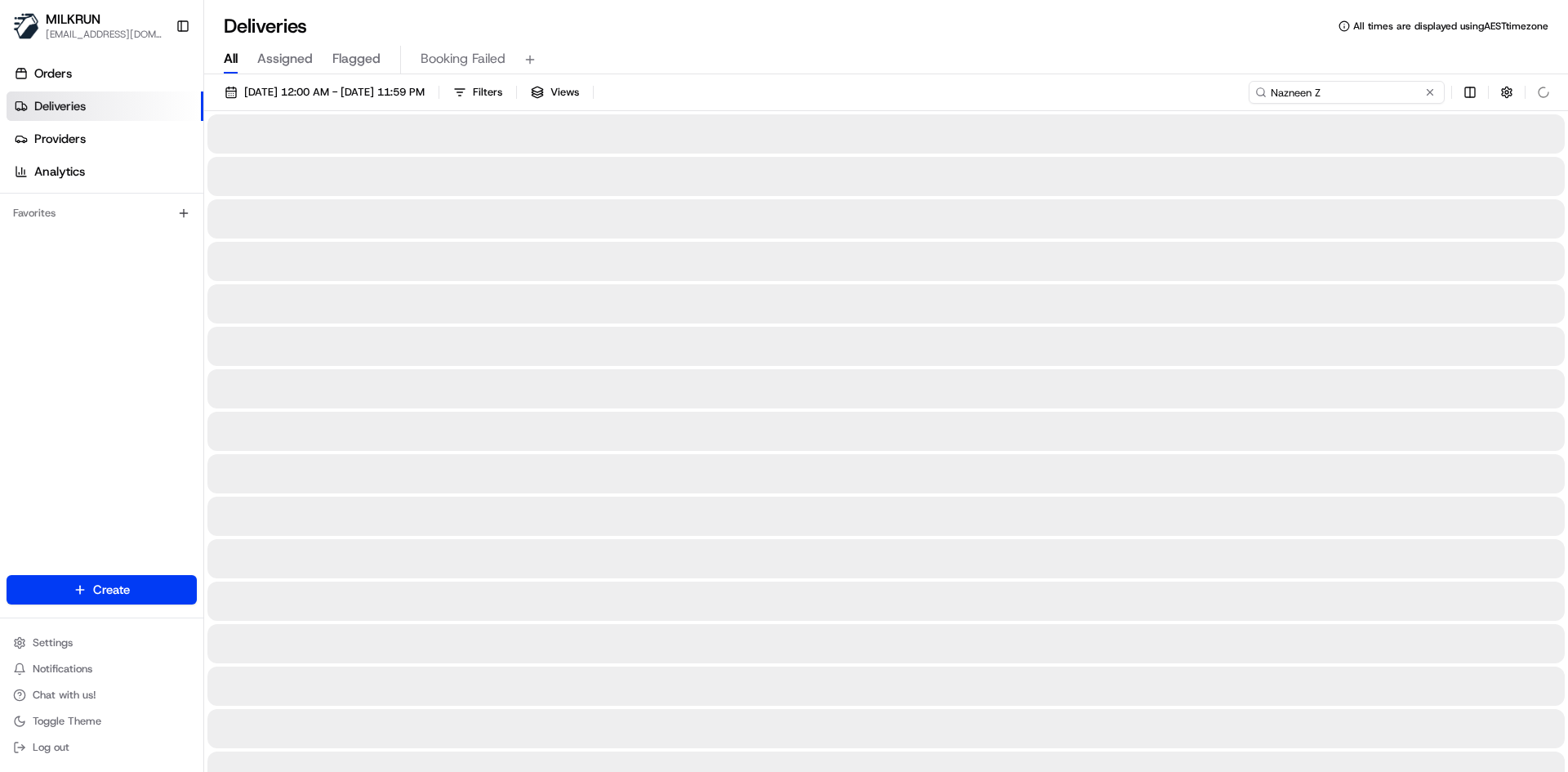 type on "Nazneen Z" 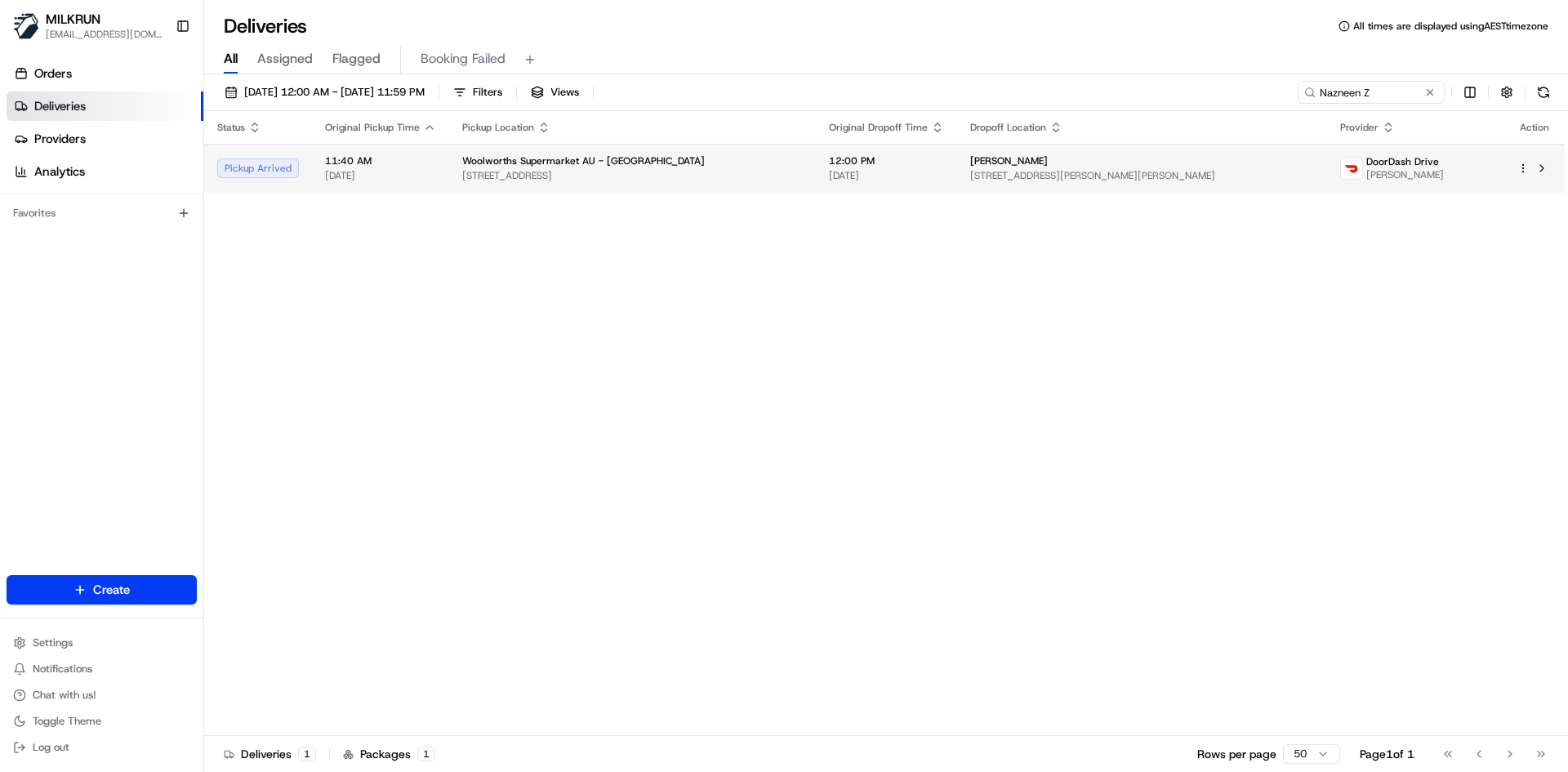 click on "Woolworths Supermarket AU - Blakes Crossing" at bounding box center [632, 161] 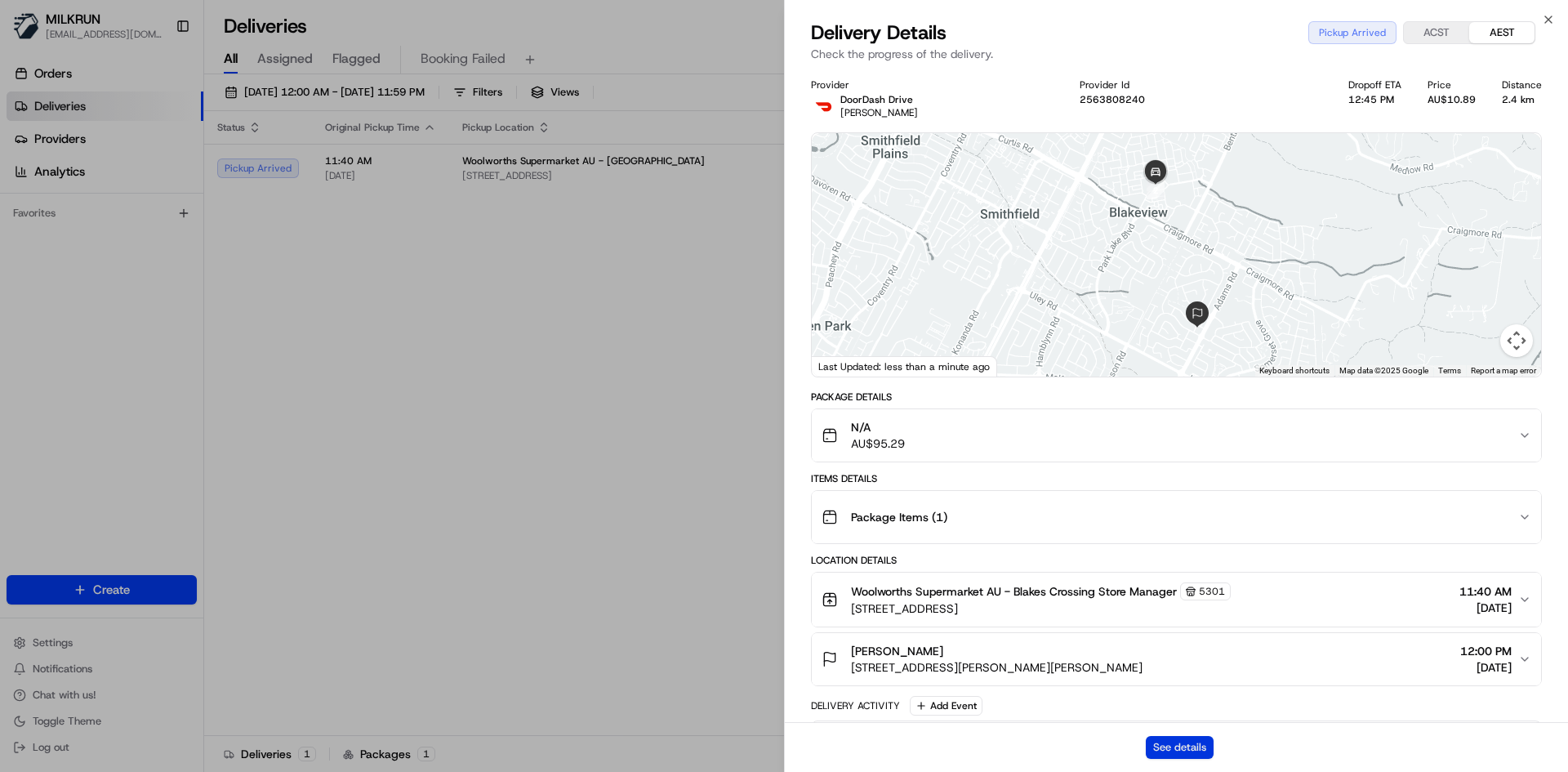 click on "See details" at bounding box center (1179, 747) 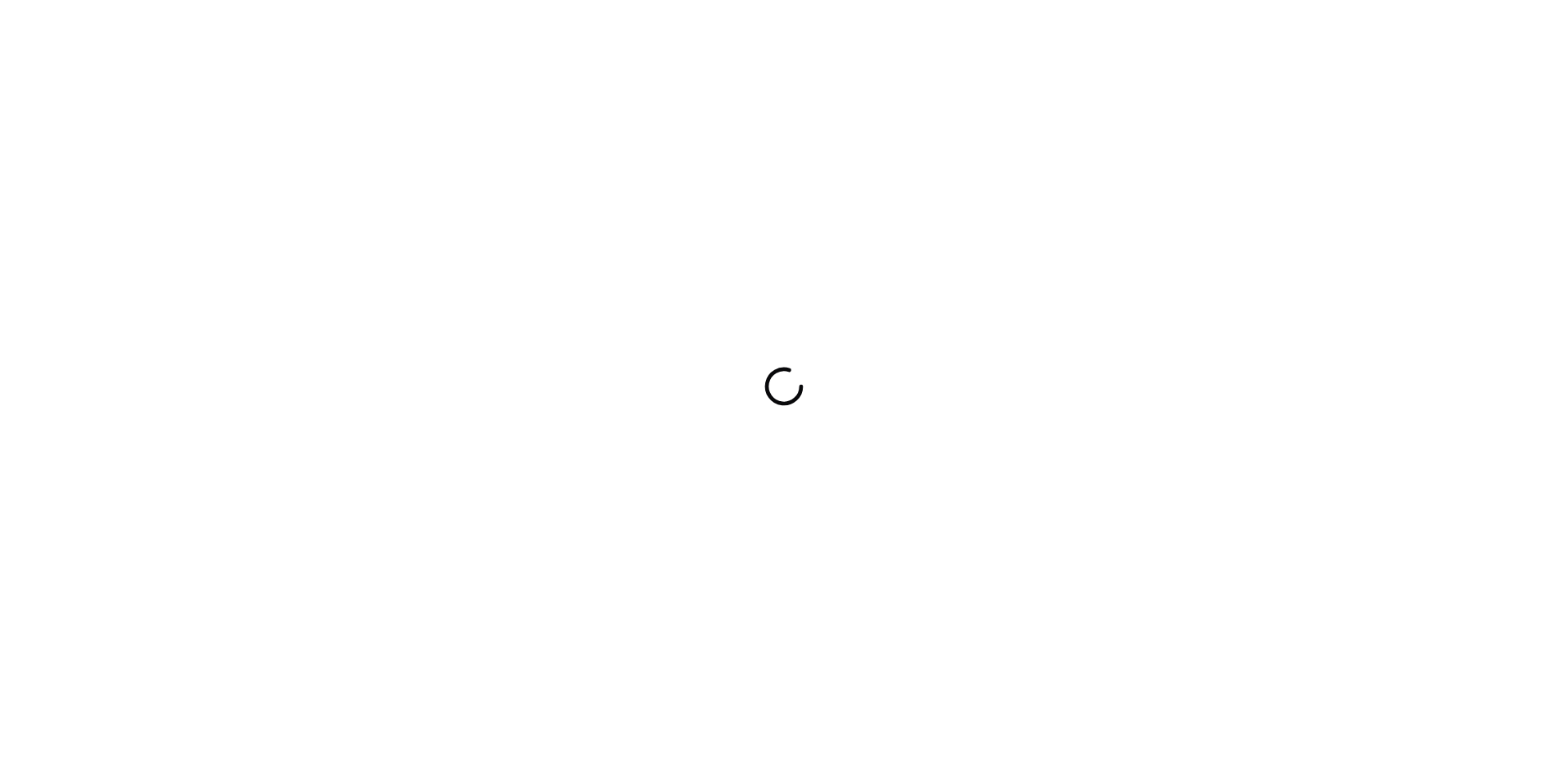 scroll, scrollTop: 0, scrollLeft: 0, axis: both 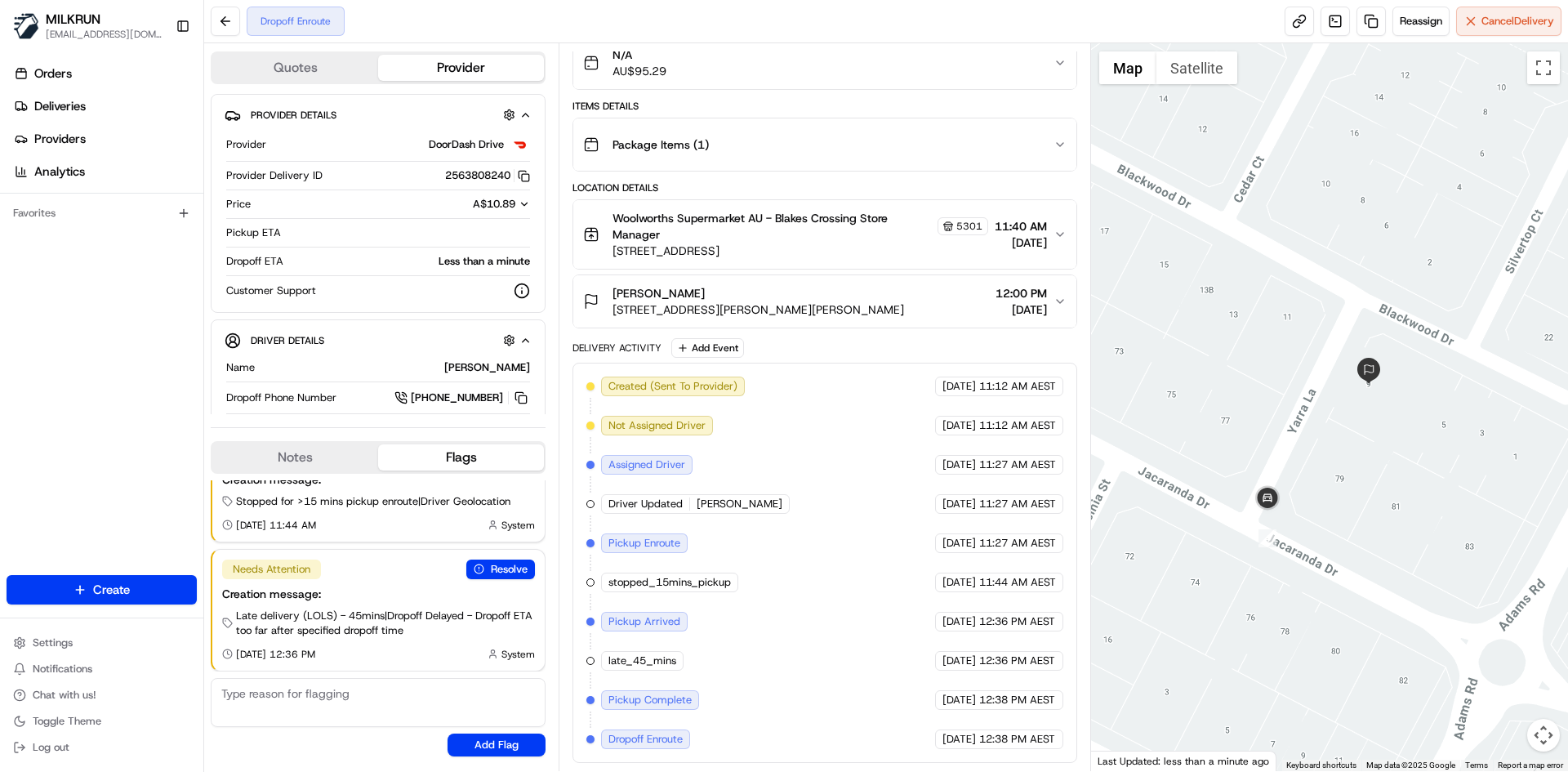 drag, startPoint x: 1340, startPoint y: 403, endPoint x: 1299, endPoint y: 435, distance: 52.00961 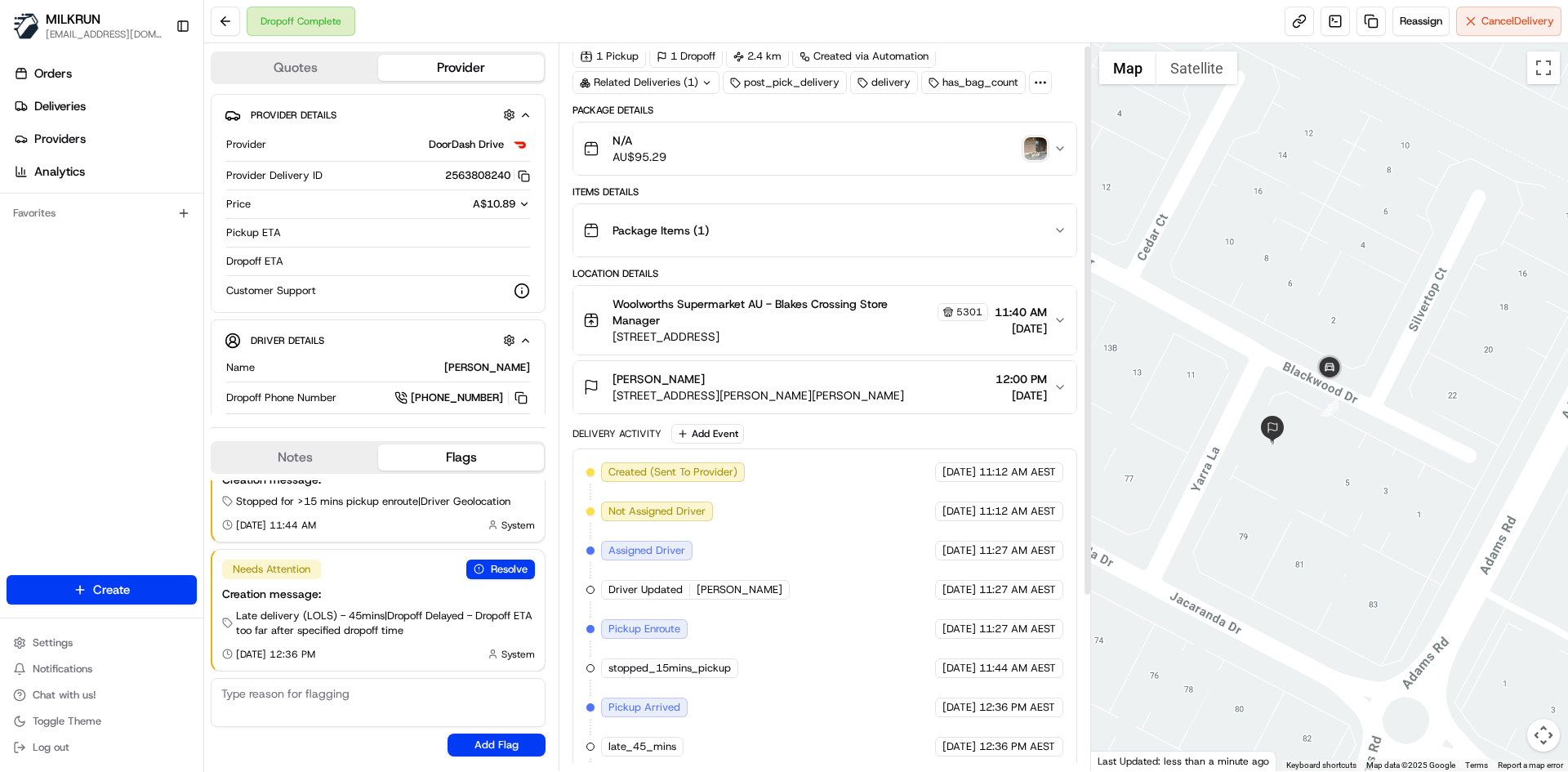 scroll, scrollTop: 0, scrollLeft: 0, axis: both 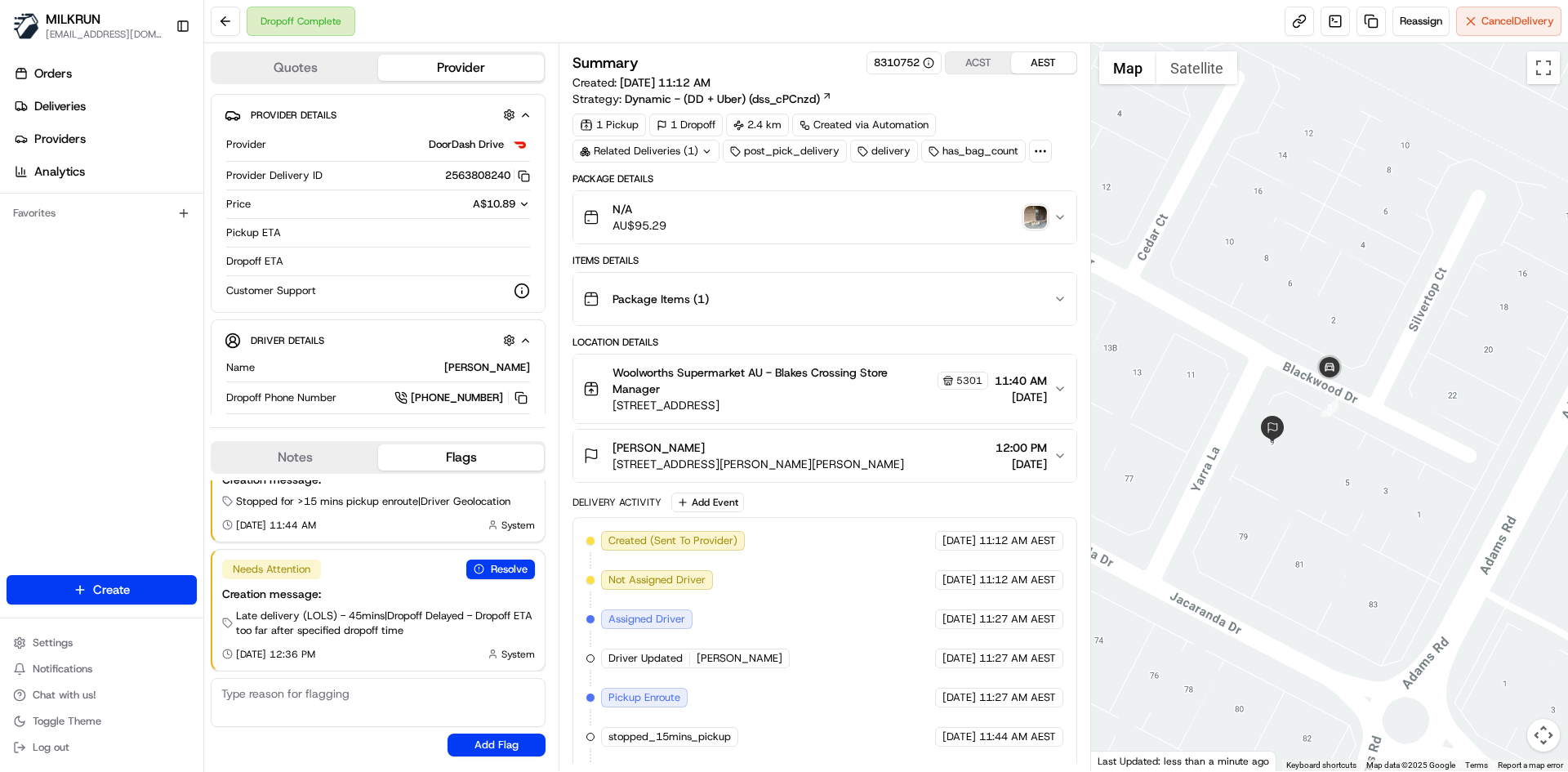click on "ACST" at bounding box center [978, 63] 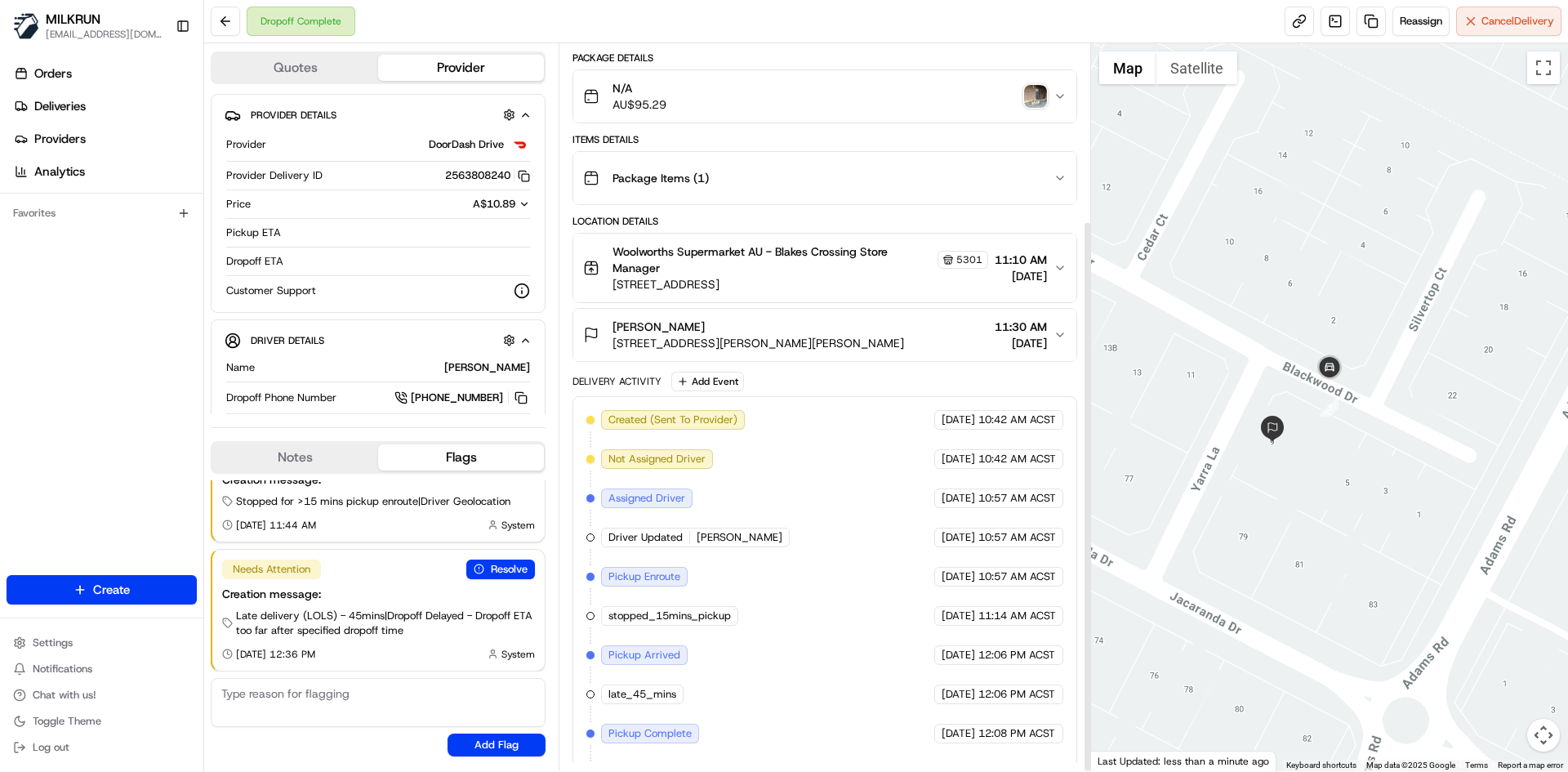 scroll, scrollTop: 233, scrollLeft: 0, axis: vertical 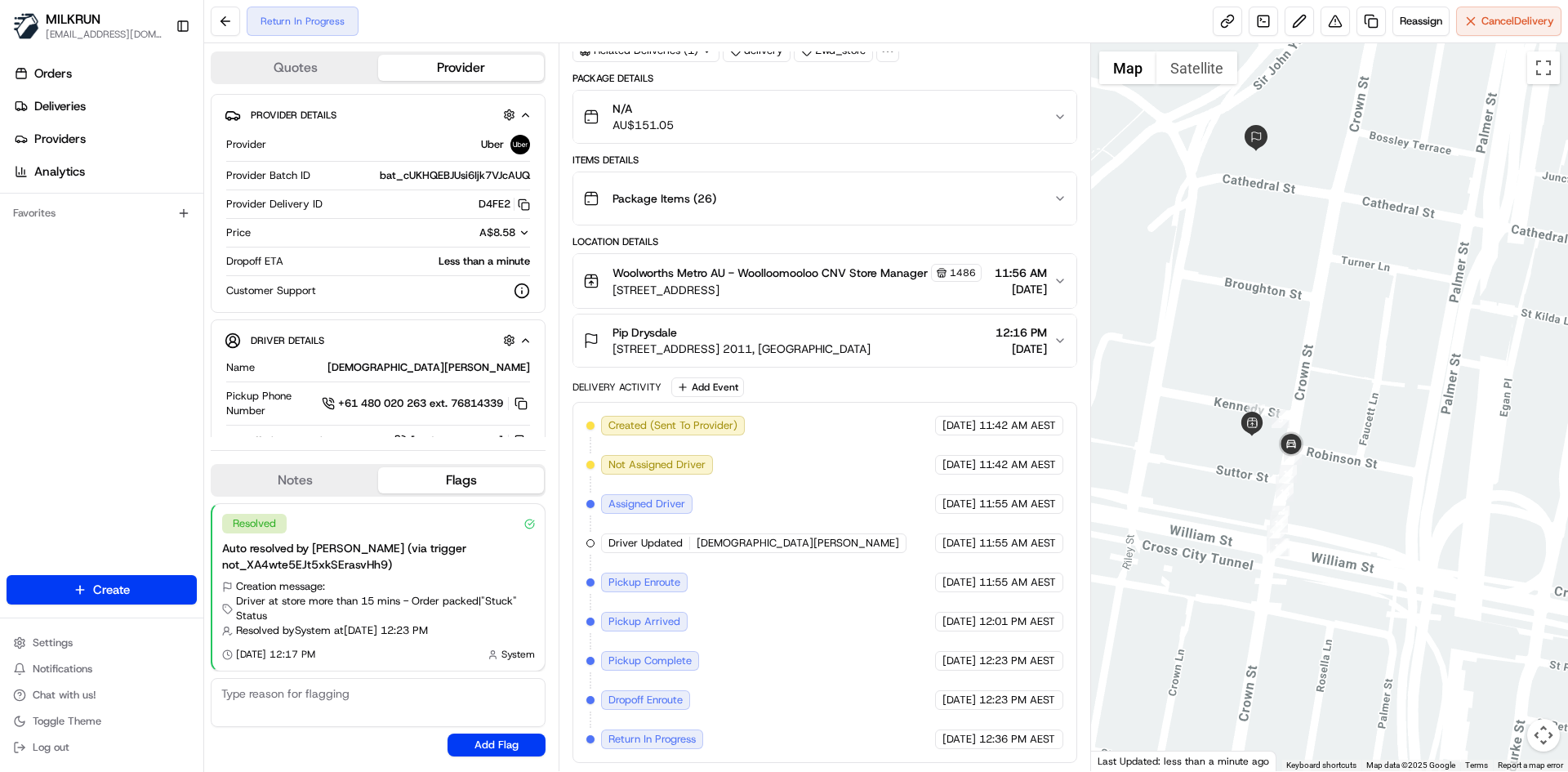 drag, startPoint x: 1281, startPoint y: 486, endPoint x: 1234, endPoint y: 491, distance: 47.26521 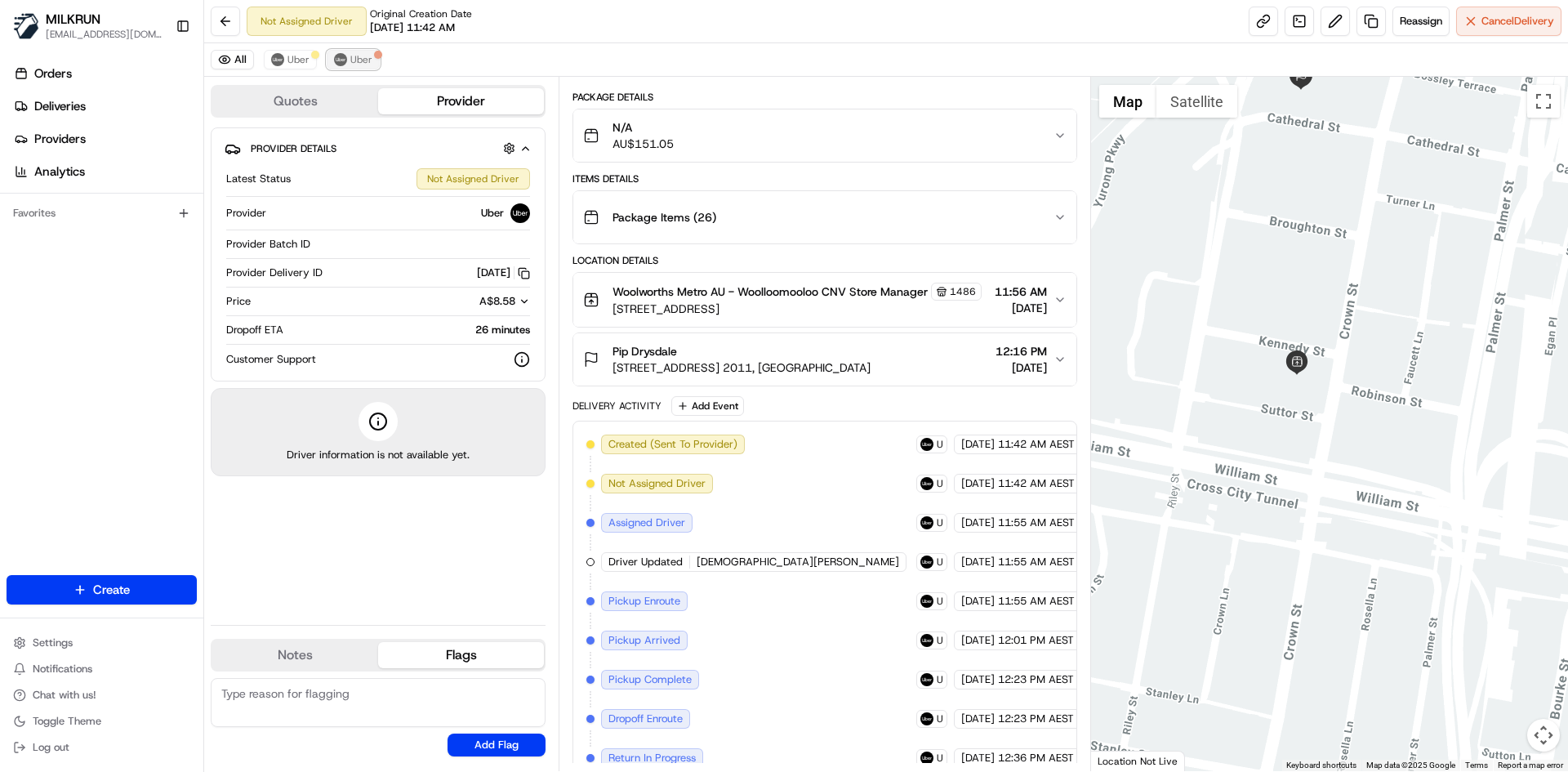 click on "Uber" at bounding box center (361, 60) 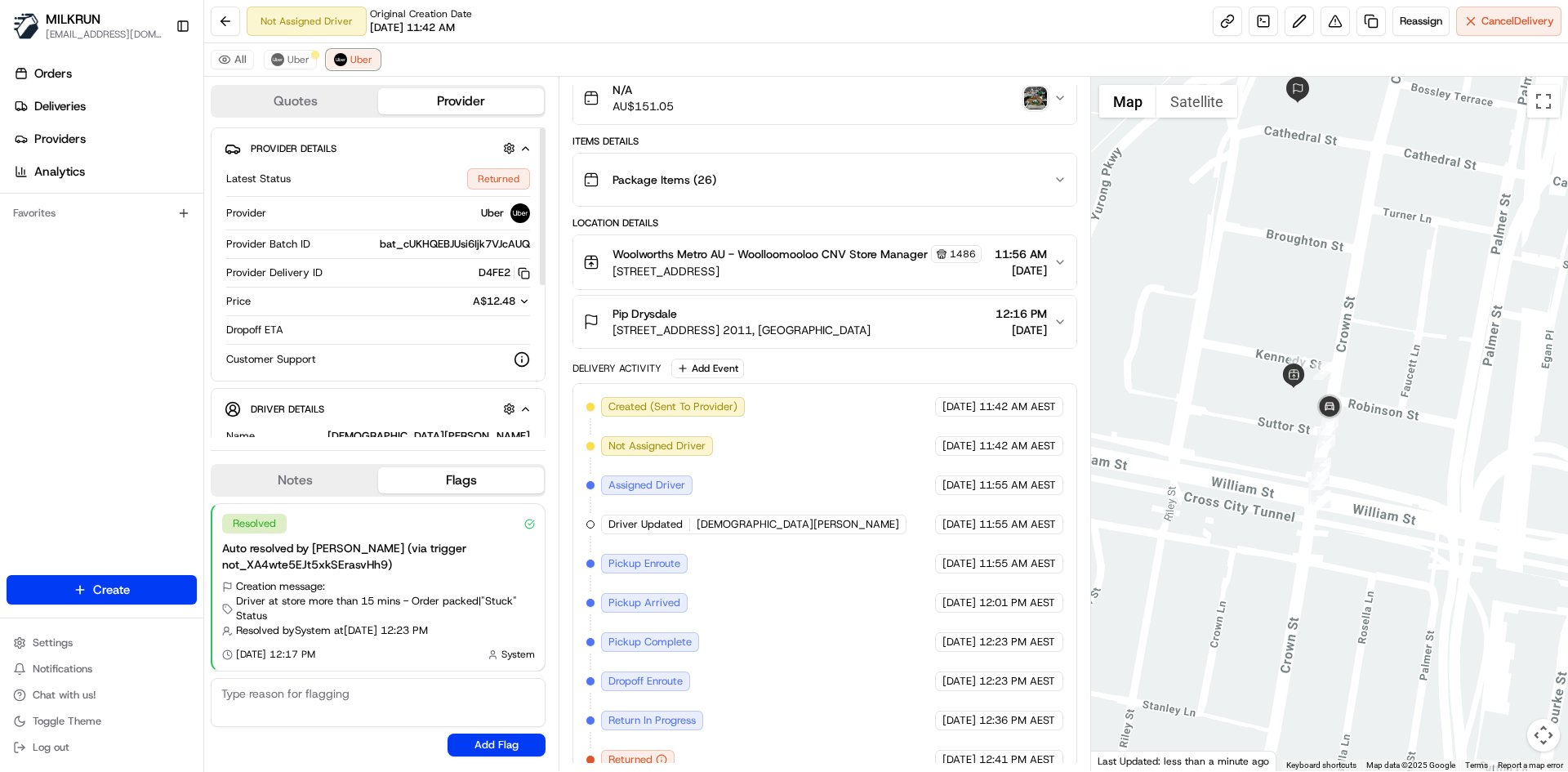 scroll, scrollTop: 188, scrollLeft: 0, axis: vertical 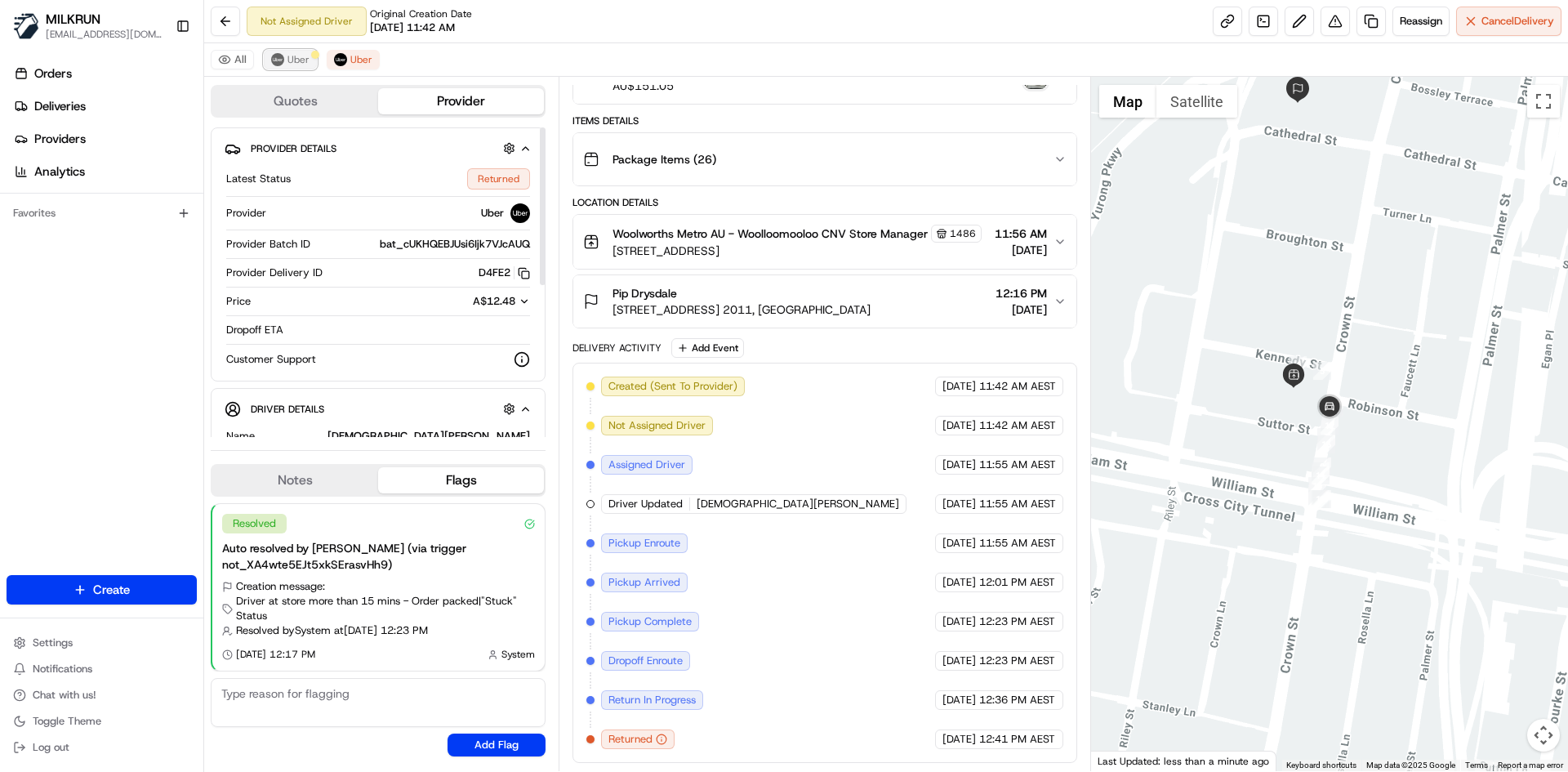 click on "Uber" at bounding box center [290, 60] 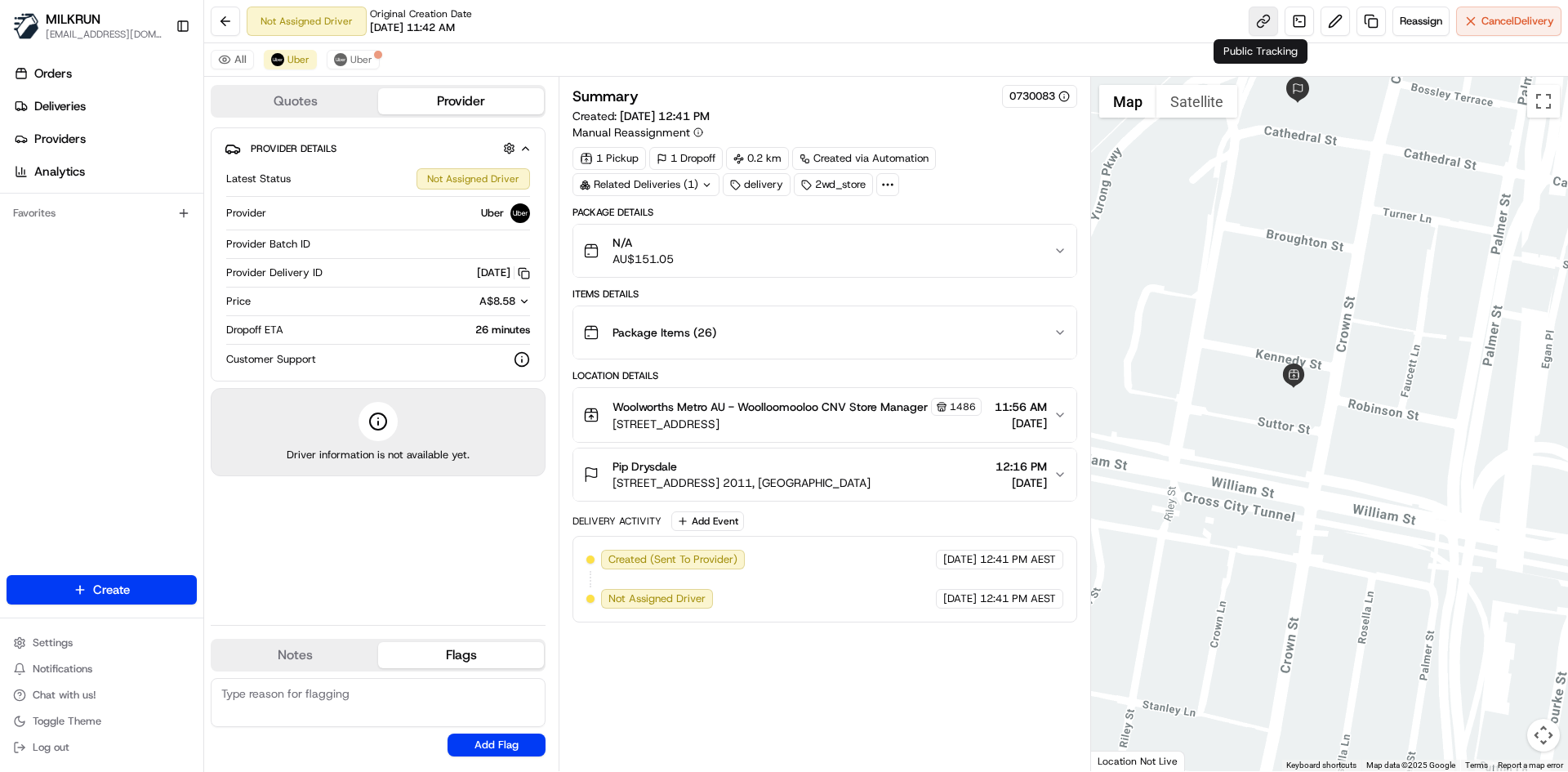click at bounding box center (1263, 21) 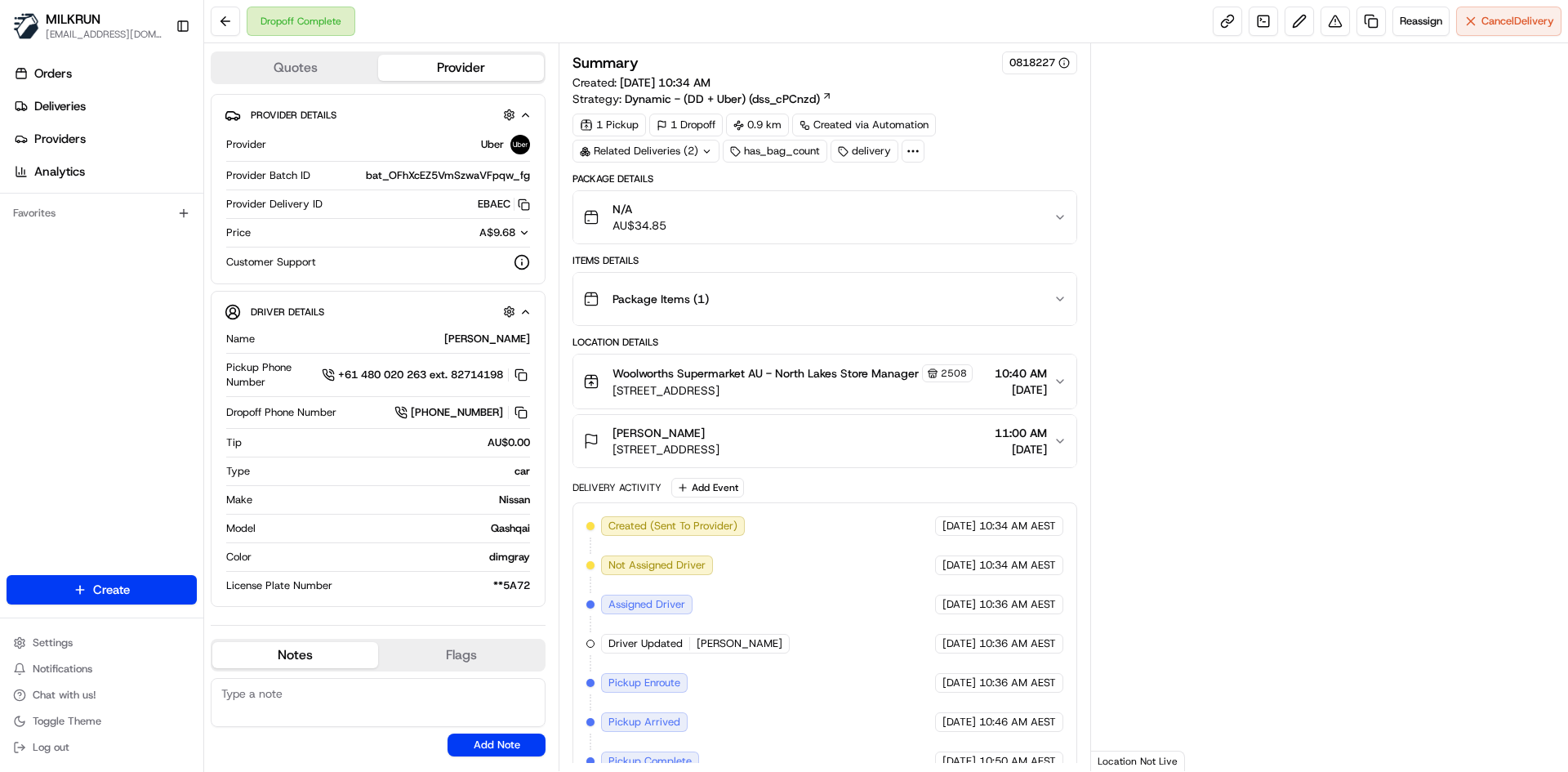 scroll, scrollTop: 0, scrollLeft: 0, axis: both 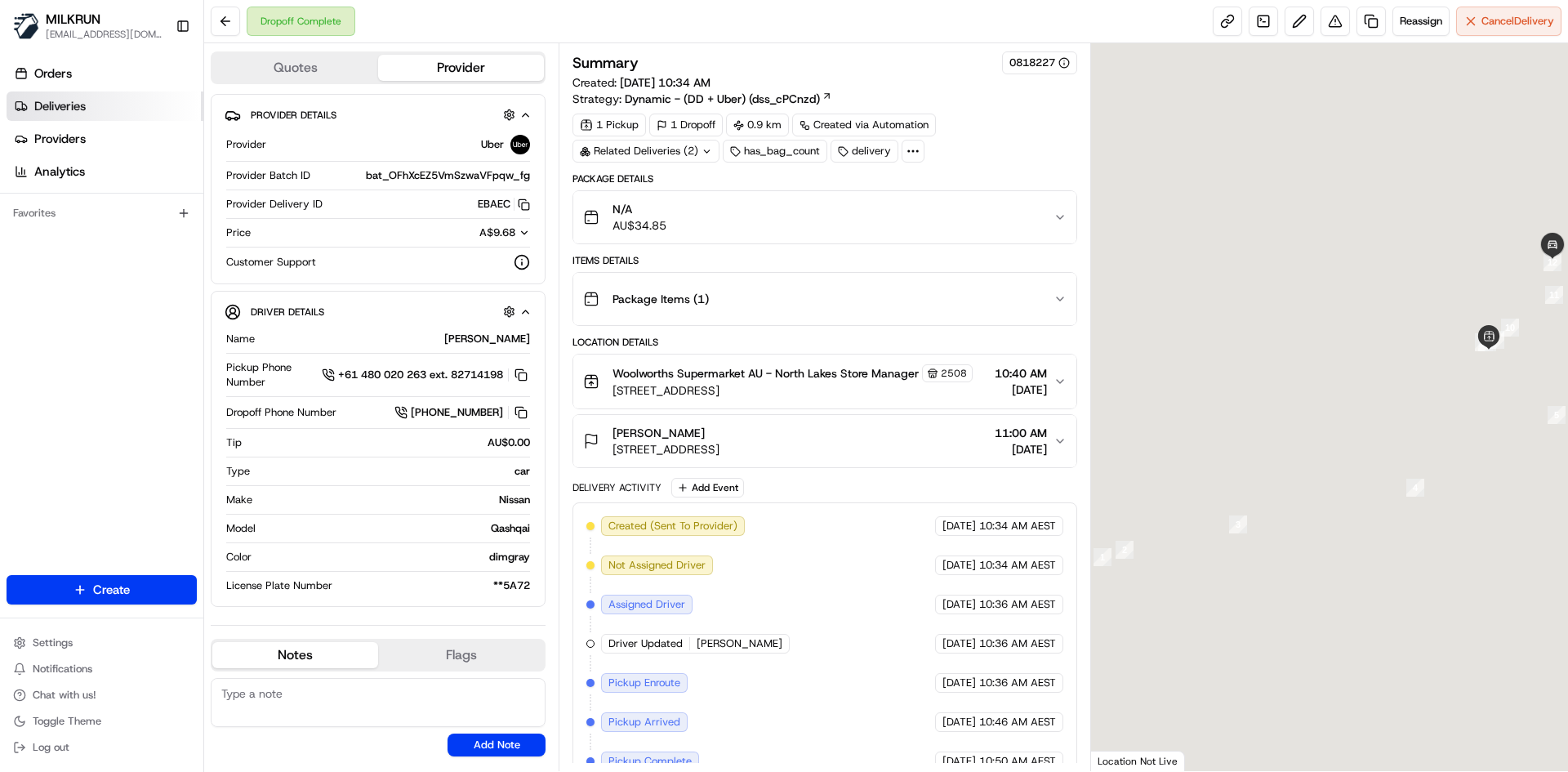 click on "Deliveries" at bounding box center [105, 106] 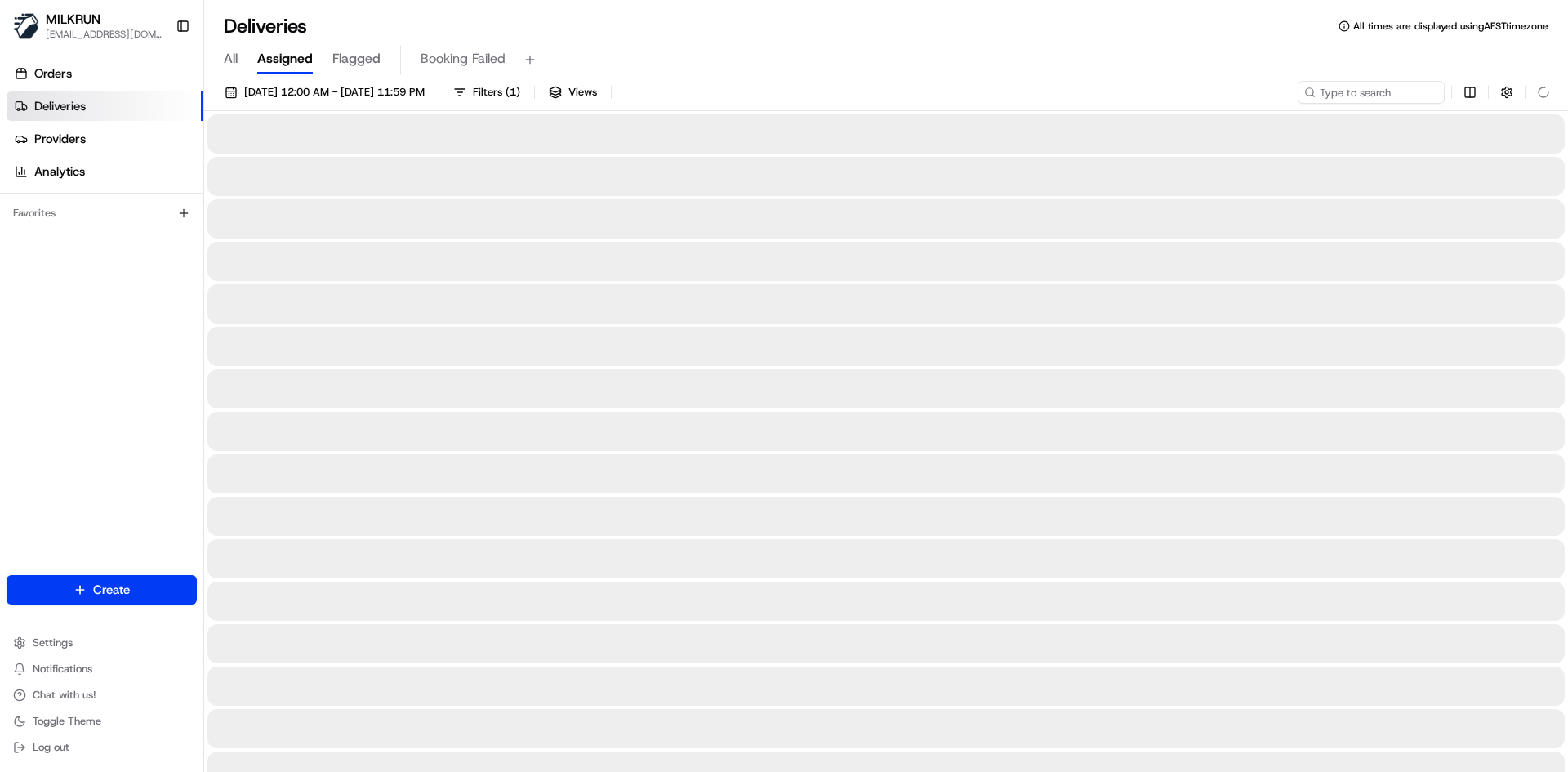 click on "All Assigned Flagged Booking Failed" at bounding box center (886, 60) 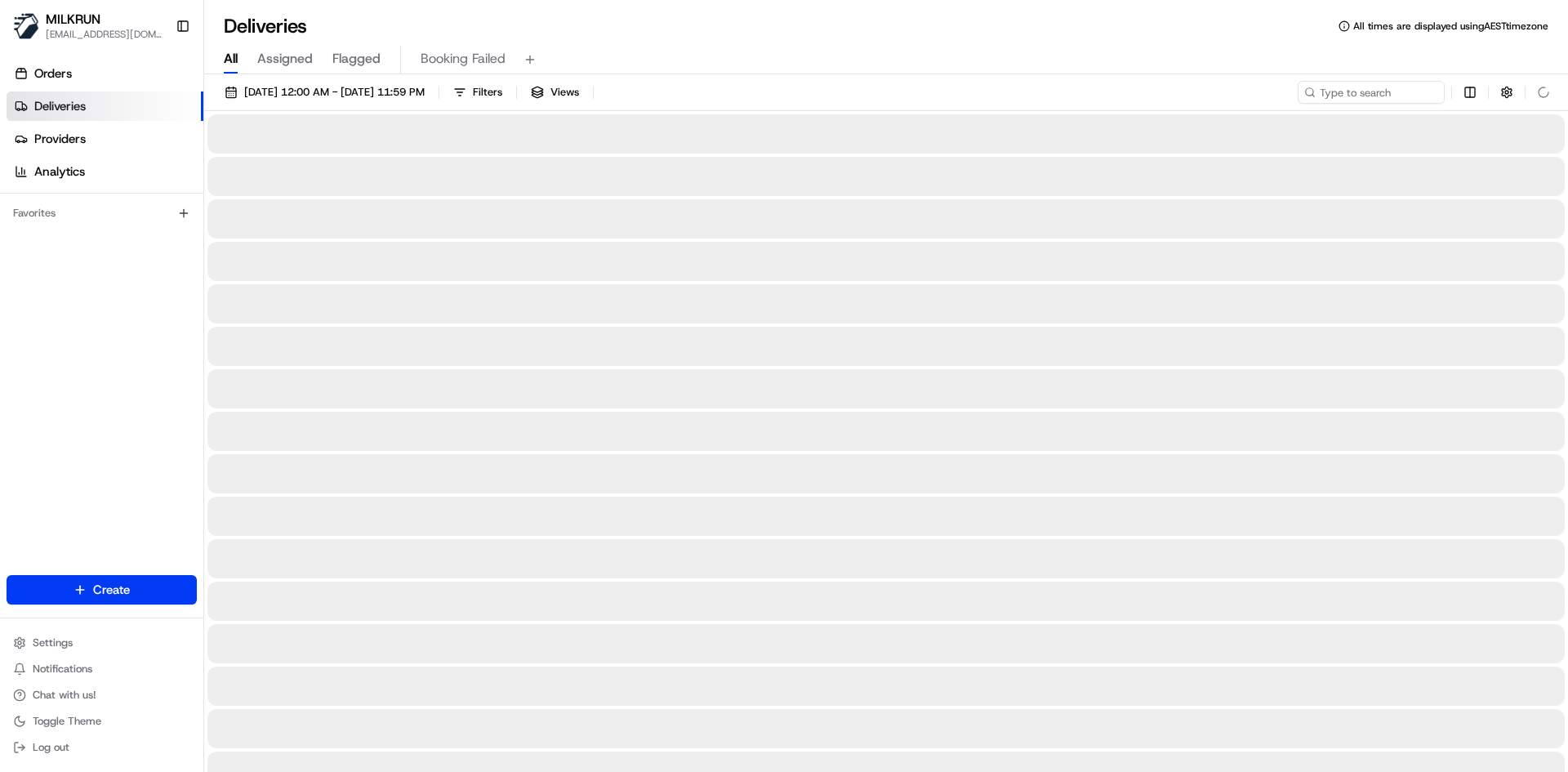 click on "All" at bounding box center [230, 59] 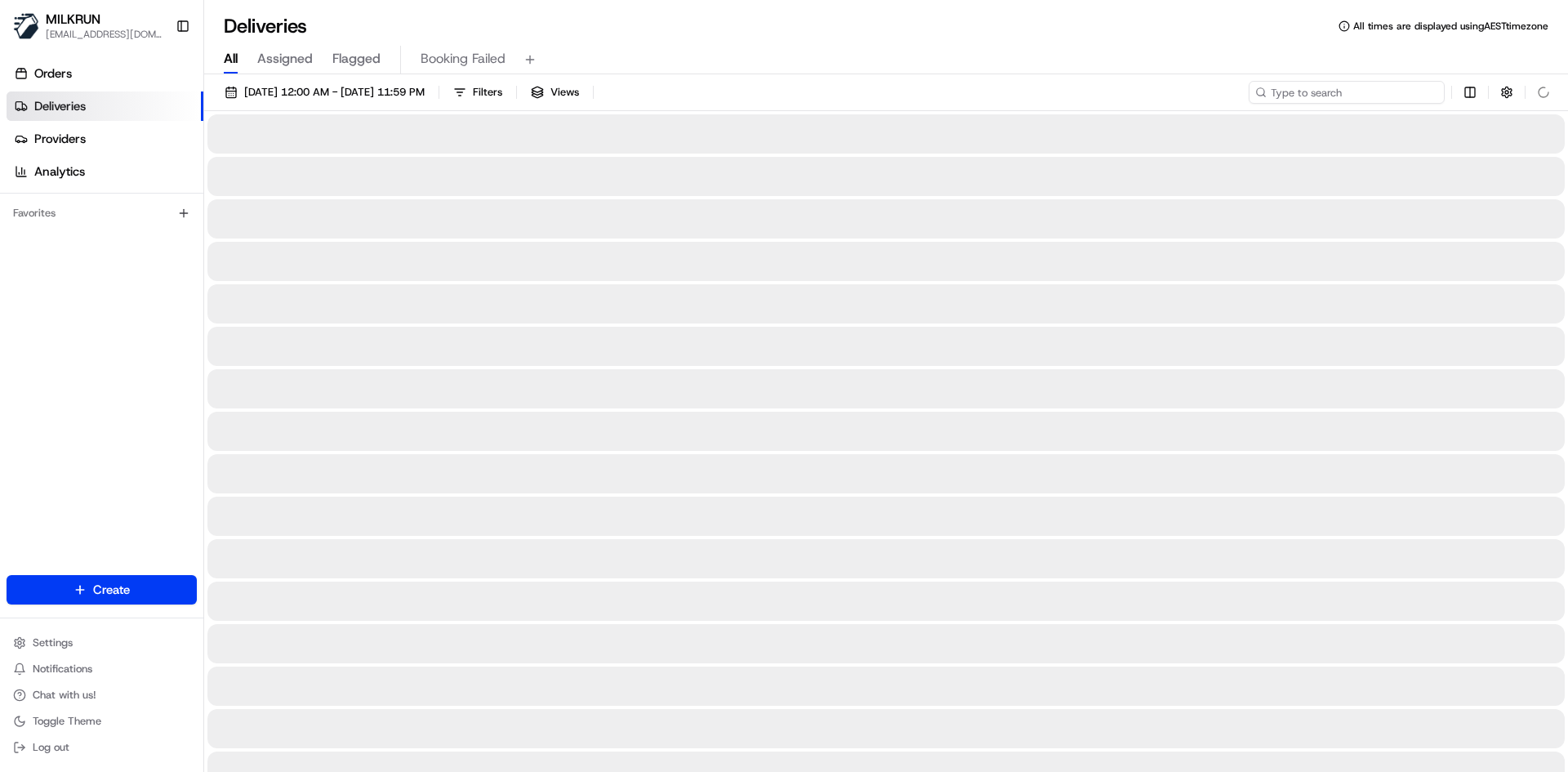 click at bounding box center [1347, 92] 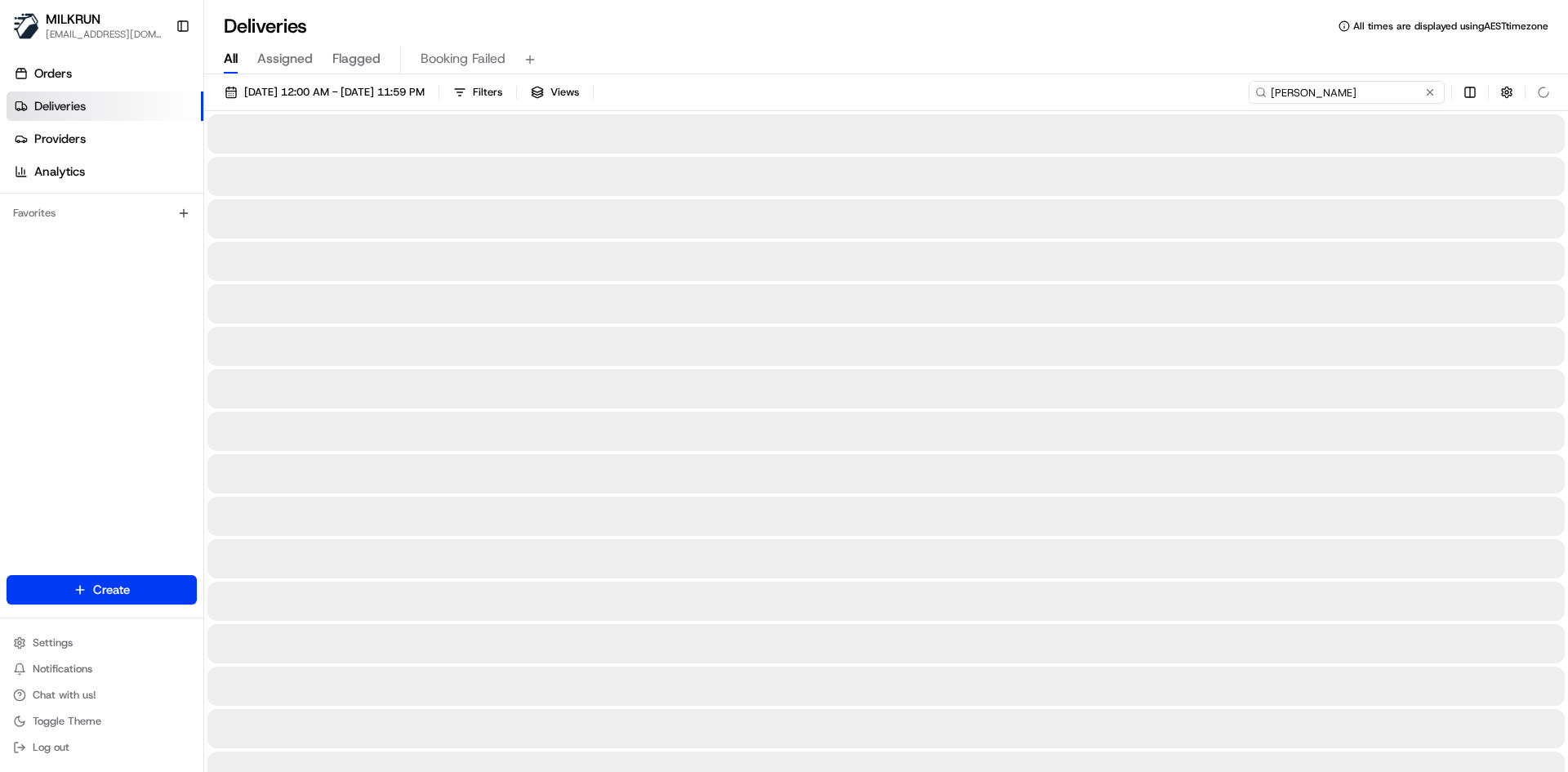 type on "Sammie Graham" 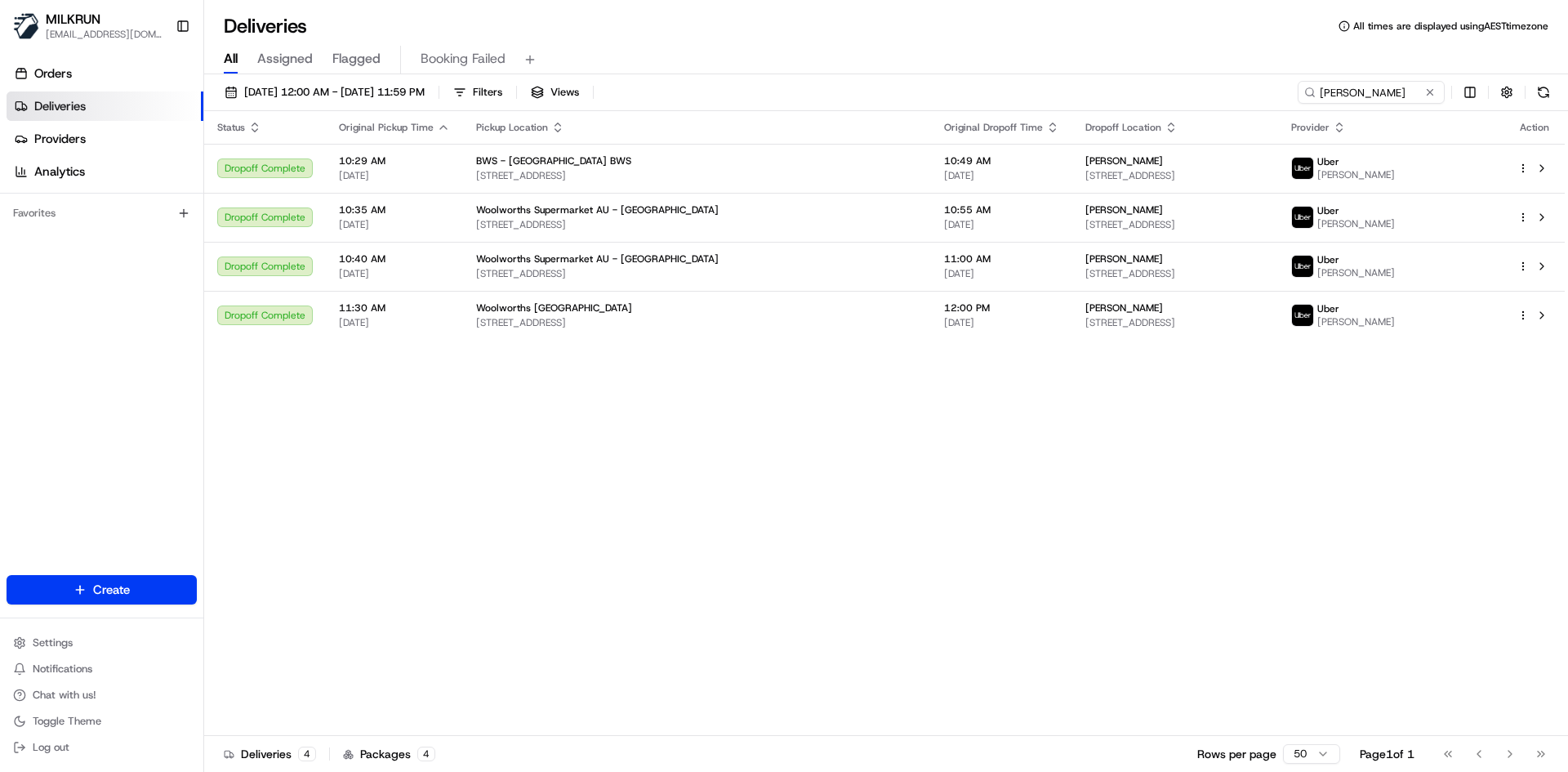 drag, startPoint x: 648, startPoint y: 462, endPoint x: 547, endPoint y: 481, distance: 102.77159 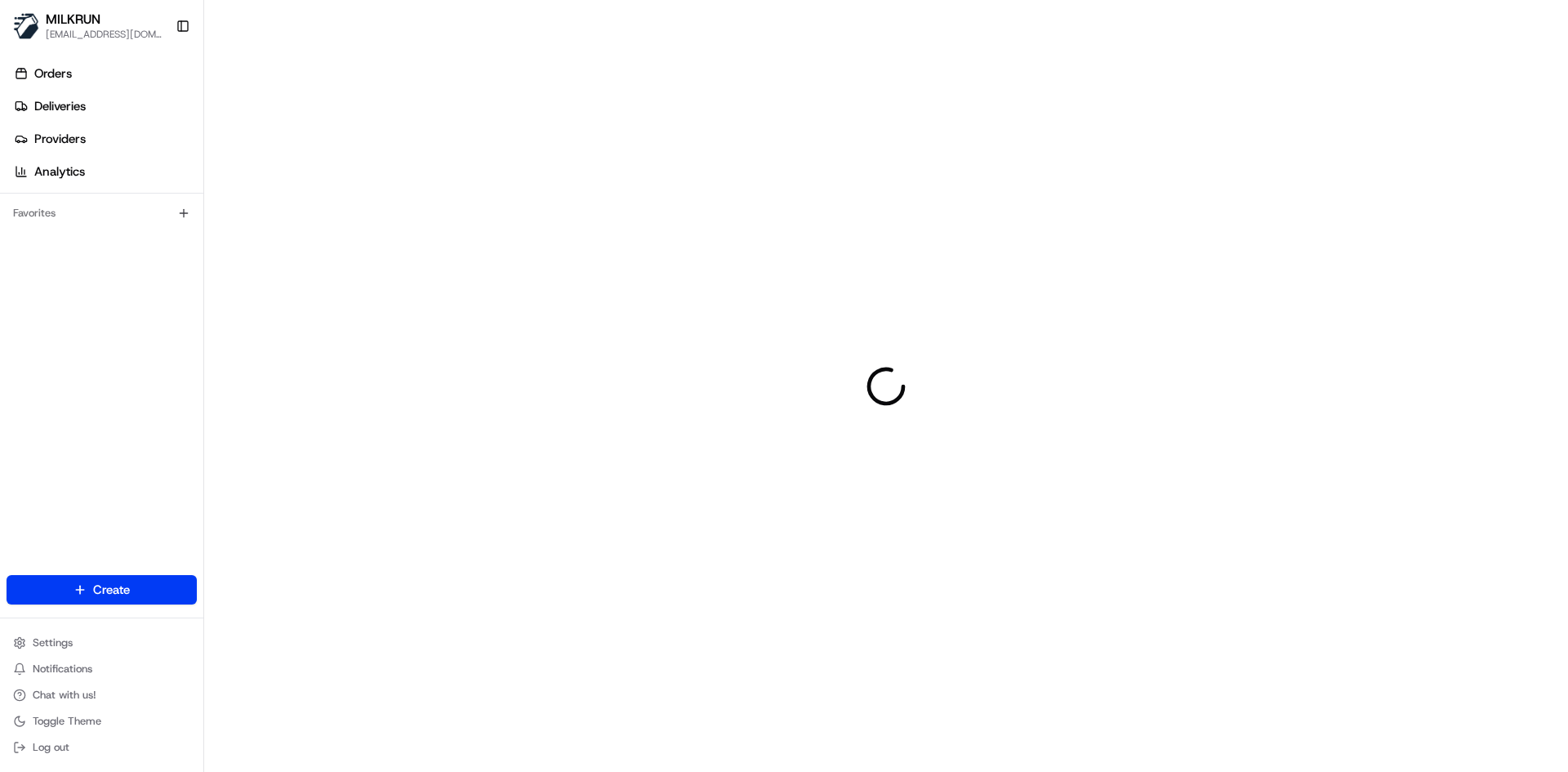 scroll, scrollTop: 0, scrollLeft: 0, axis: both 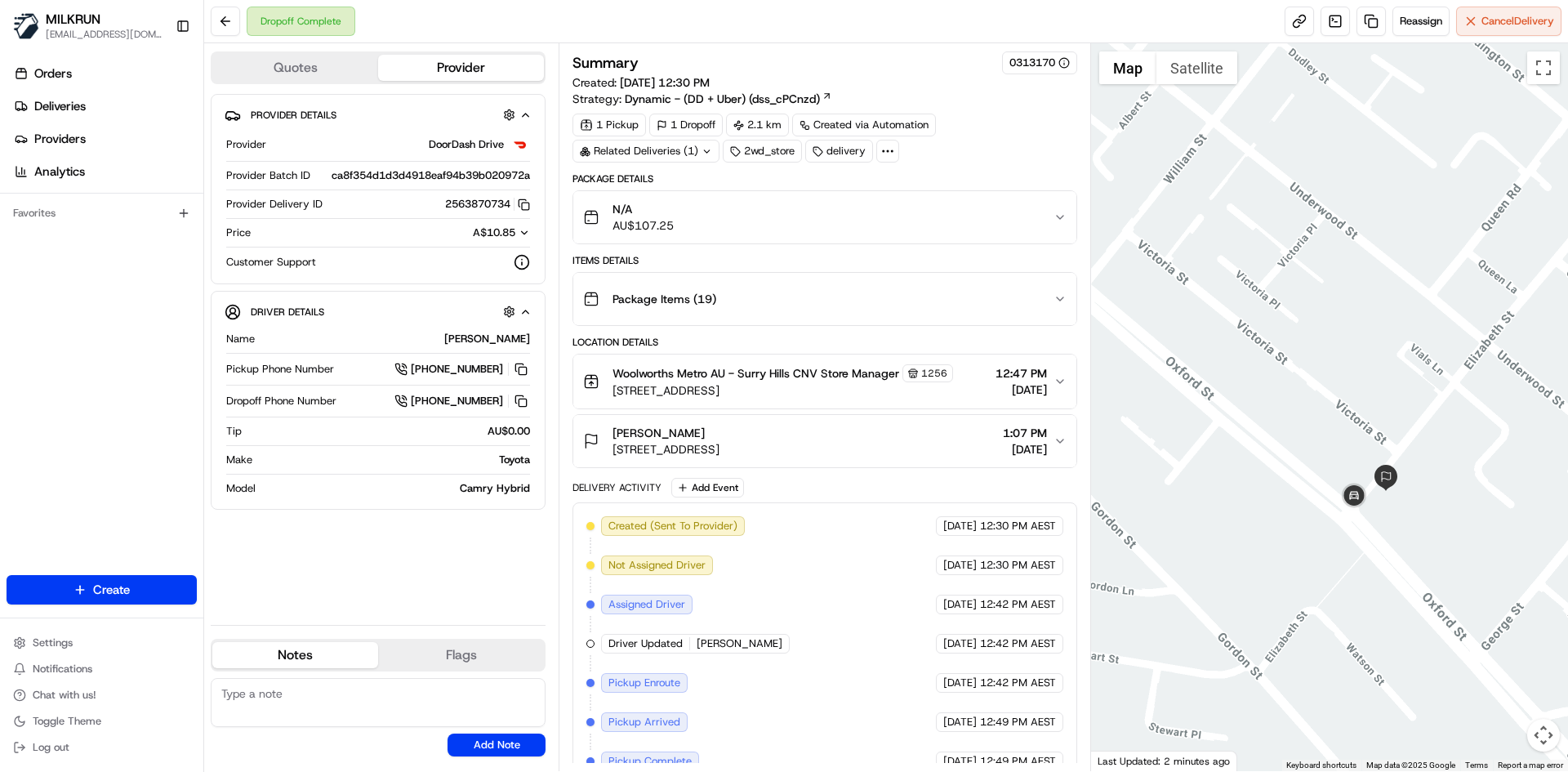 drag, startPoint x: 1477, startPoint y: 484, endPoint x: 1352, endPoint y: 502, distance: 126.28935 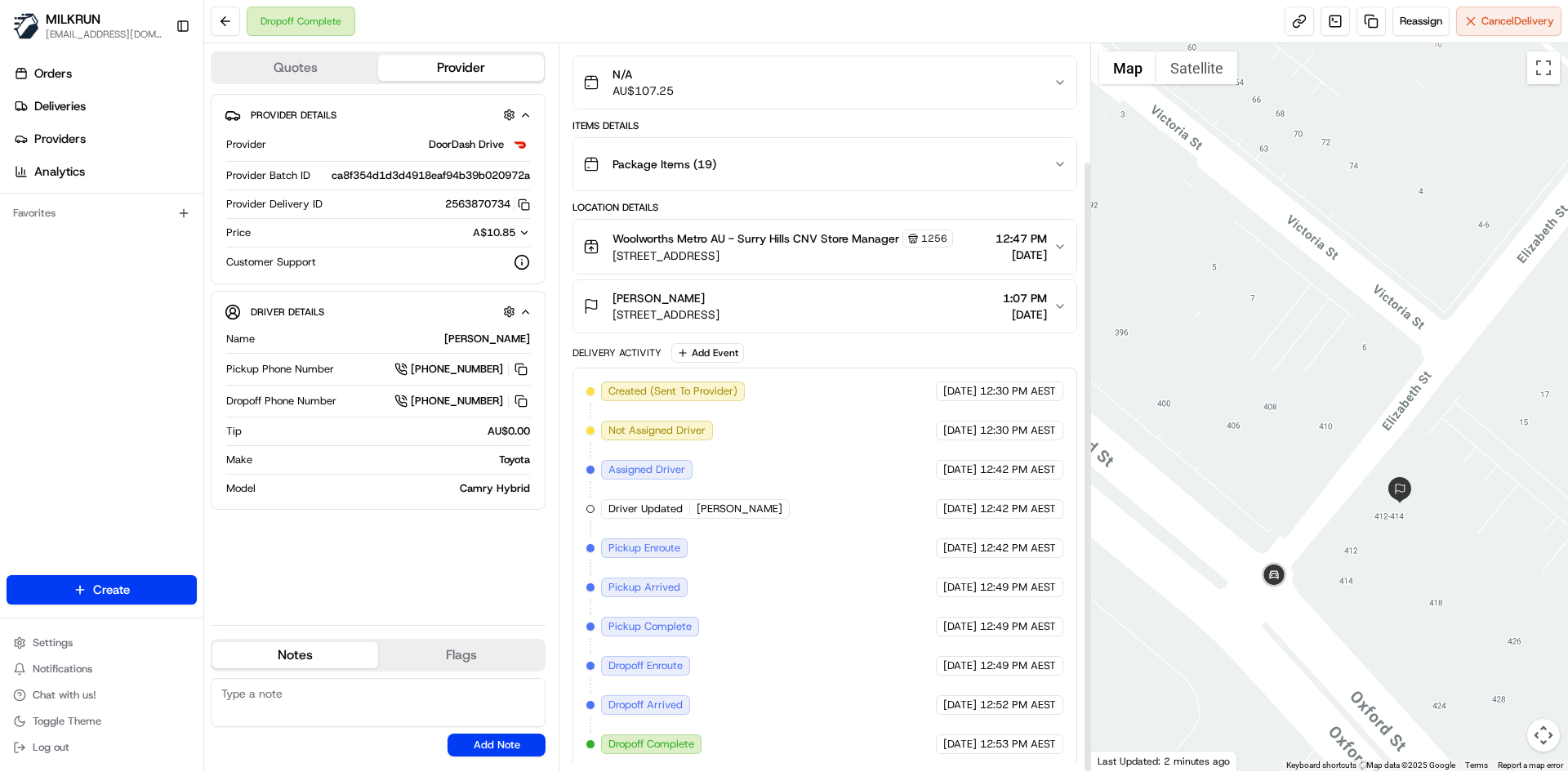 scroll, scrollTop: 140, scrollLeft: 0, axis: vertical 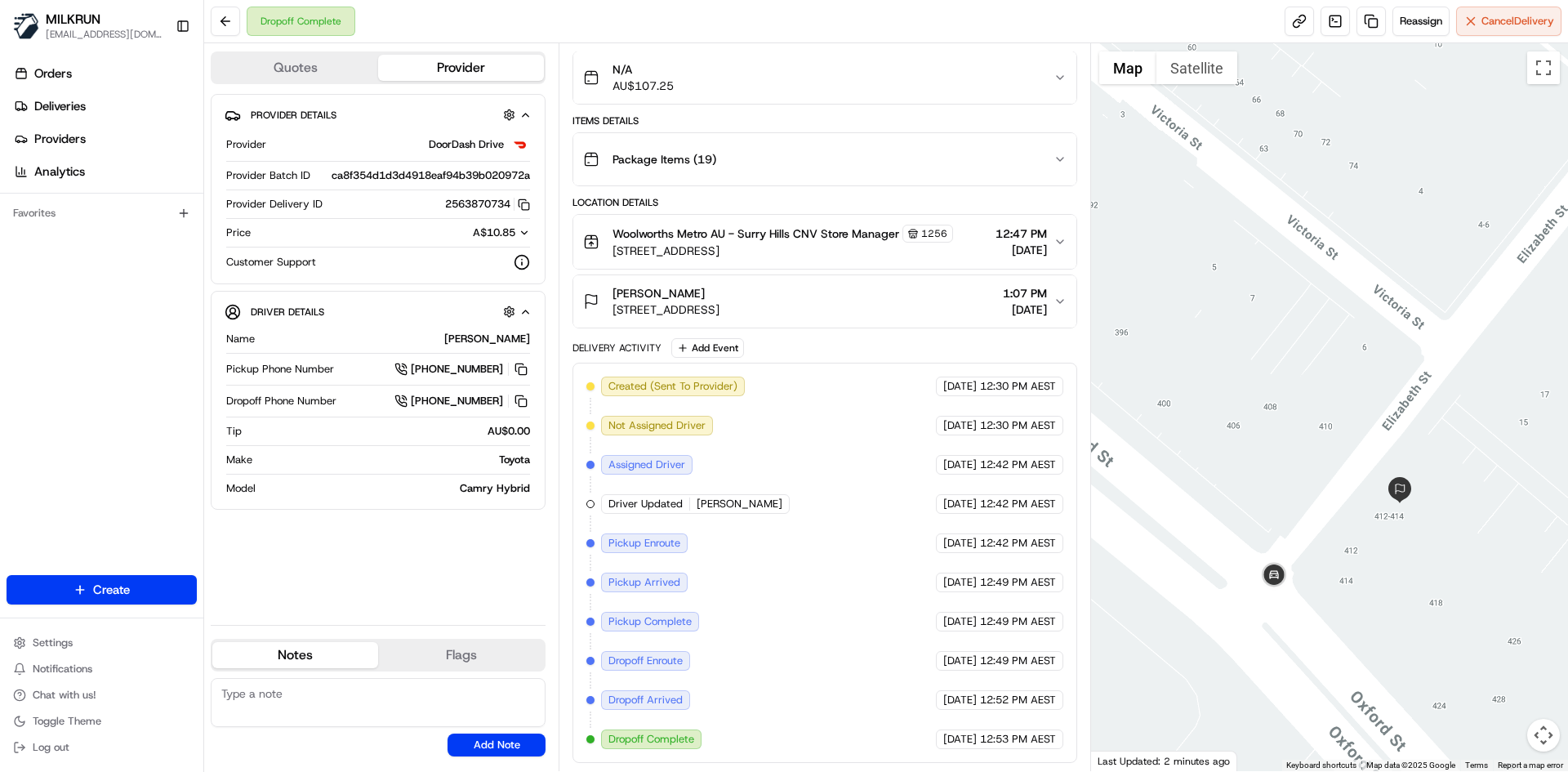 click on "rebecca dehn" at bounding box center [666, 293] 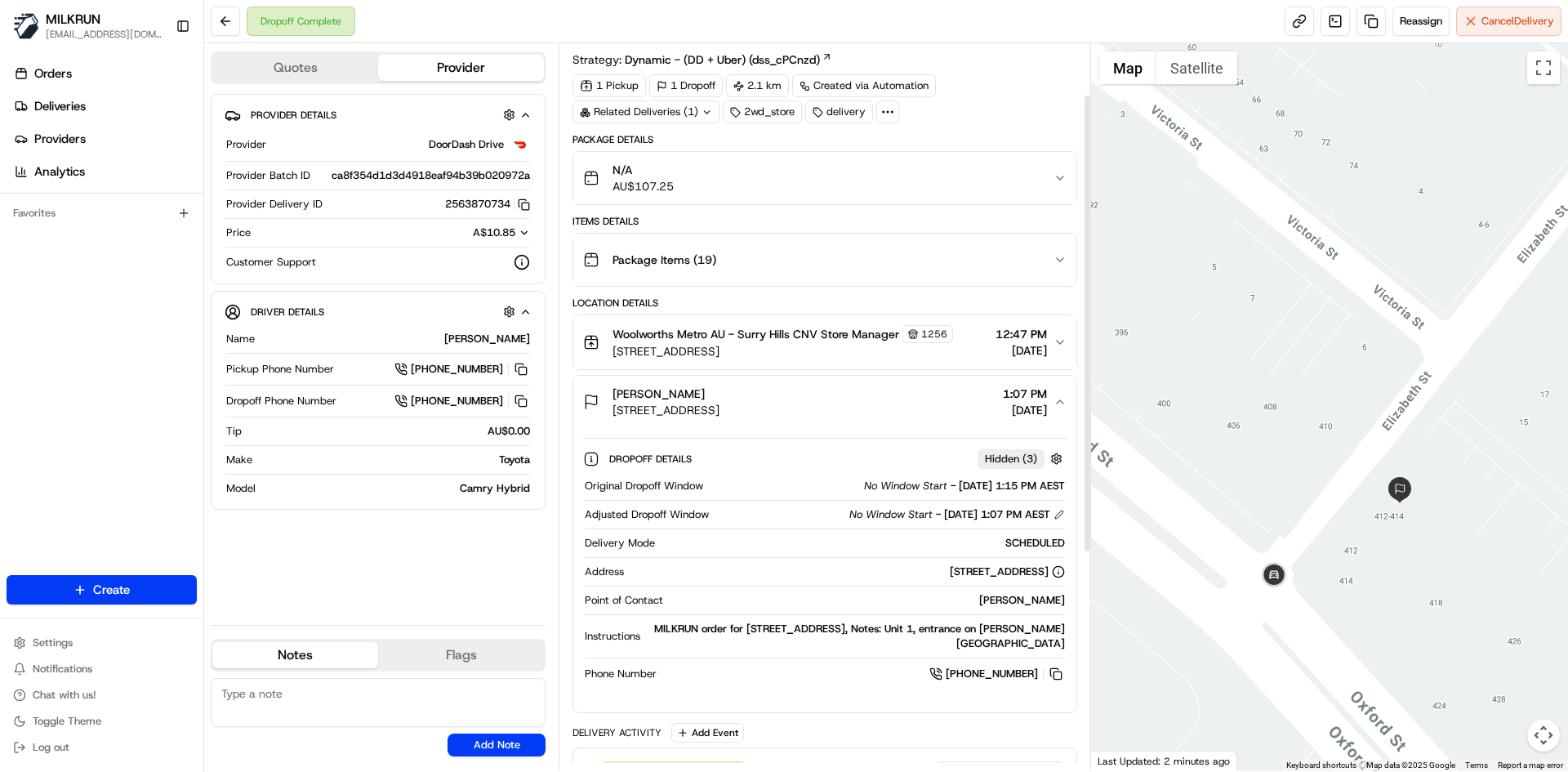 scroll, scrollTop: 0, scrollLeft: 0, axis: both 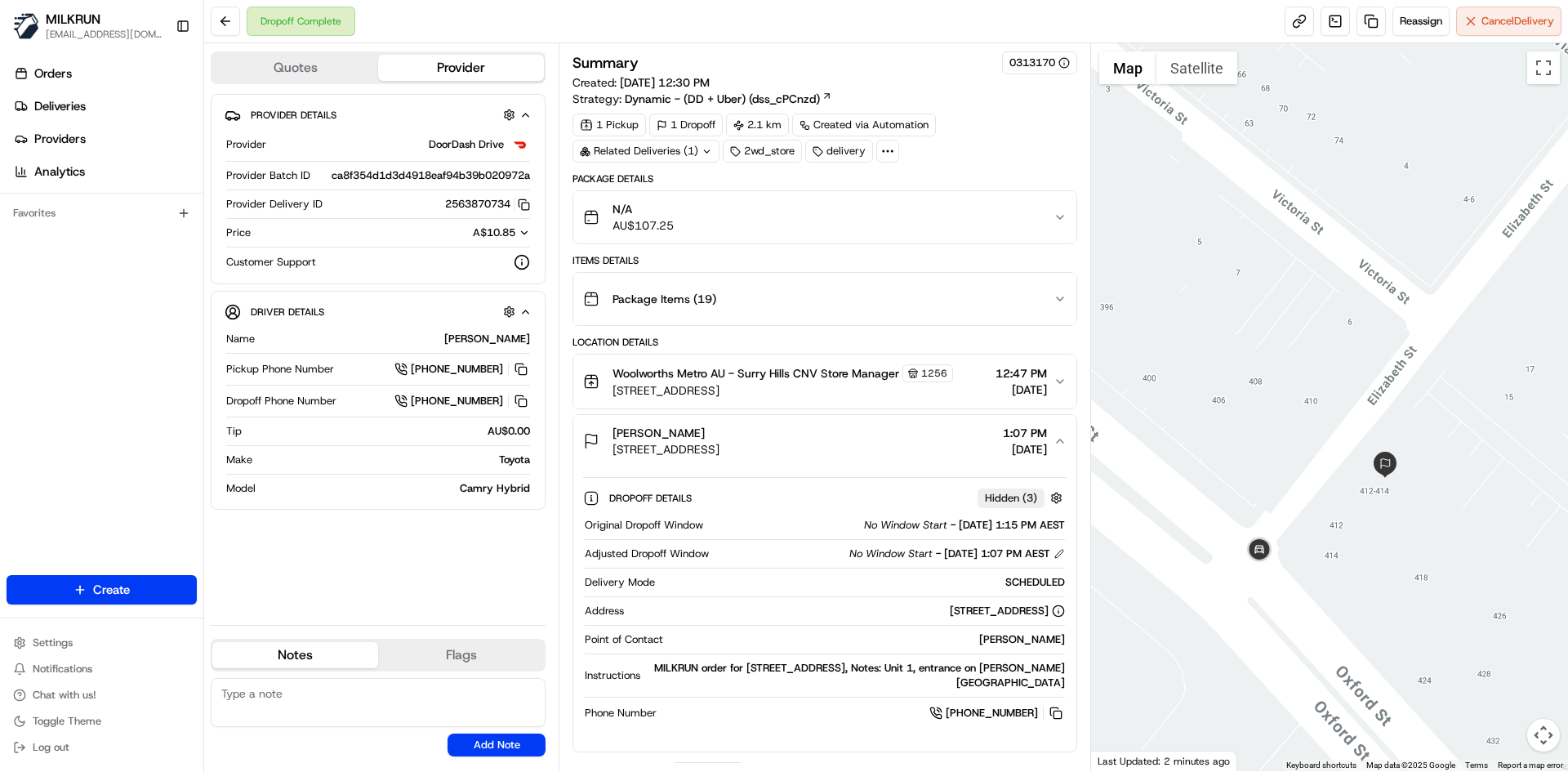 drag, startPoint x: 1307, startPoint y: 594, endPoint x: 1247, endPoint y: 441, distance: 164.34415 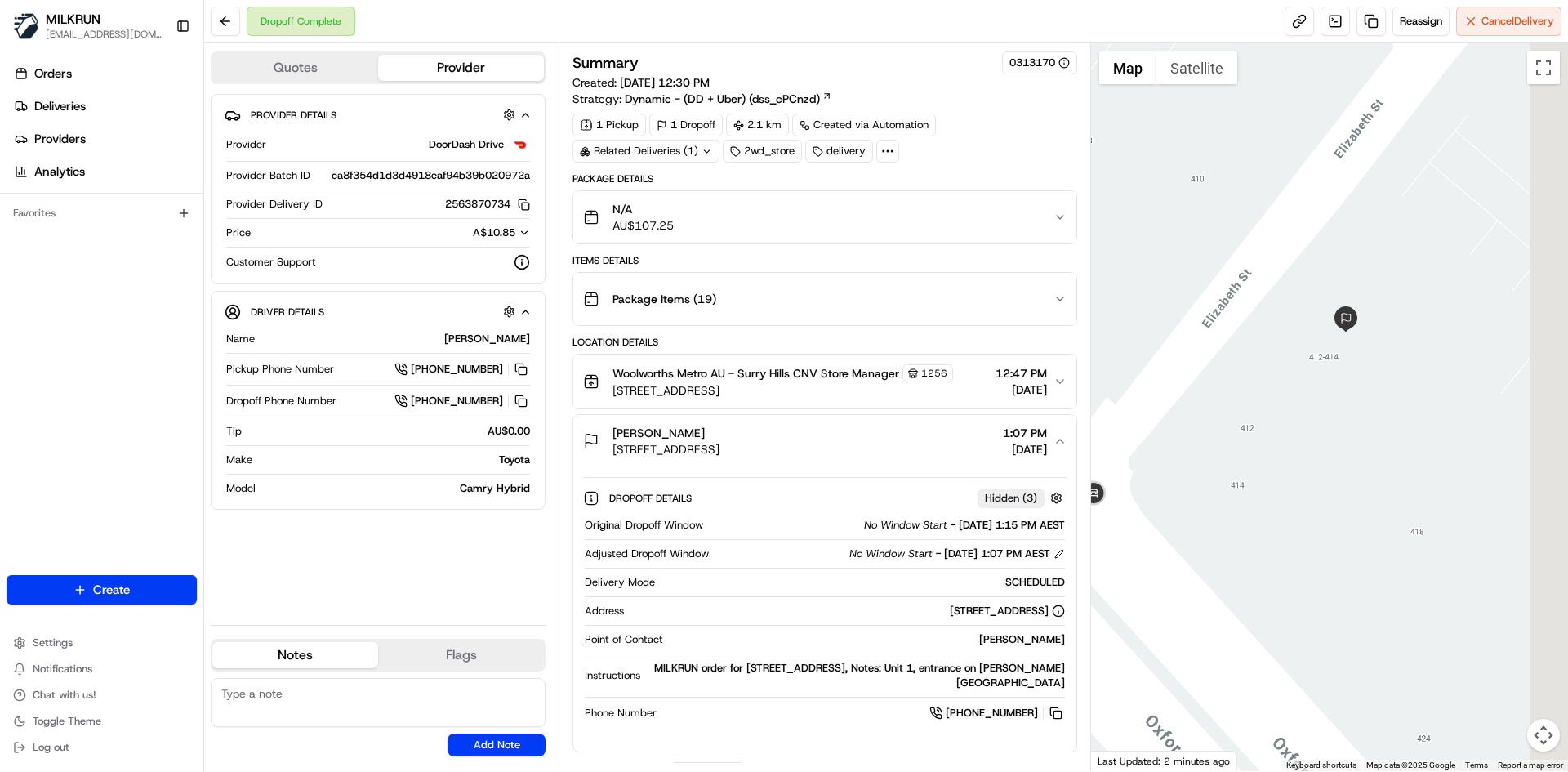 drag, startPoint x: 1318, startPoint y: 400, endPoint x: 1273, endPoint y: 588, distance: 193.31063 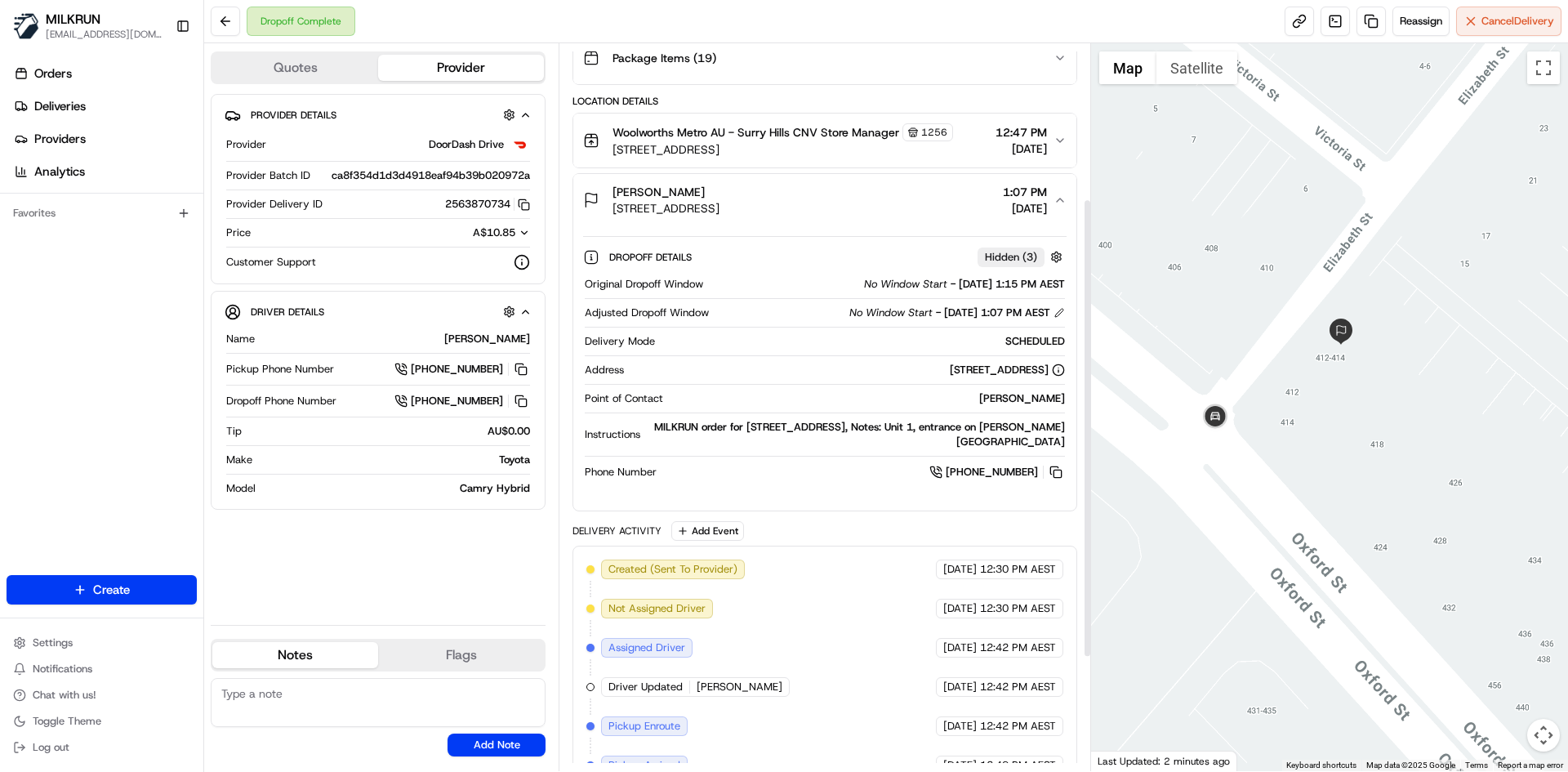 scroll, scrollTop: 245, scrollLeft: 0, axis: vertical 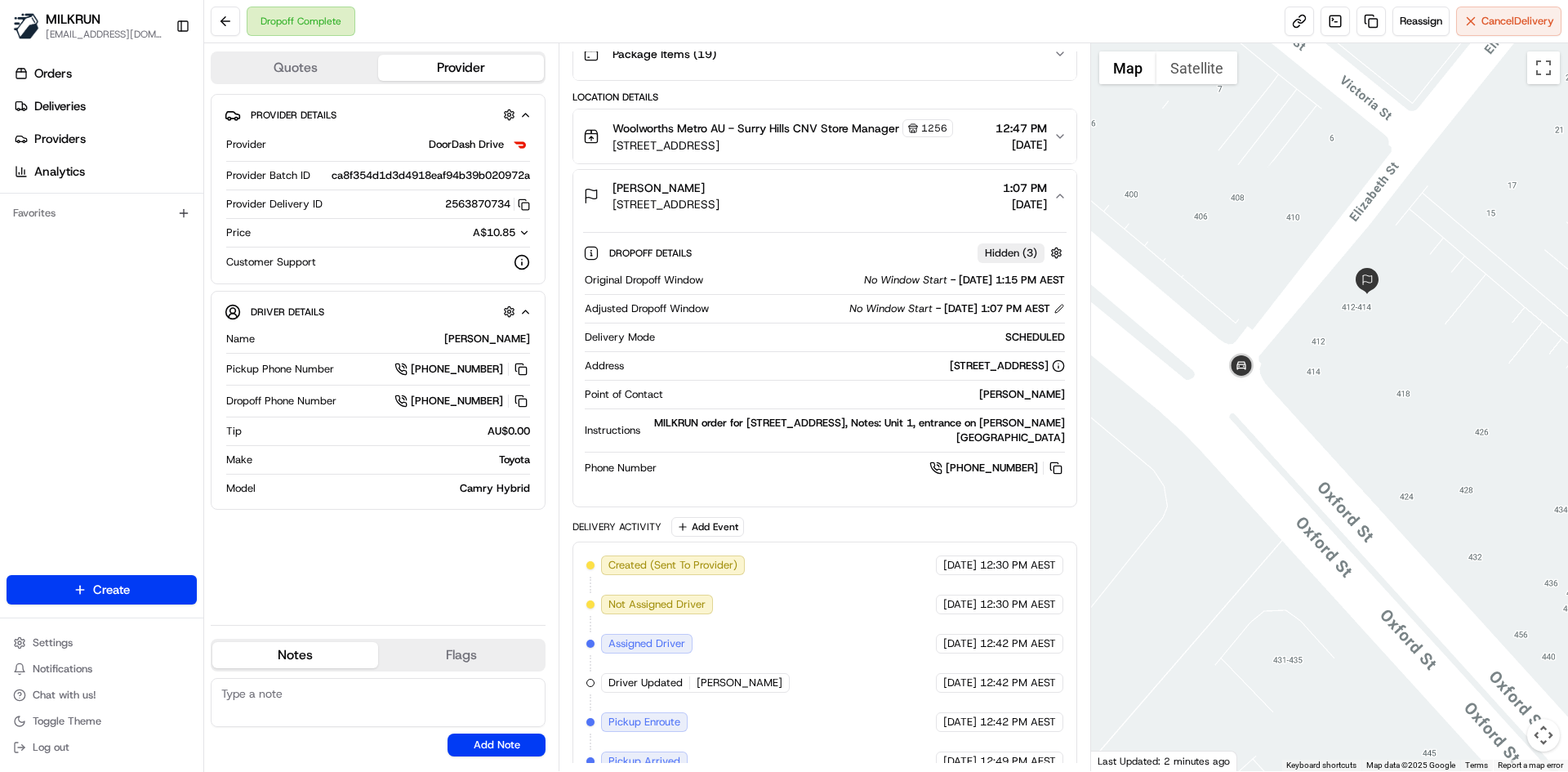 drag, startPoint x: 1291, startPoint y: 428, endPoint x: 1321, endPoint y: 387, distance: 50.803543 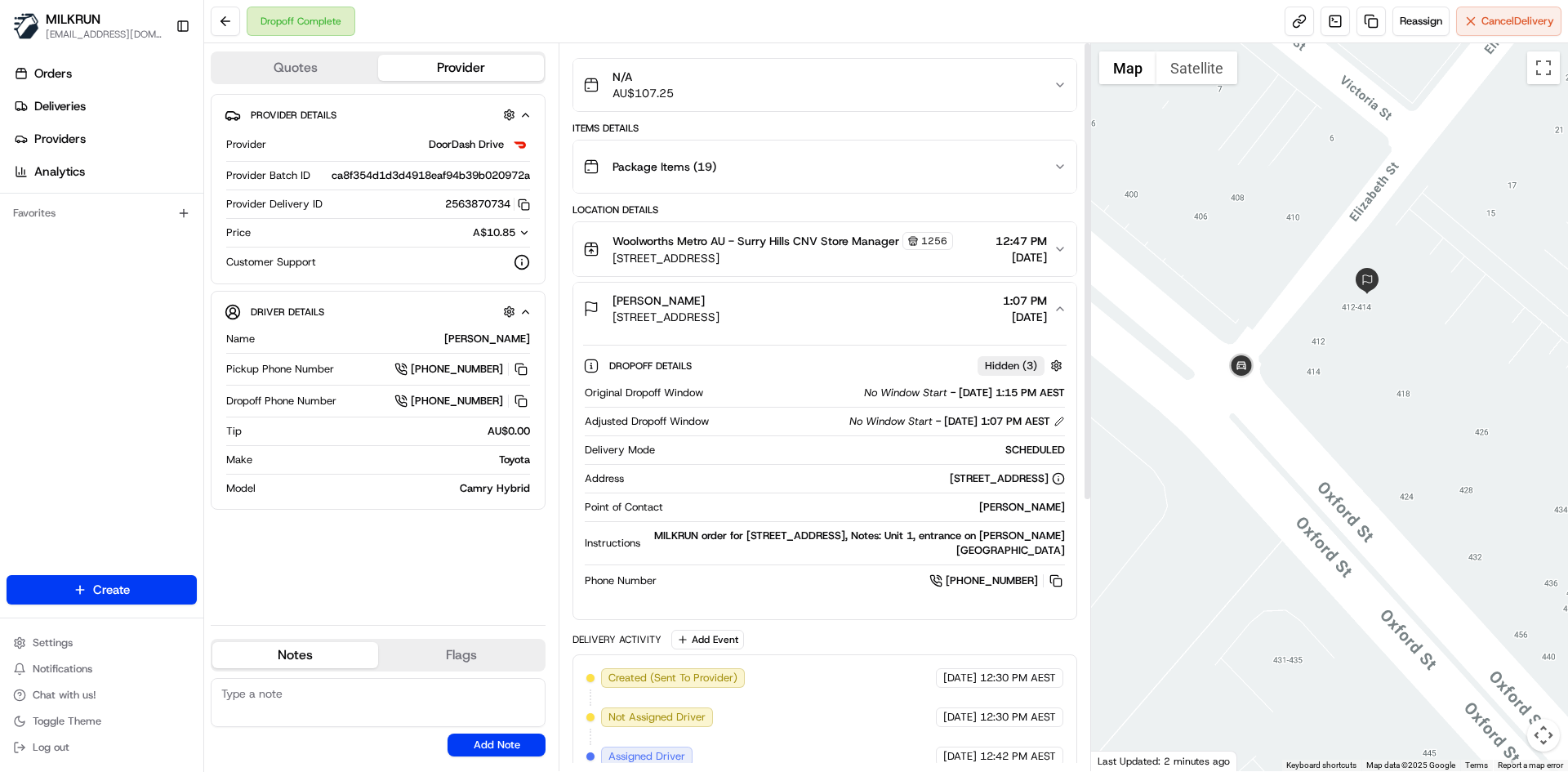 scroll, scrollTop: 0, scrollLeft: 0, axis: both 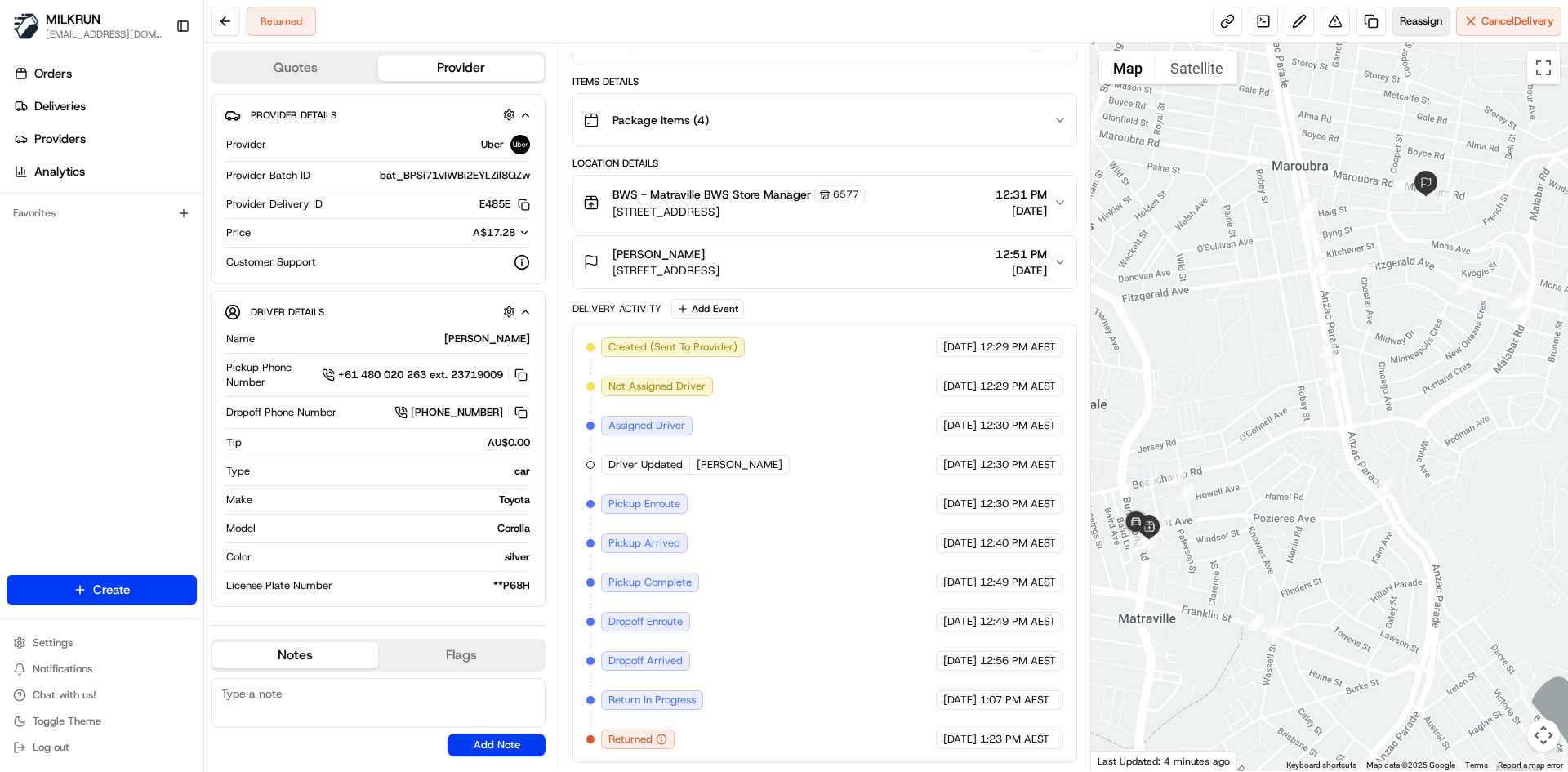 click on "Reassign" at bounding box center [1421, 21] 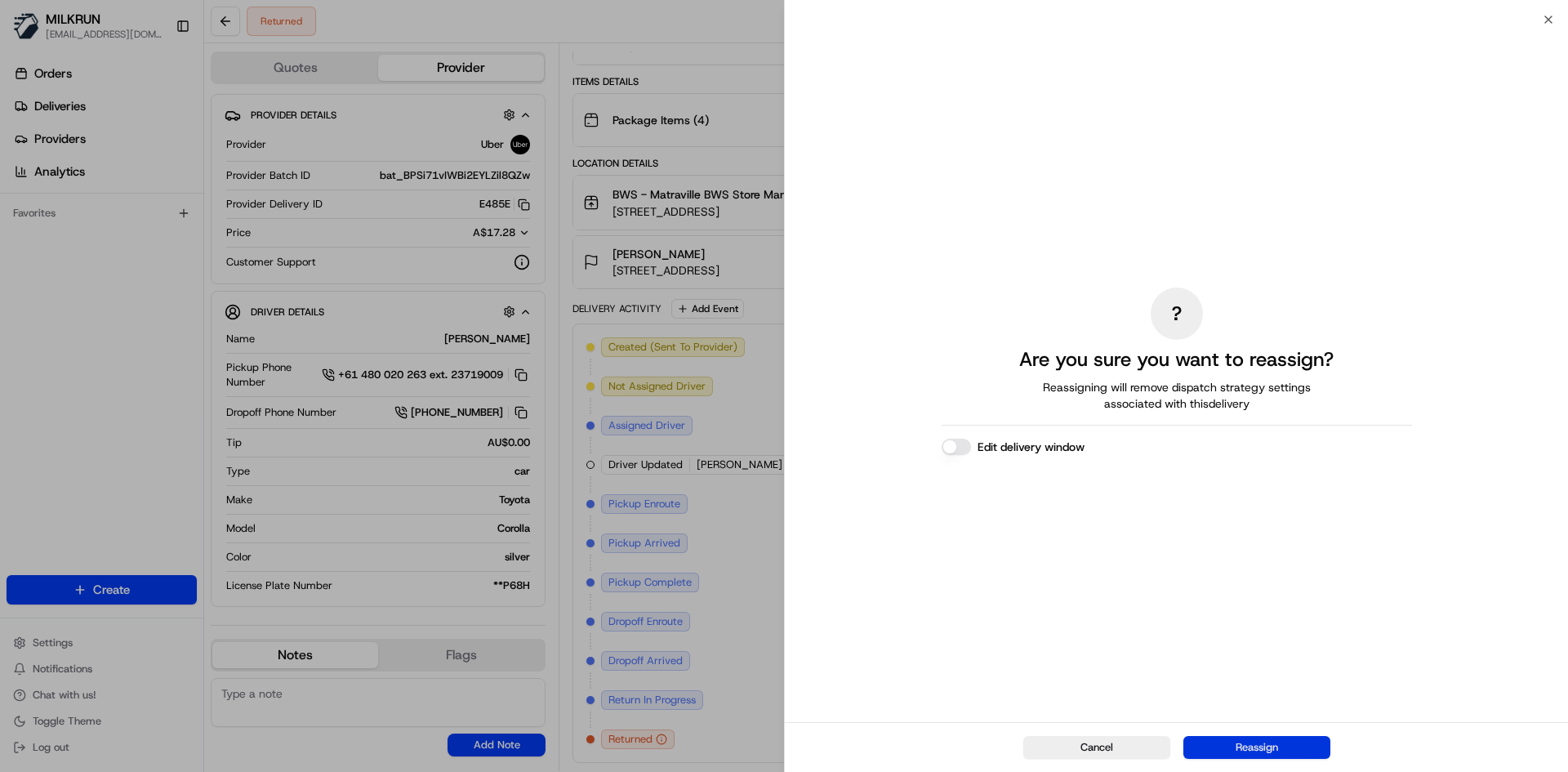 click on "Reassign" at bounding box center [1257, 747] 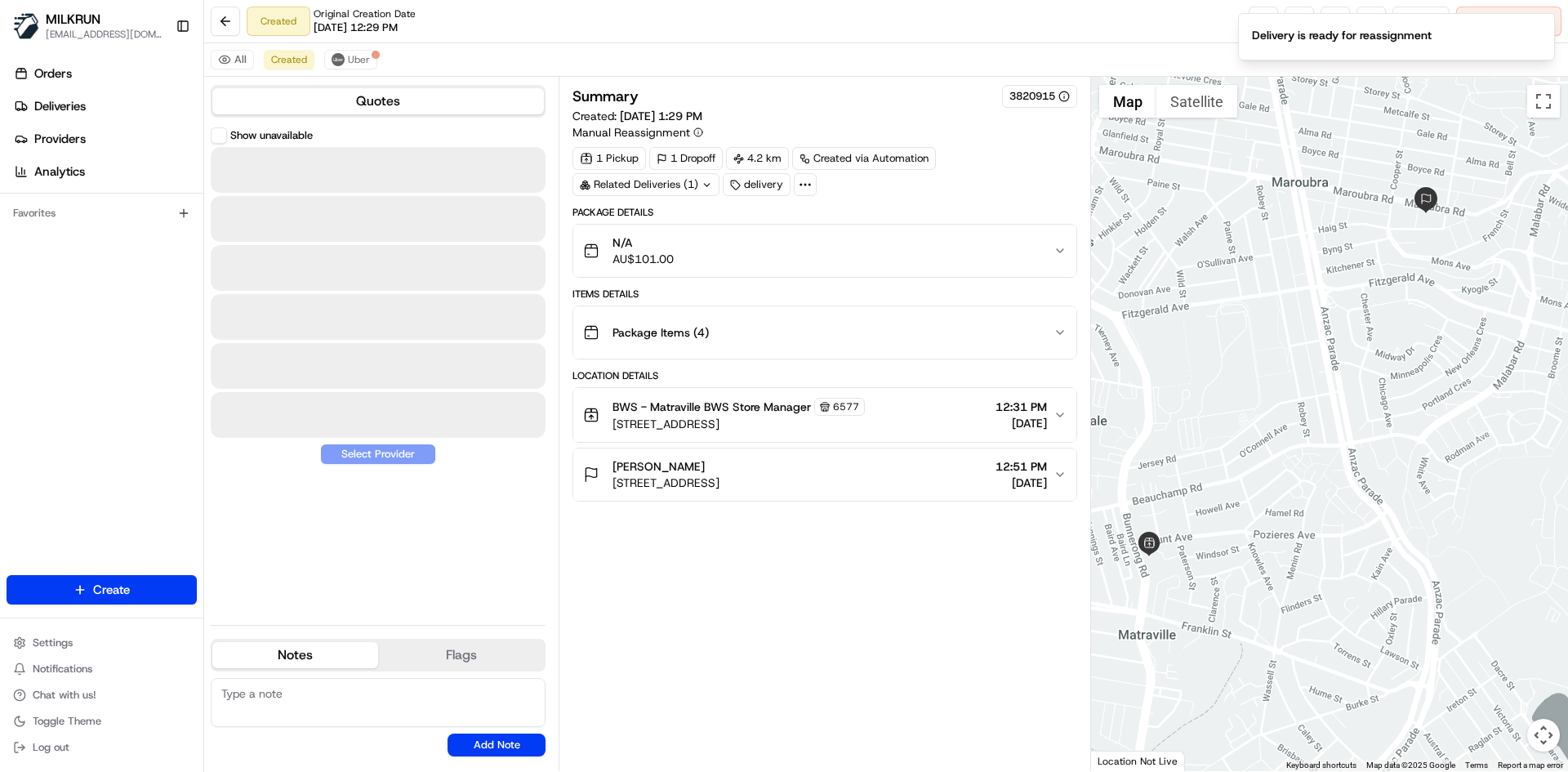 scroll, scrollTop: 0, scrollLeft: 0, axis: both 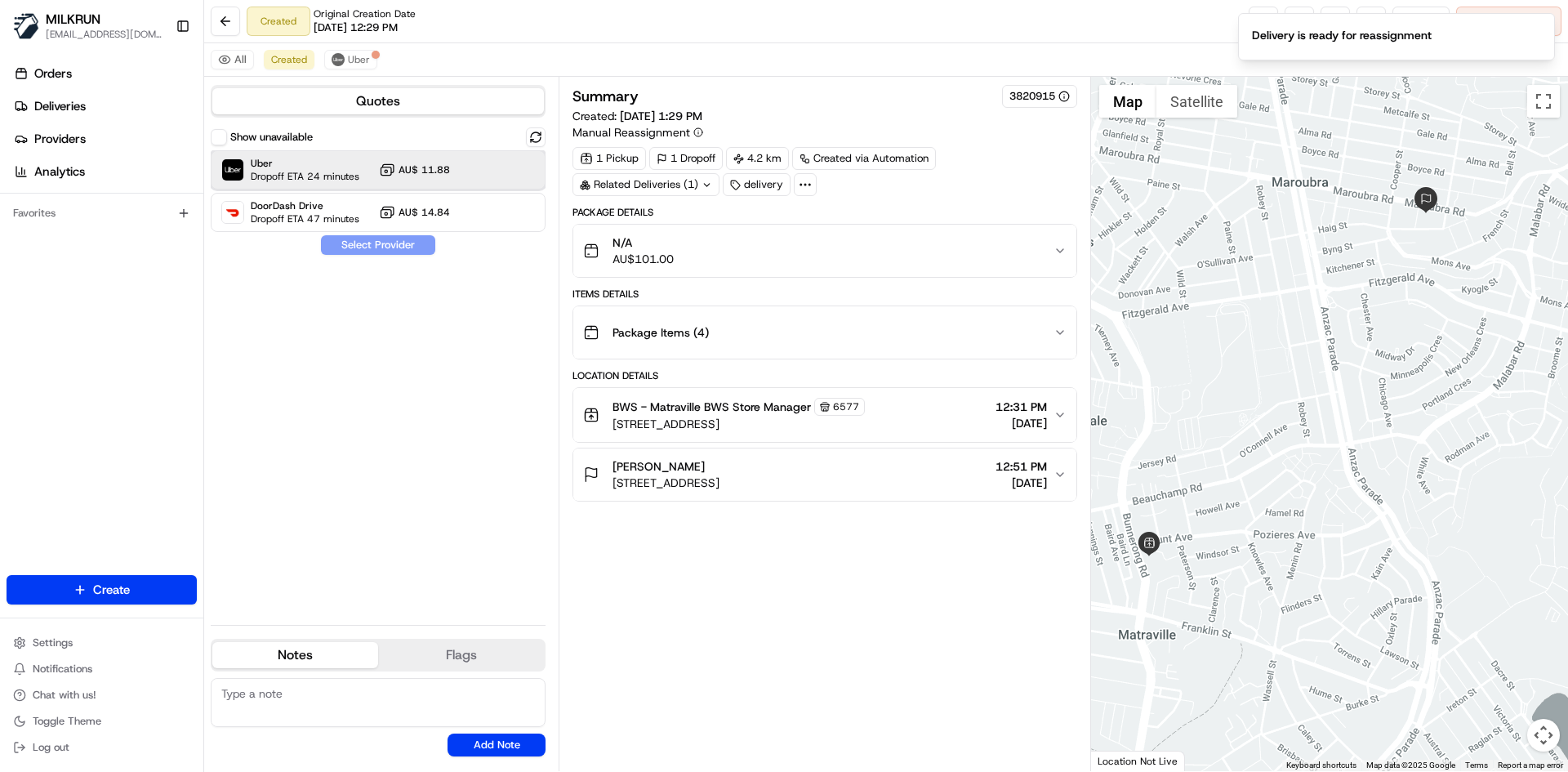click on "Uber Dropoff ETA   24 minutes AU$   11.88" at bounding box center (378, 170) 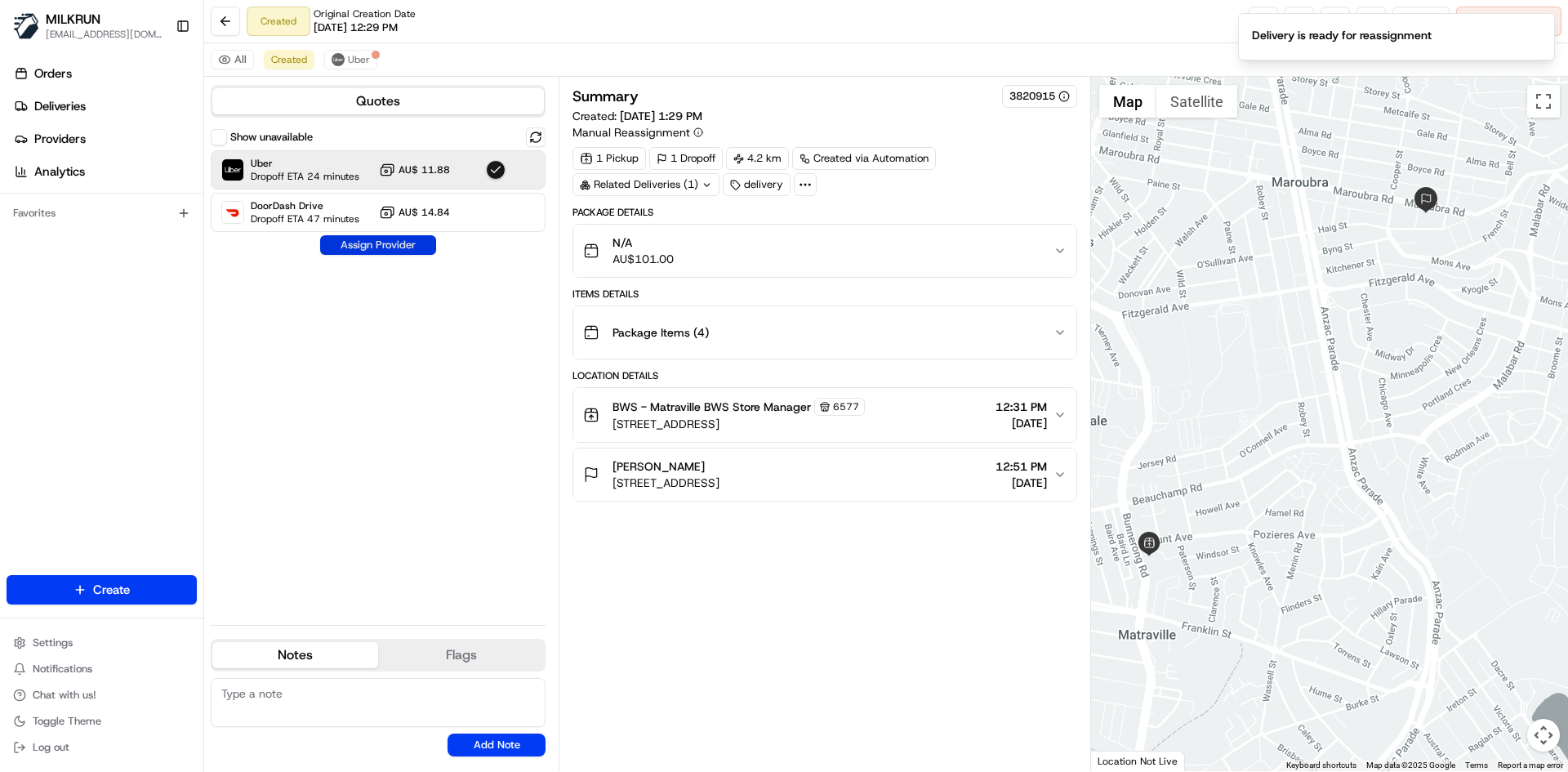 click on "Assign Provider" at bounding box center (378, 245) 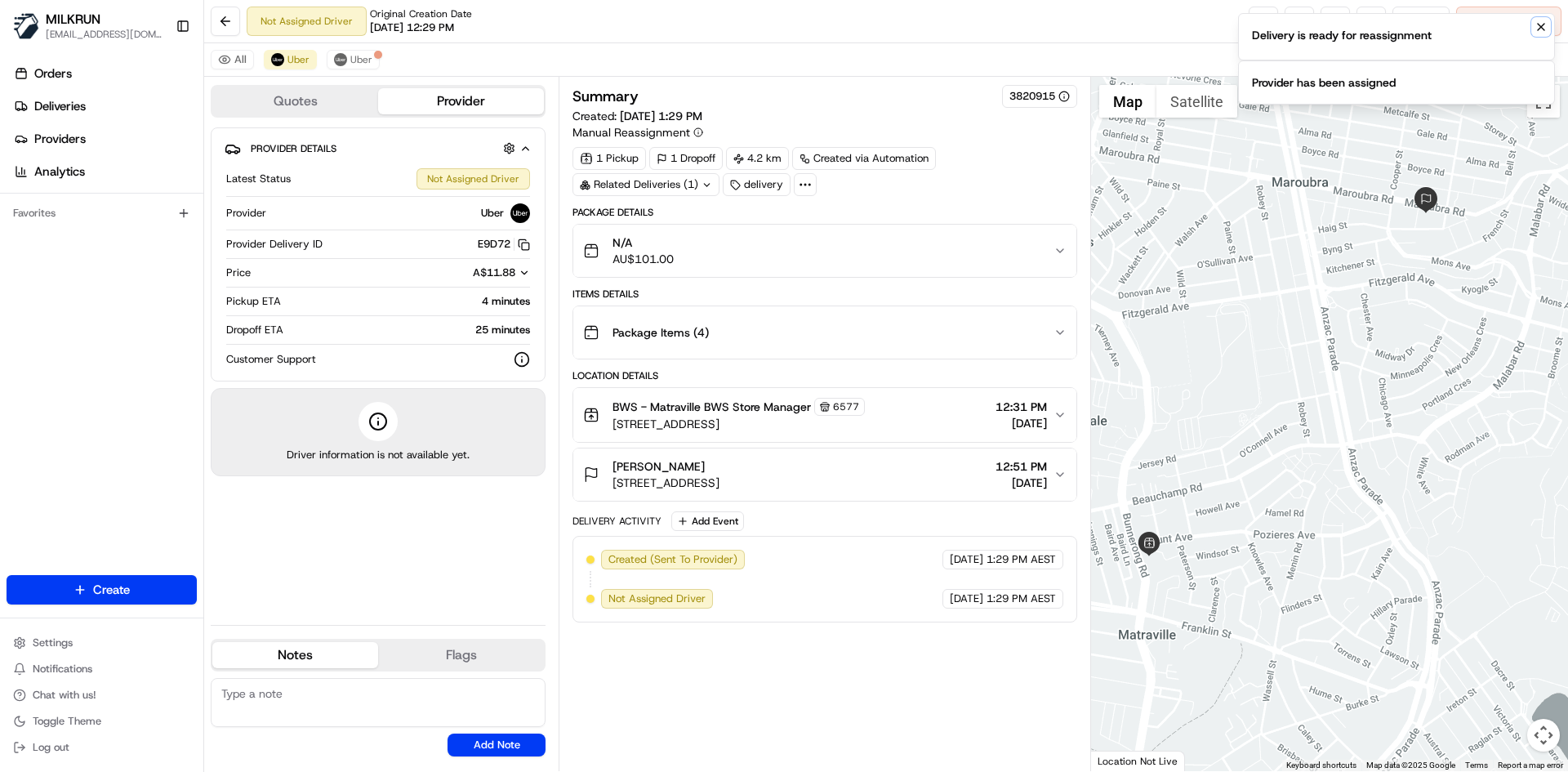click at bounding box center (1541, 27) 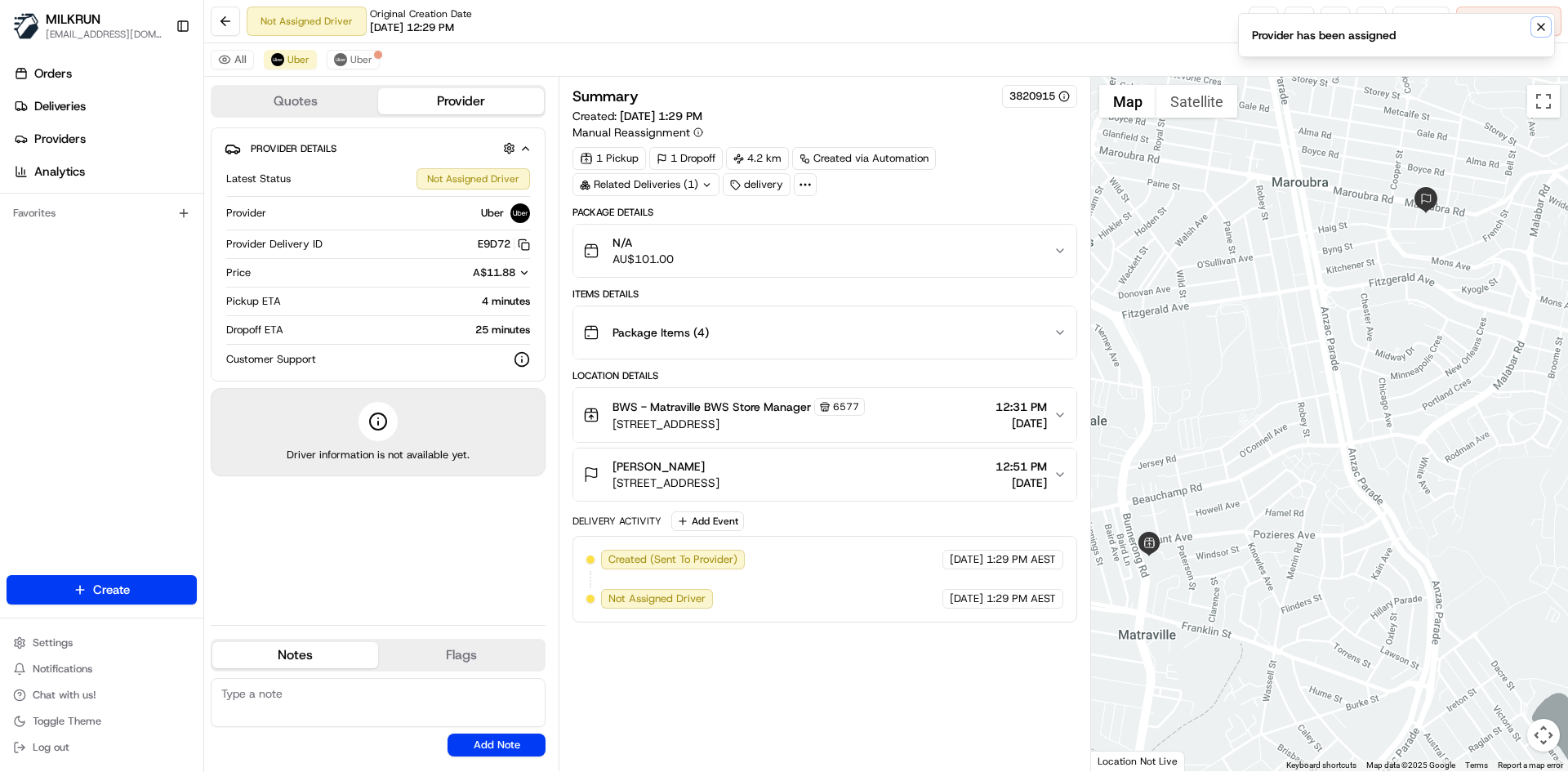 click 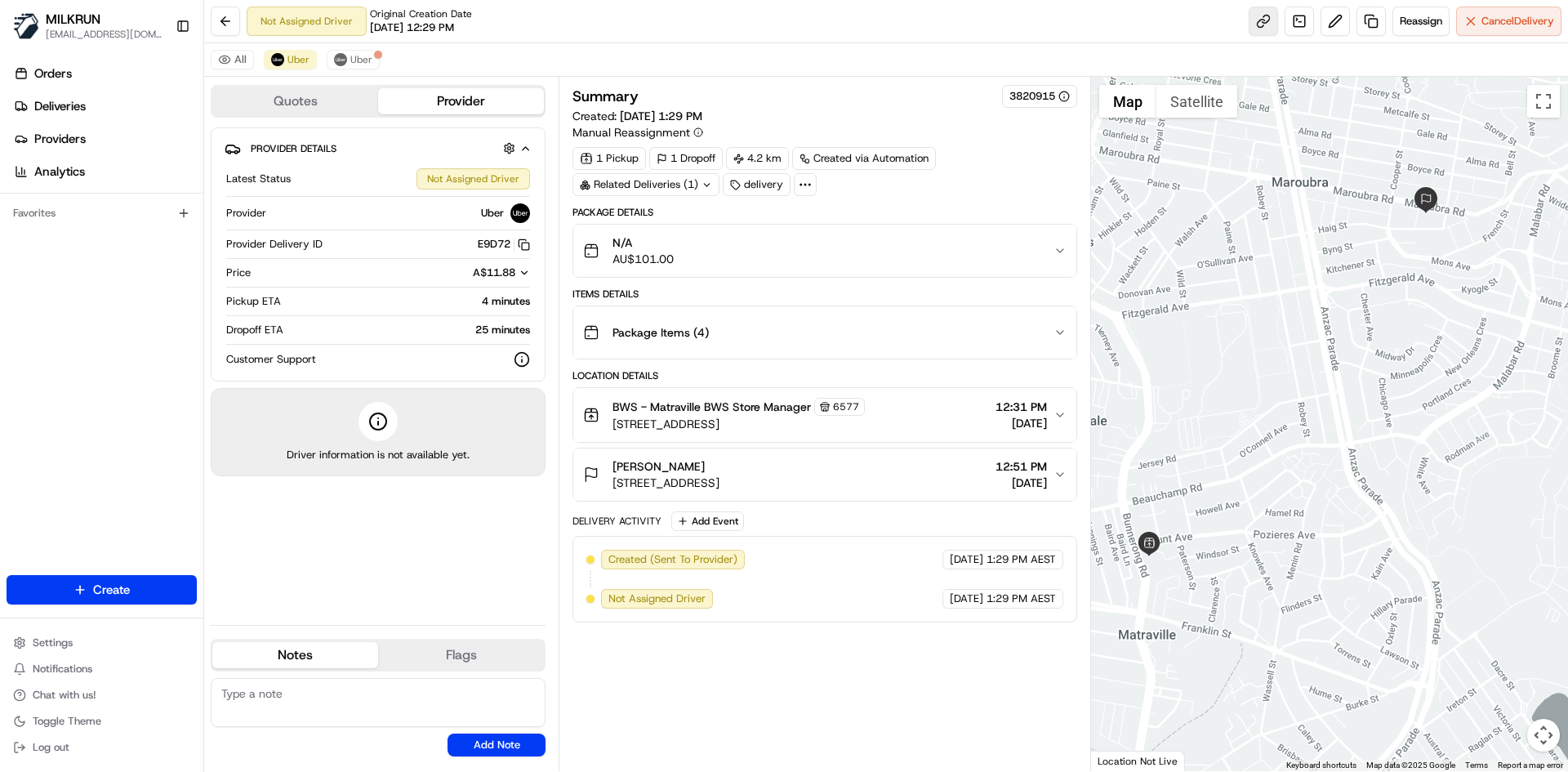 click at bounding box center [1263, 21] 